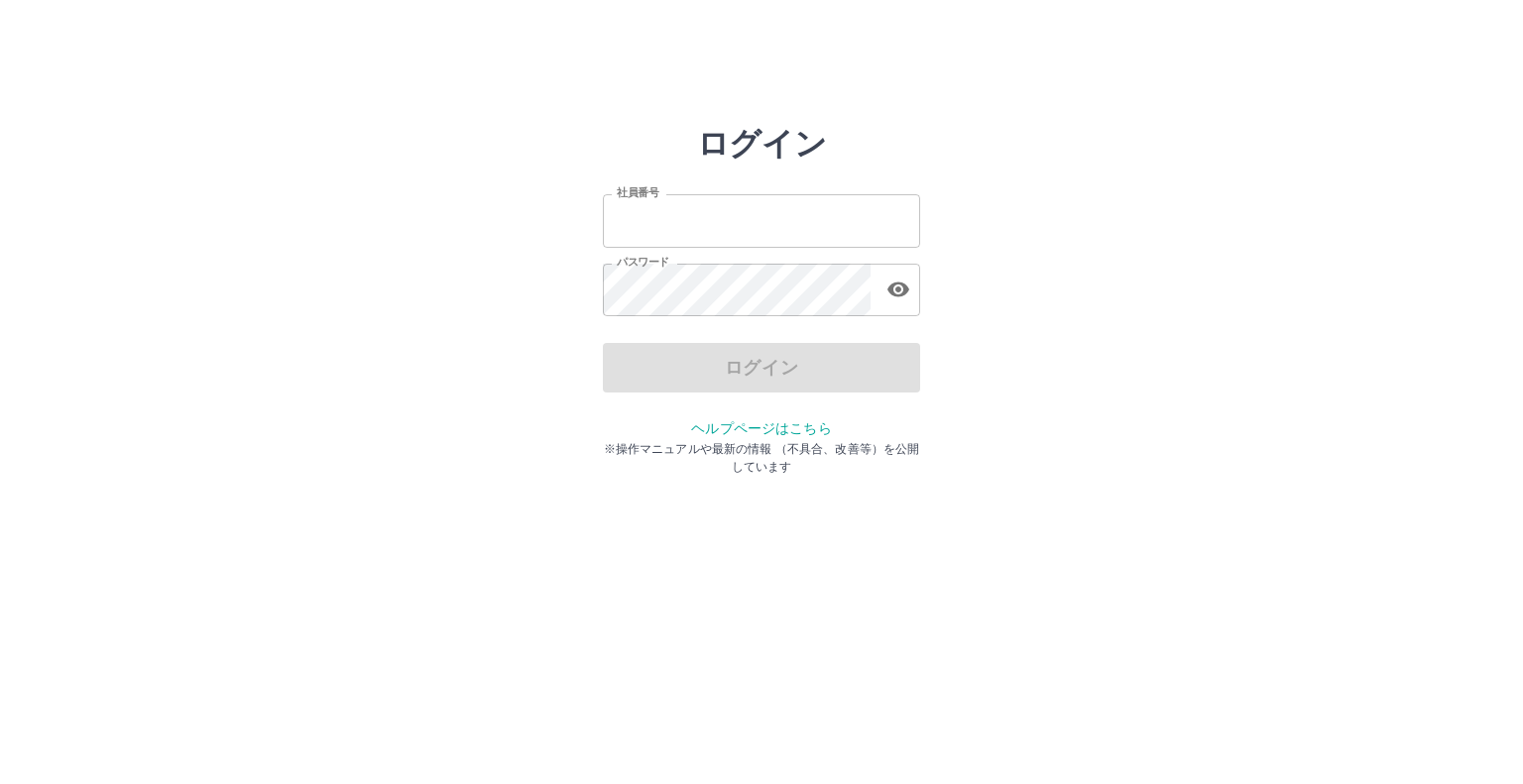 scroll, scrollTop: 0, scrollLeft: 0, axis: both 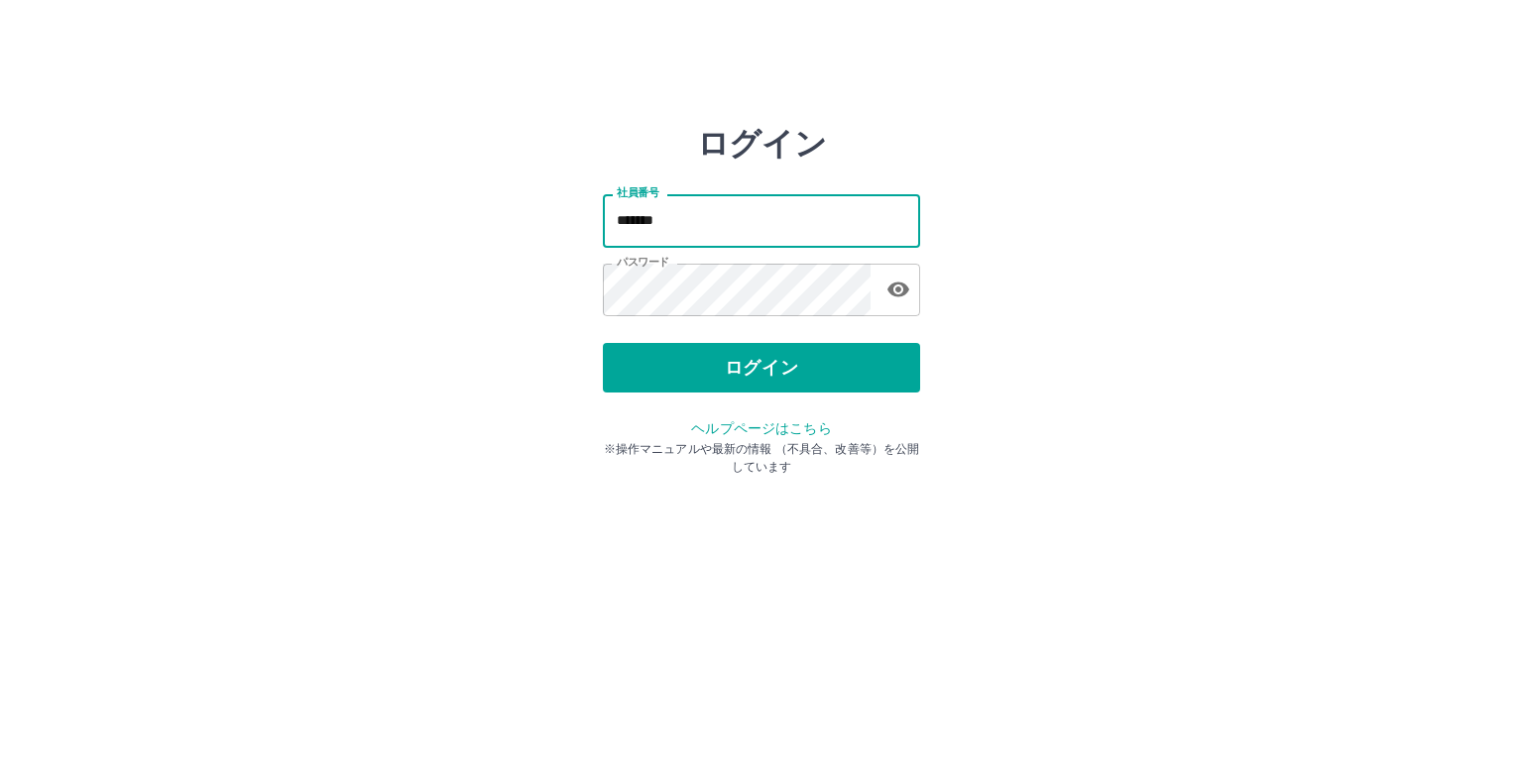 click on "*******" at bounding box center [762, 220] 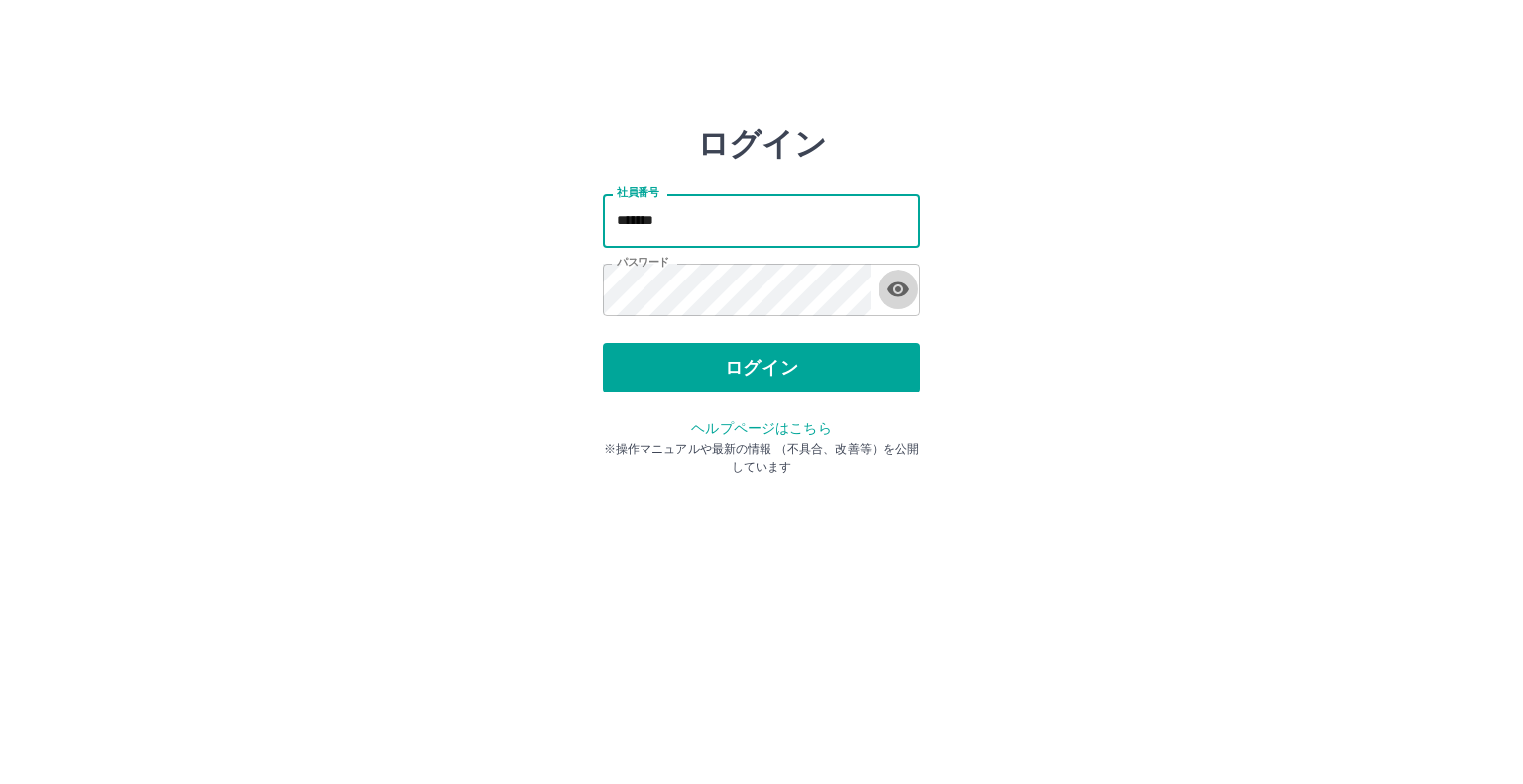 click 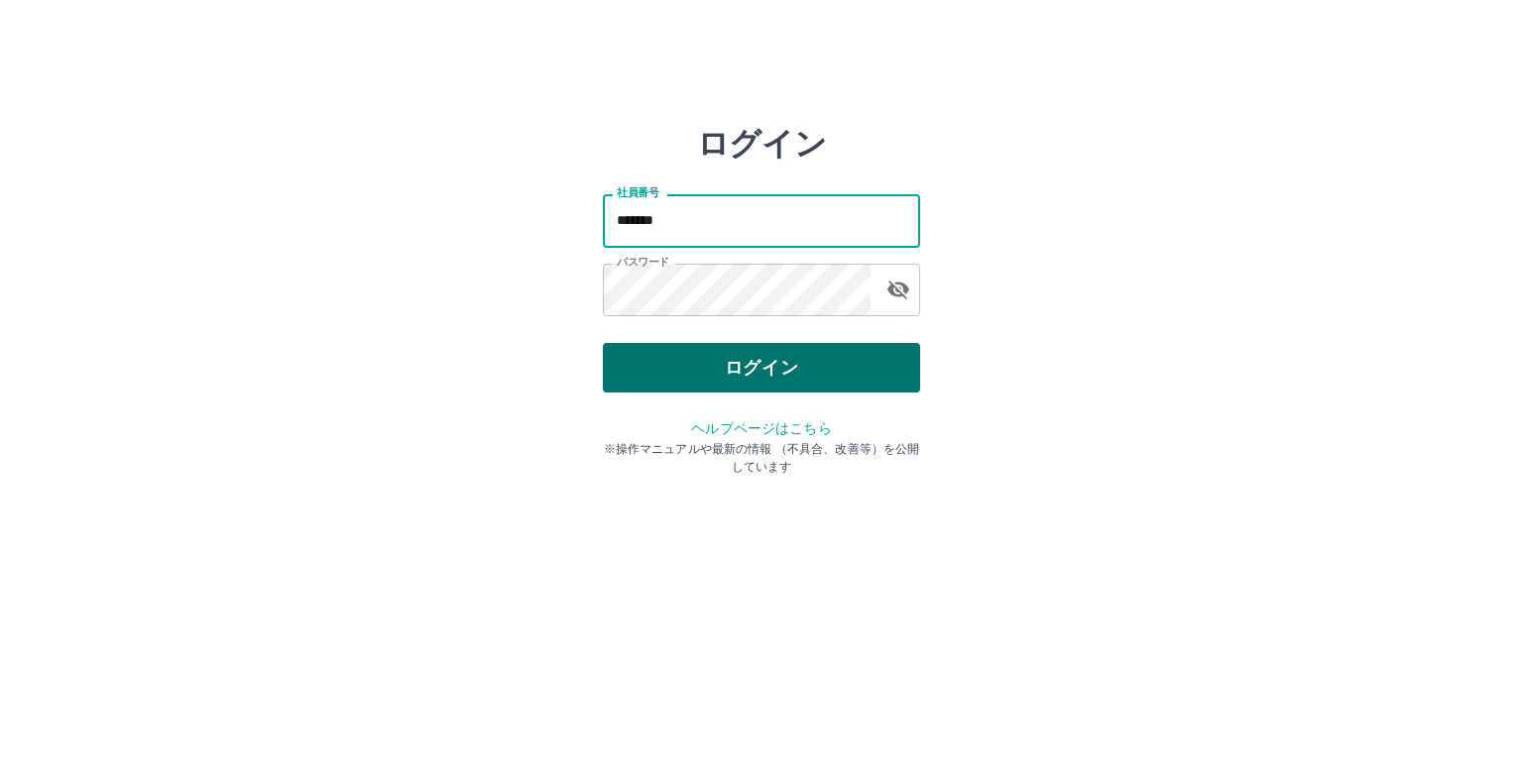 type on "*******" 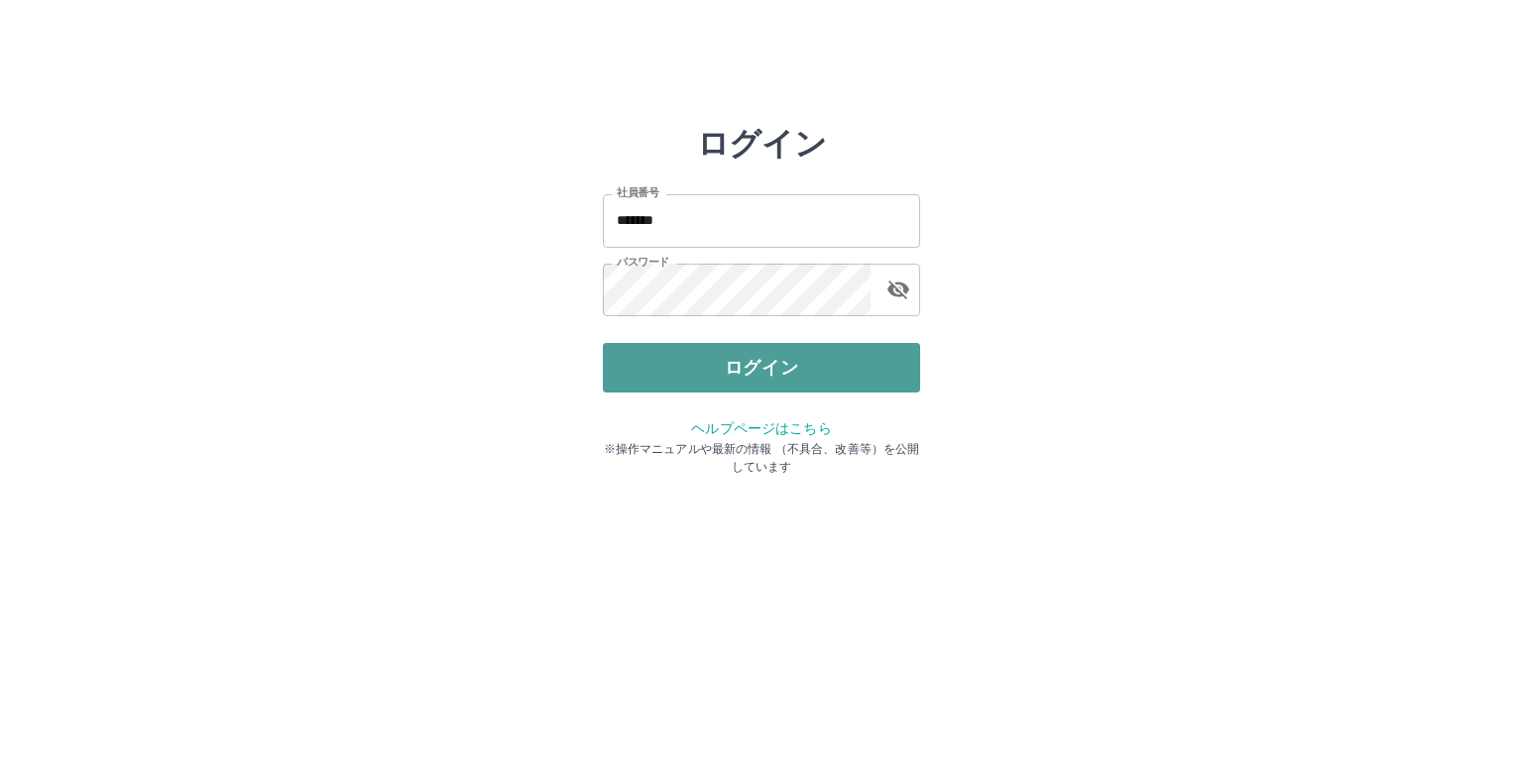 click on "ログイン" at bounding box center (762, 368) 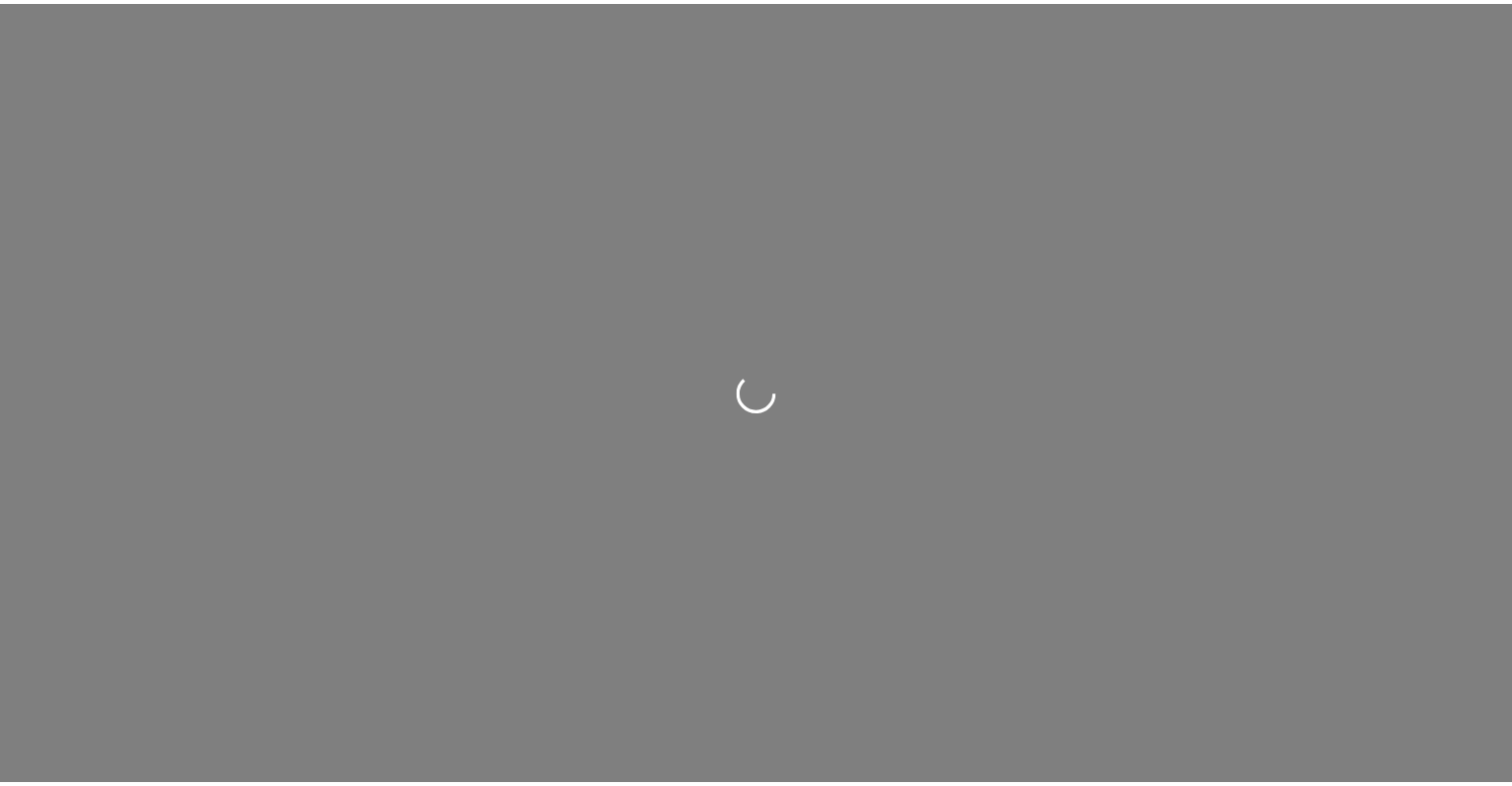 scroll, scrollTop: 0, scrollLeft: 0, axis: both 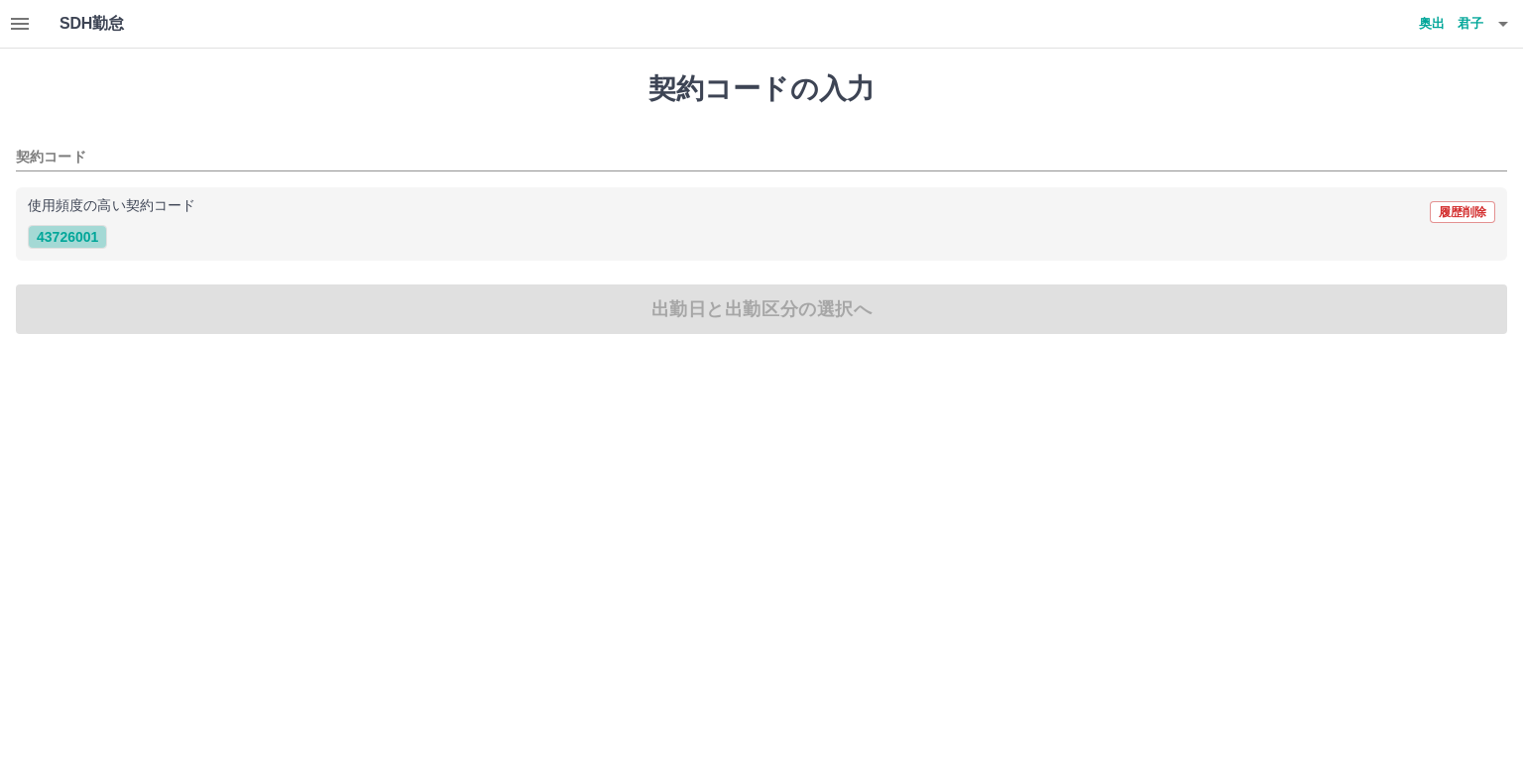 click on "43726001" at bounding box center (67, 237) 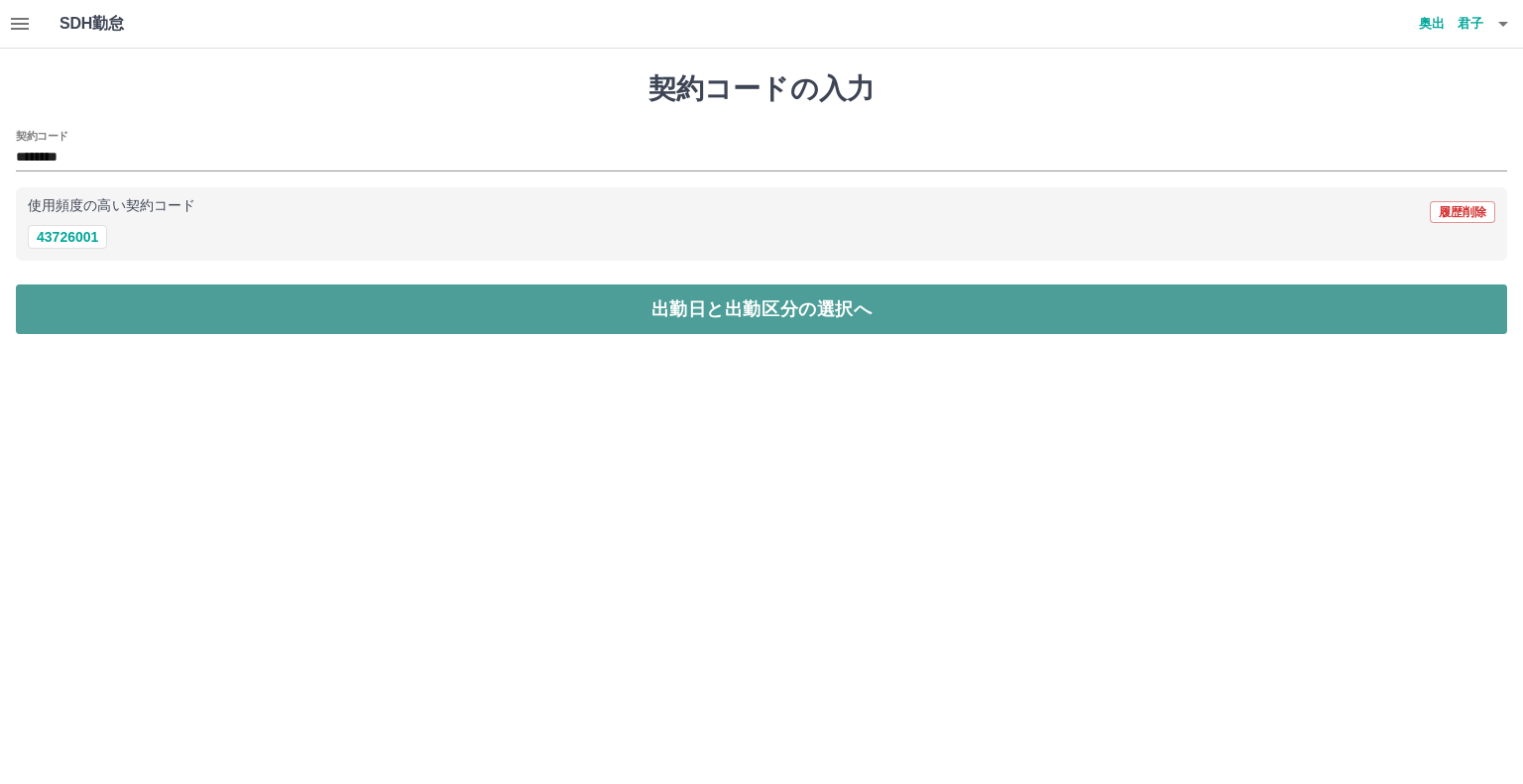 click on "出勤日と出勤区分の選択へ" at bounding box center [762, 309] 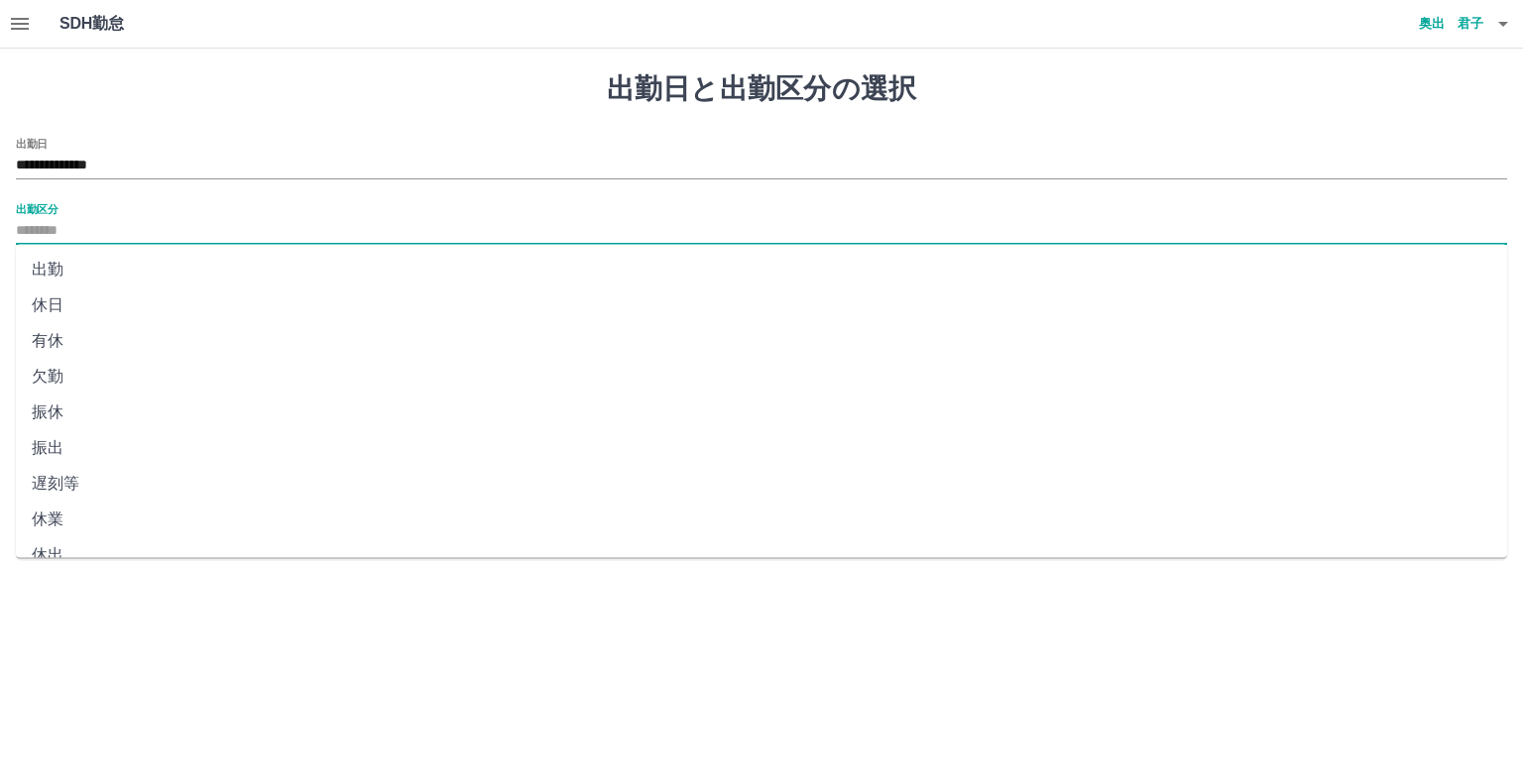 click on "出勤区分" at bounding box center [762, 231] 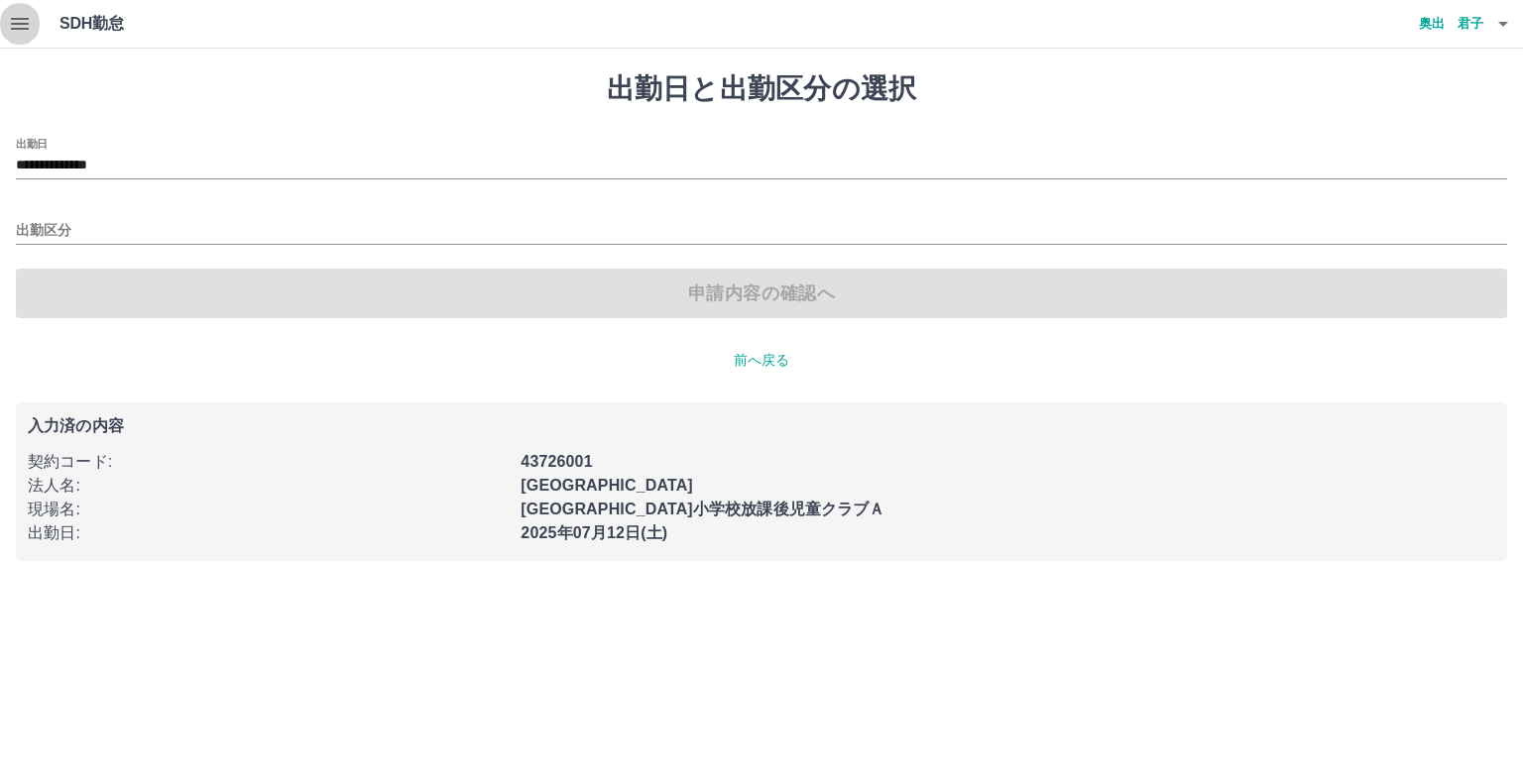 click 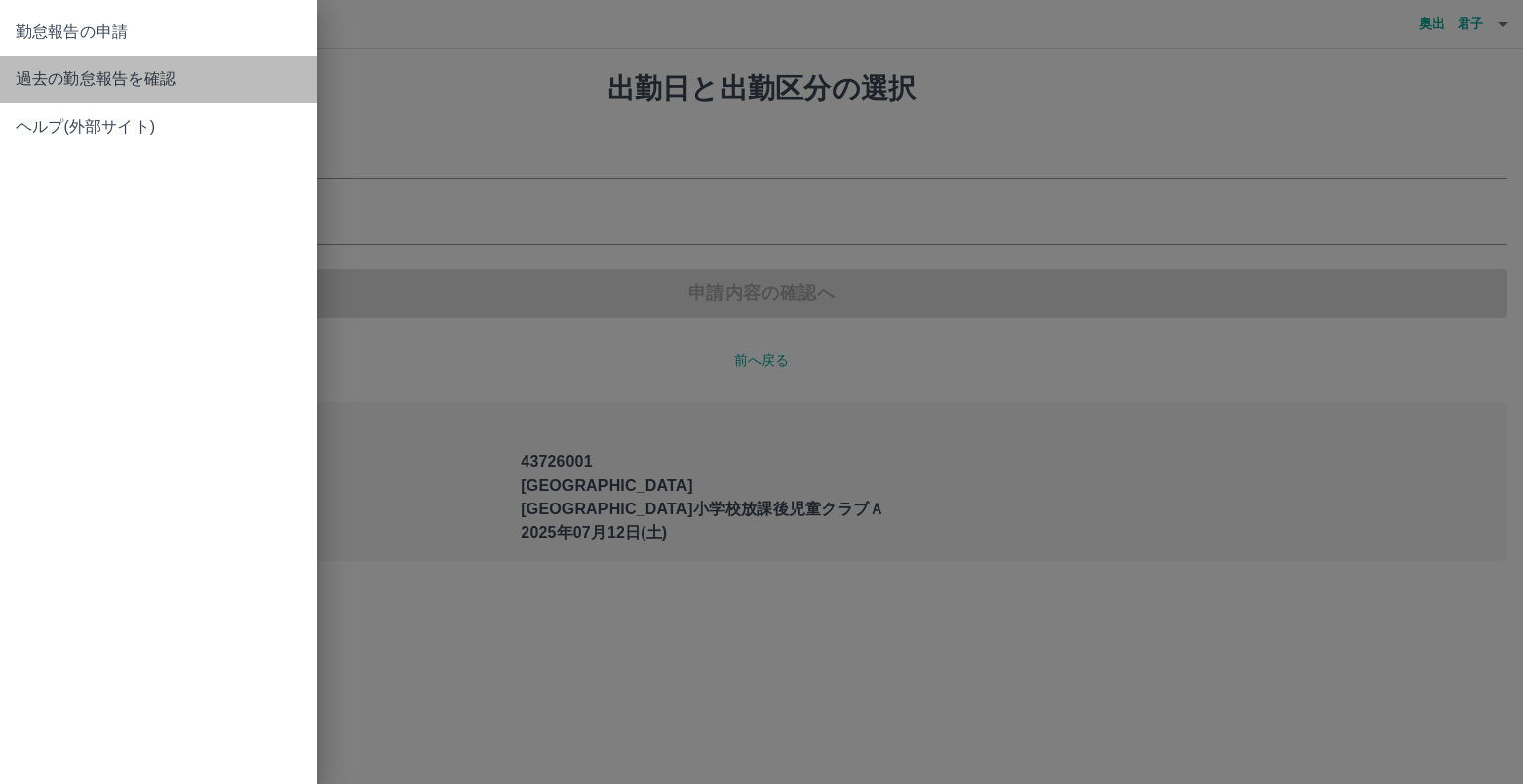 click on "過去の勤怠報告を確認" at bounding box center (159, 79) 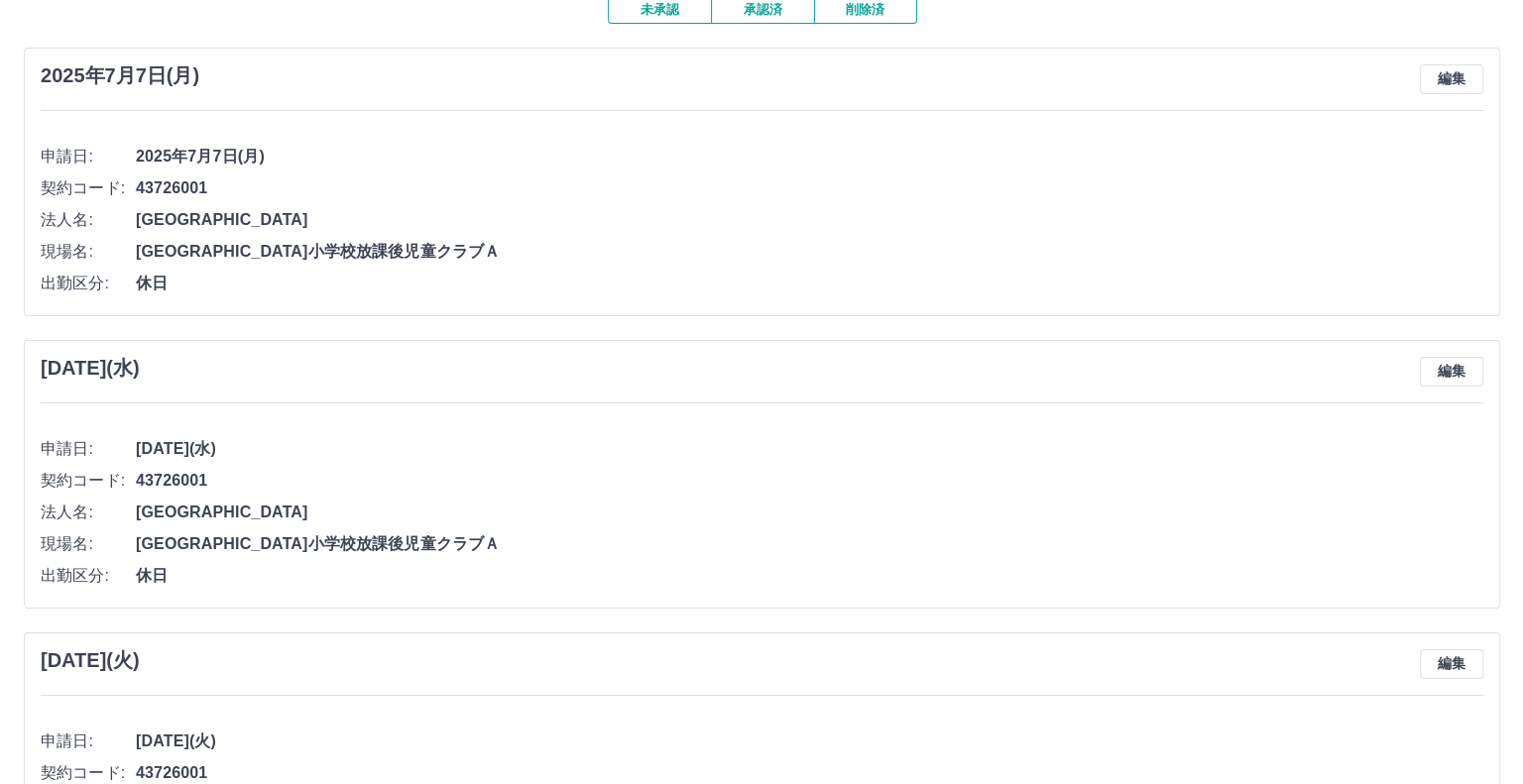 scroll, scrollTop: 0, scrollLeft: 0, axis: both 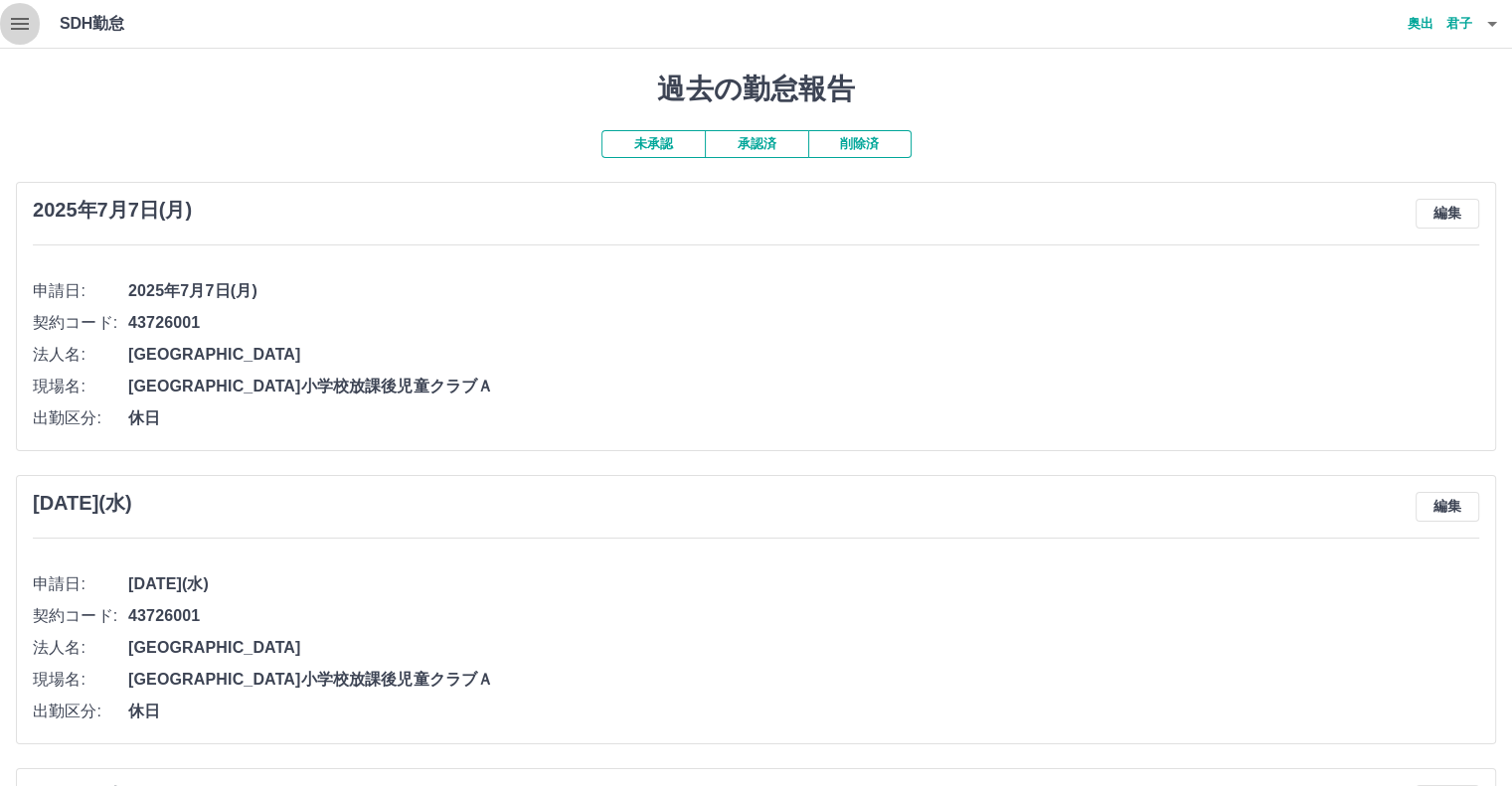 click 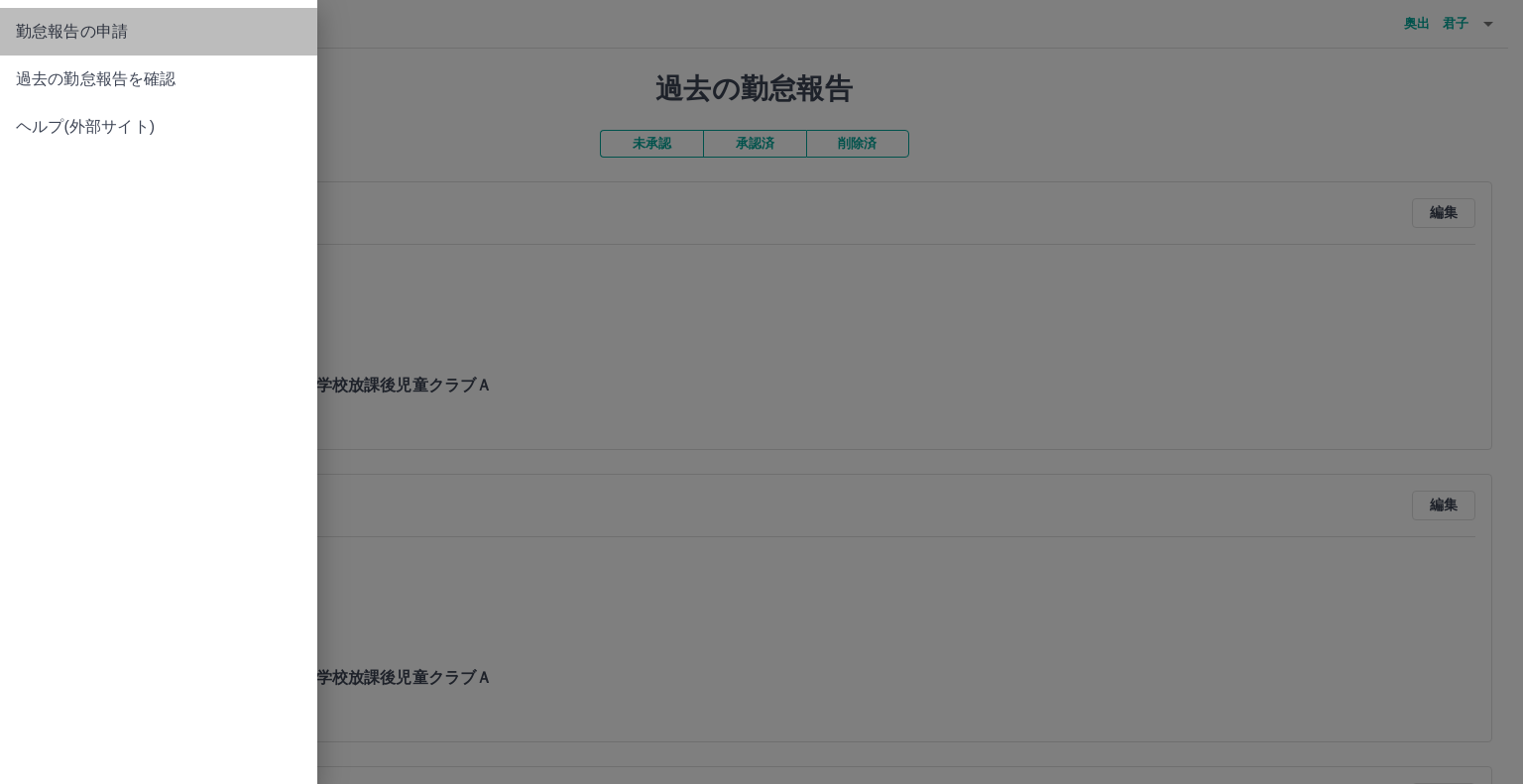 click on "勤怠報告の申請" at bounding box center (159, 32) 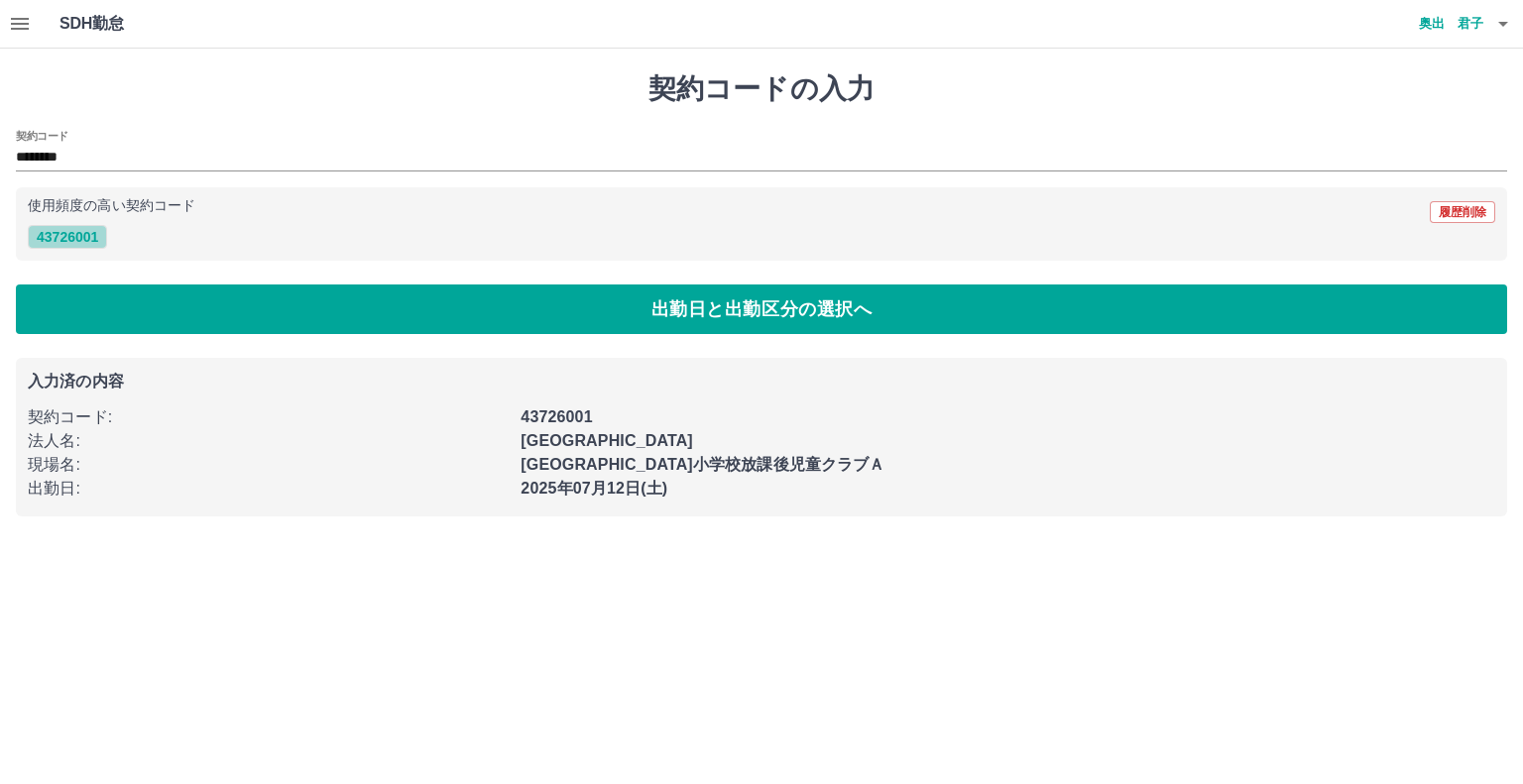 click on "43726001" at bounding box center (67, 237) 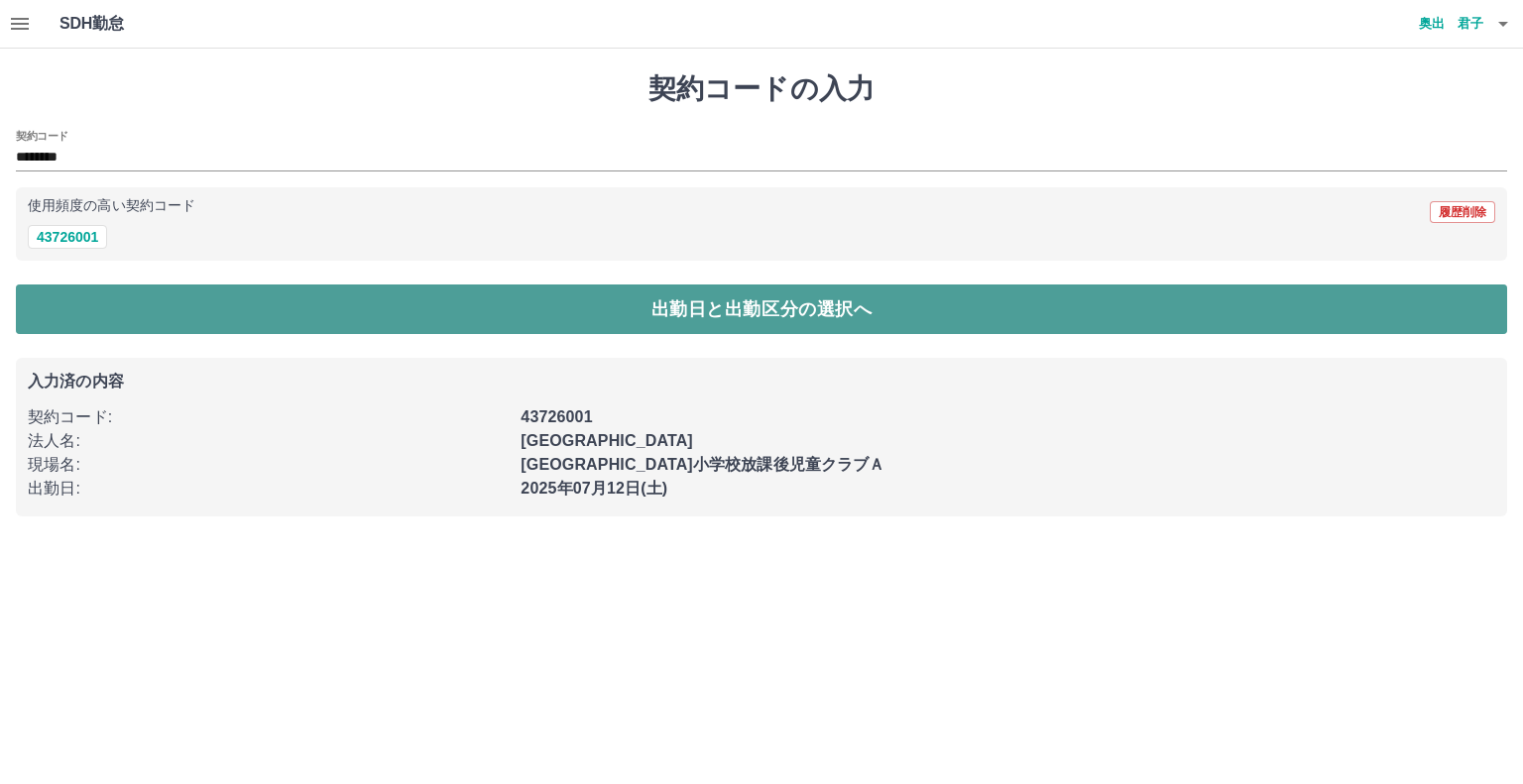 click on "出勤日と出勤区分の選択へ" at bounding box center [762, 309] 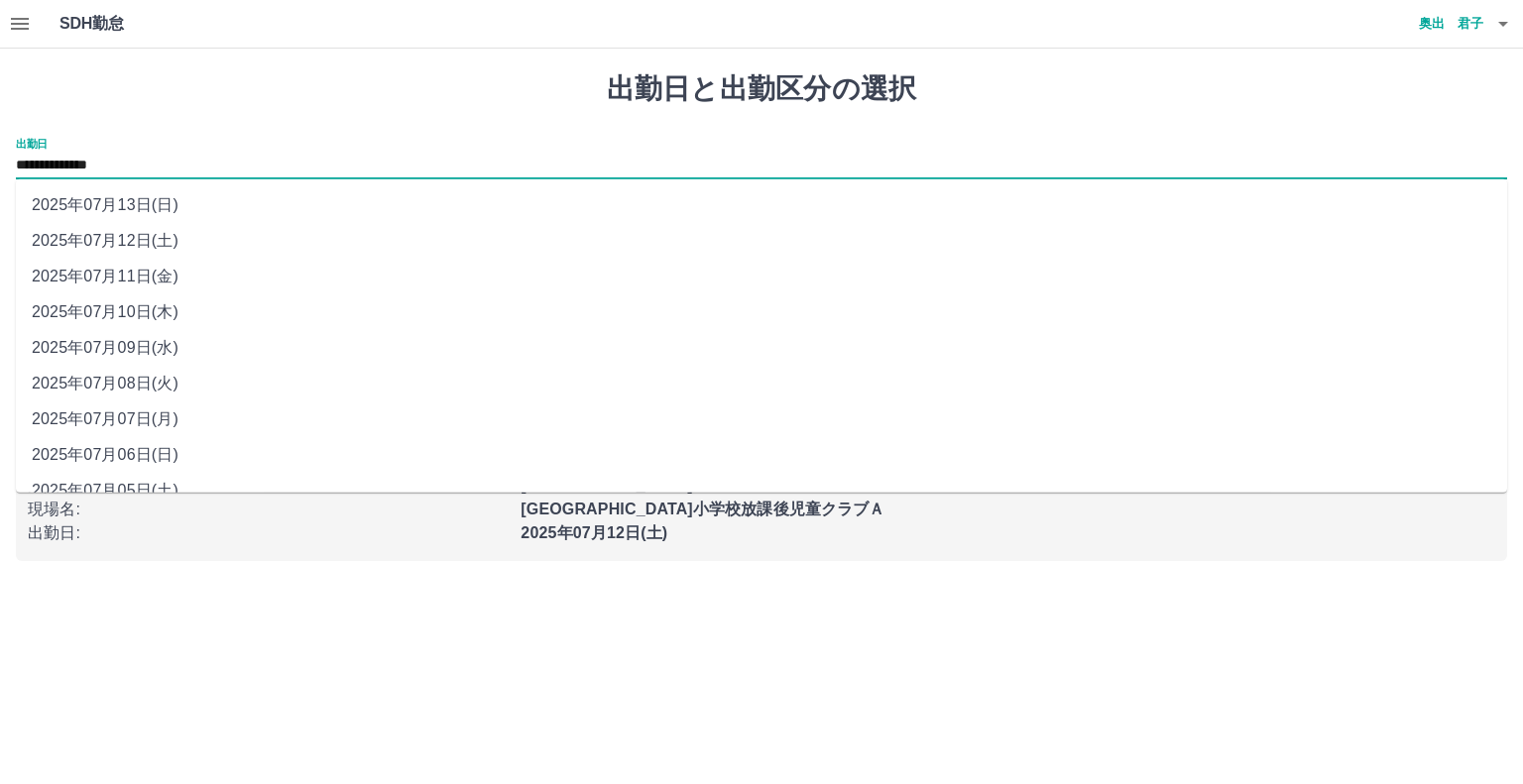 click on "**********" at bounding box center (762, 166) 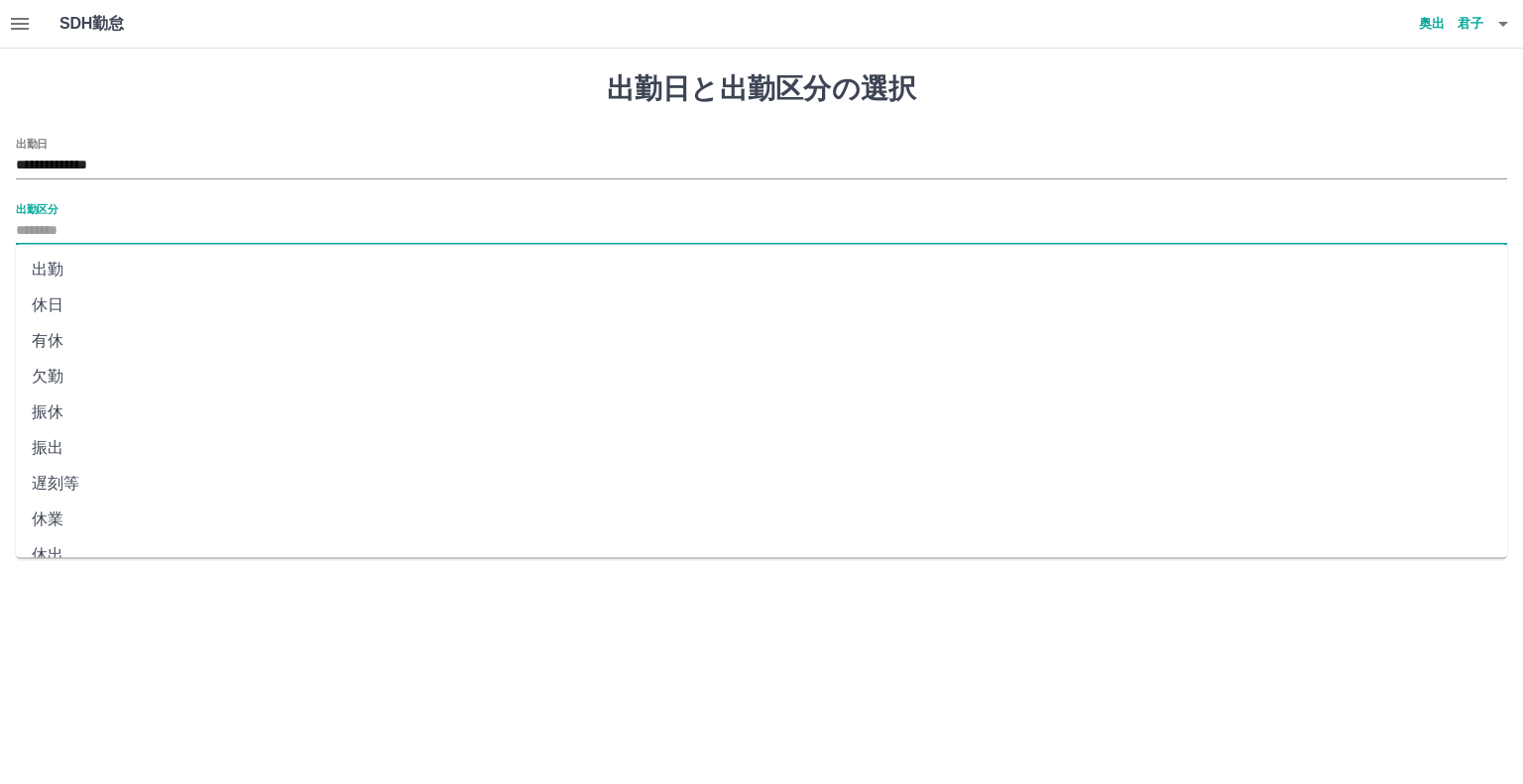 click on "出勤区分" at bounding box center (762, 231) 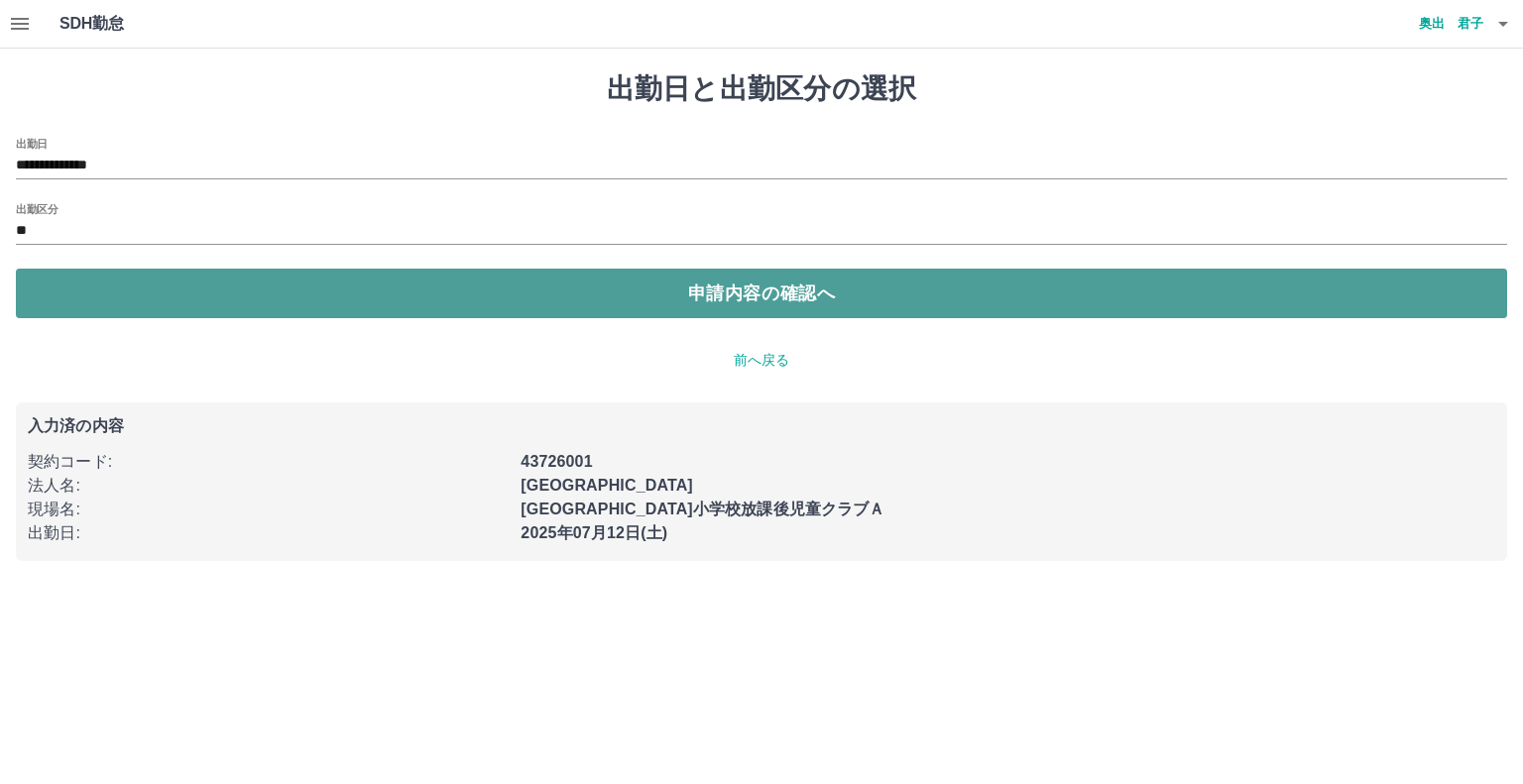 click on "申請内容の確認へ" at bounding box center [762, 293] 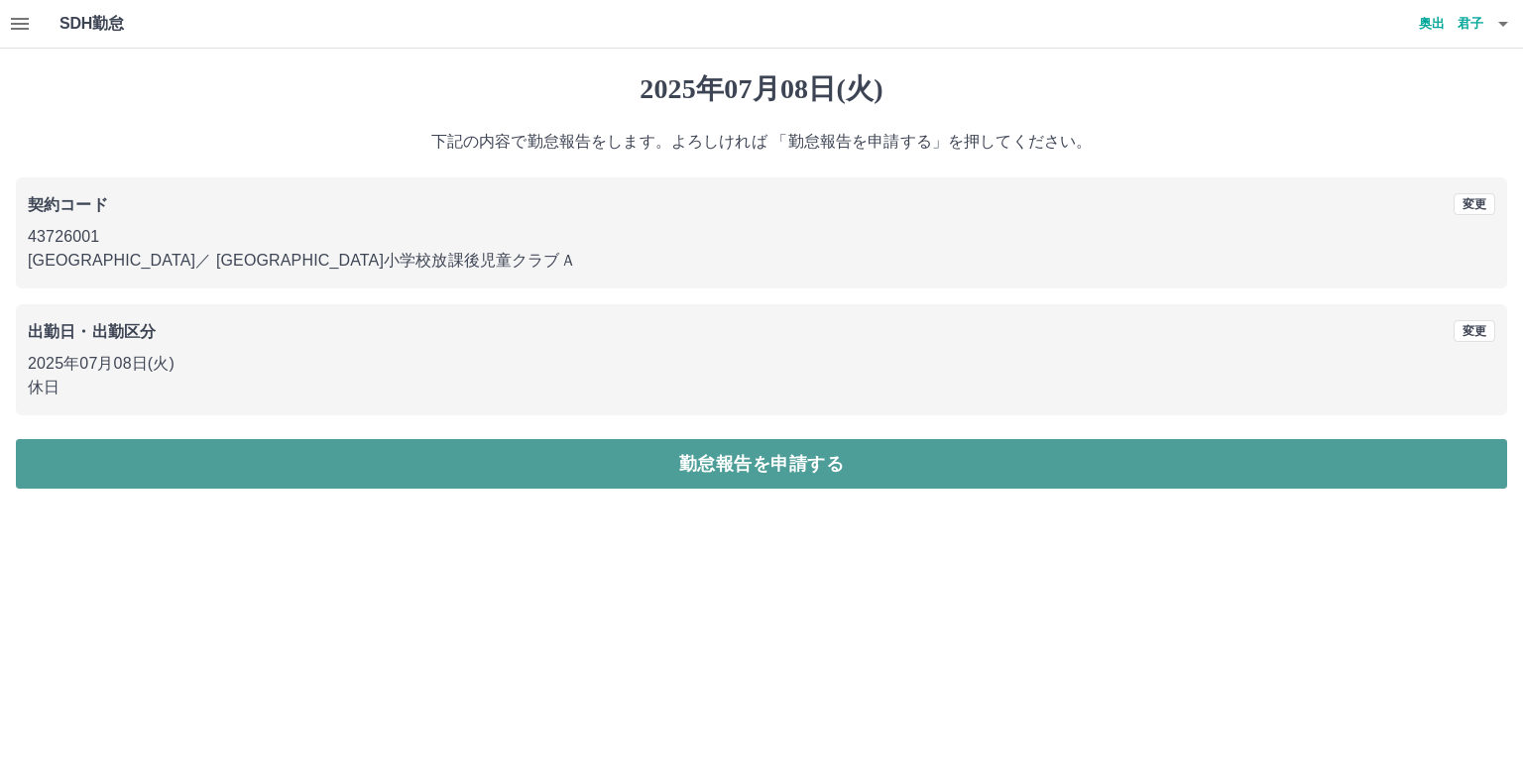 click on "勤怠報告を申請する" at bounding box center (762, 464) 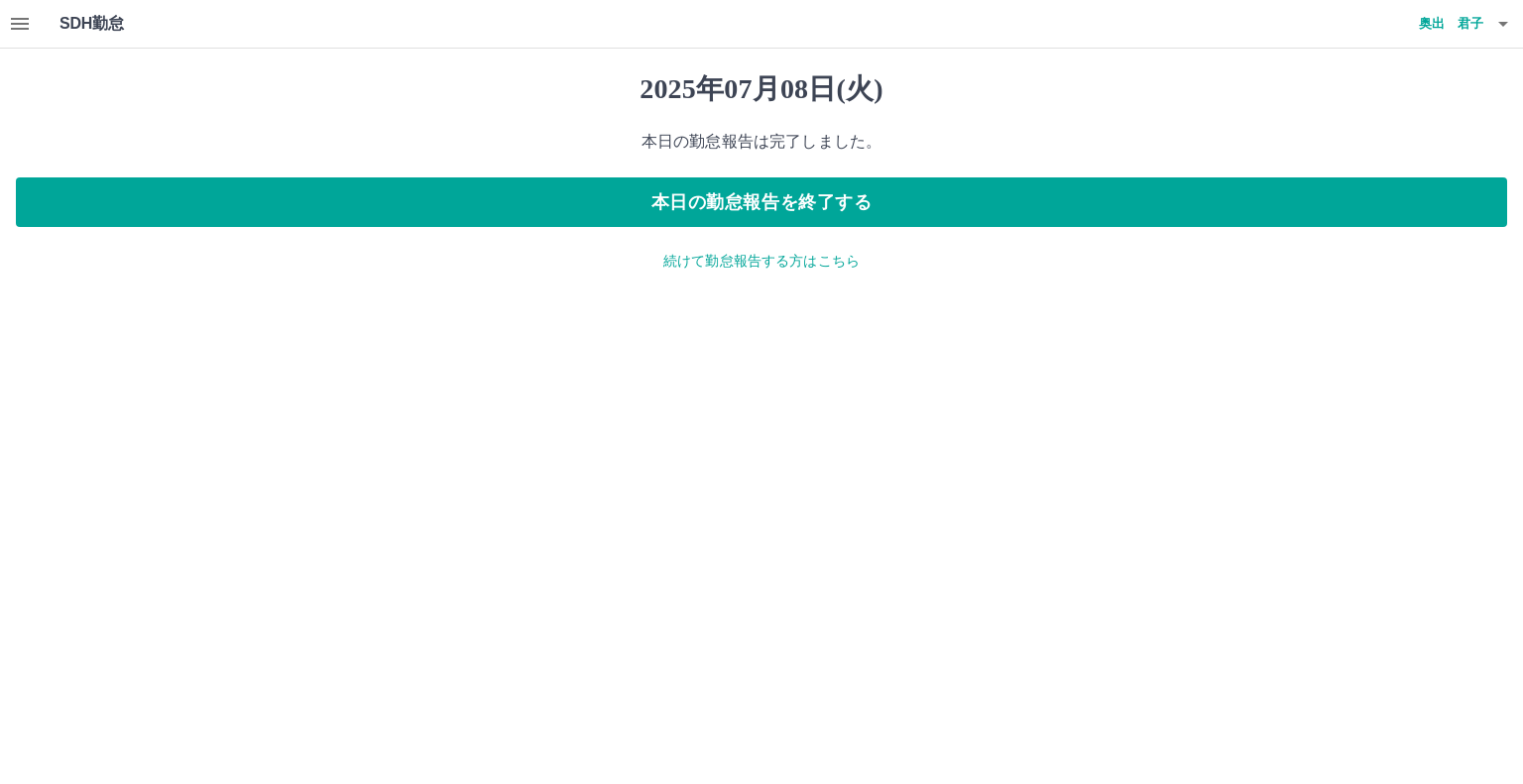click on "続けて勤怠報告する方はこちら" at bounding box center (762, 261) 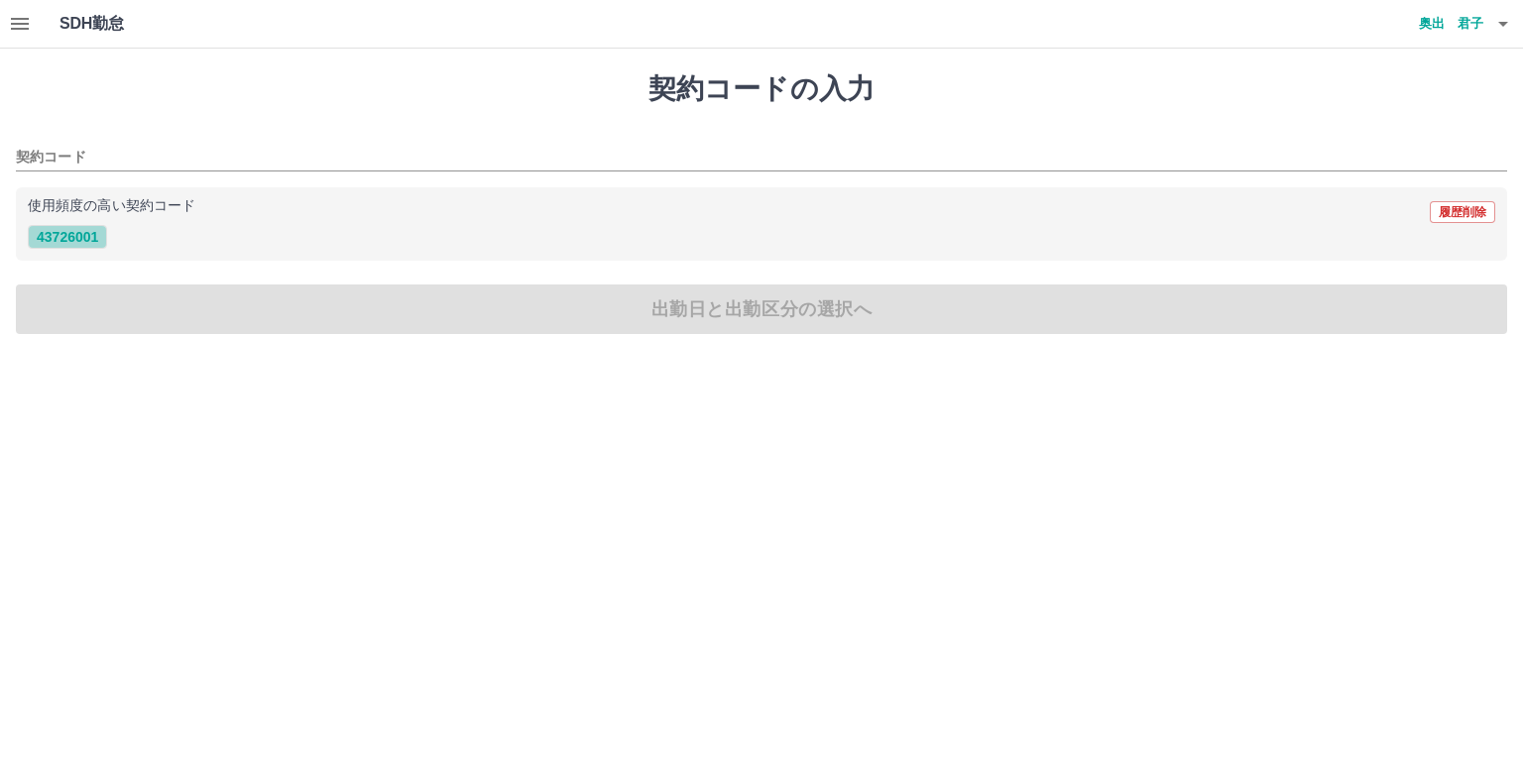 click on "43726001" at bounding box center [67, 237] 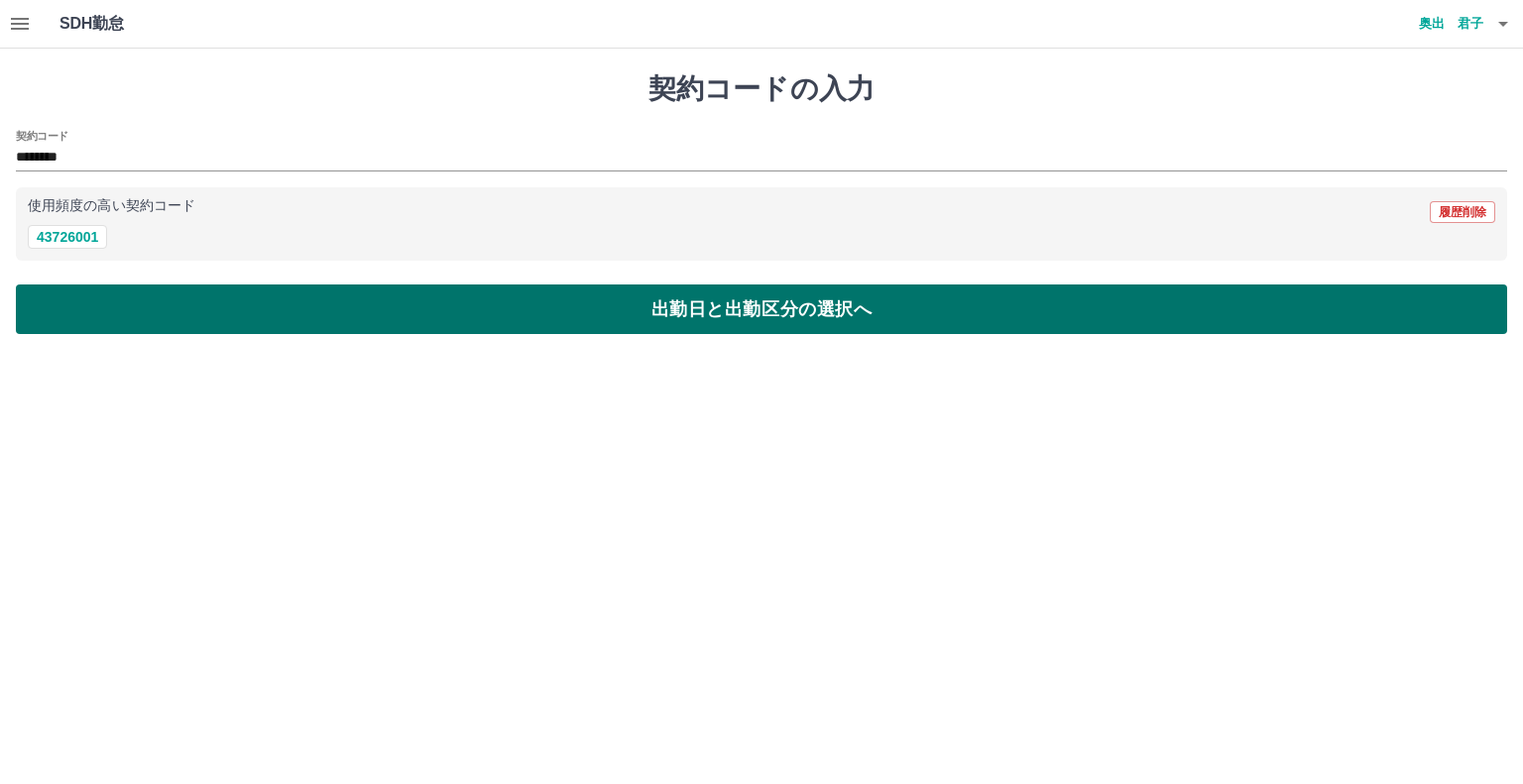 click on "出勤日と出勤区分の選択へ" at bounding box center (762, 309) 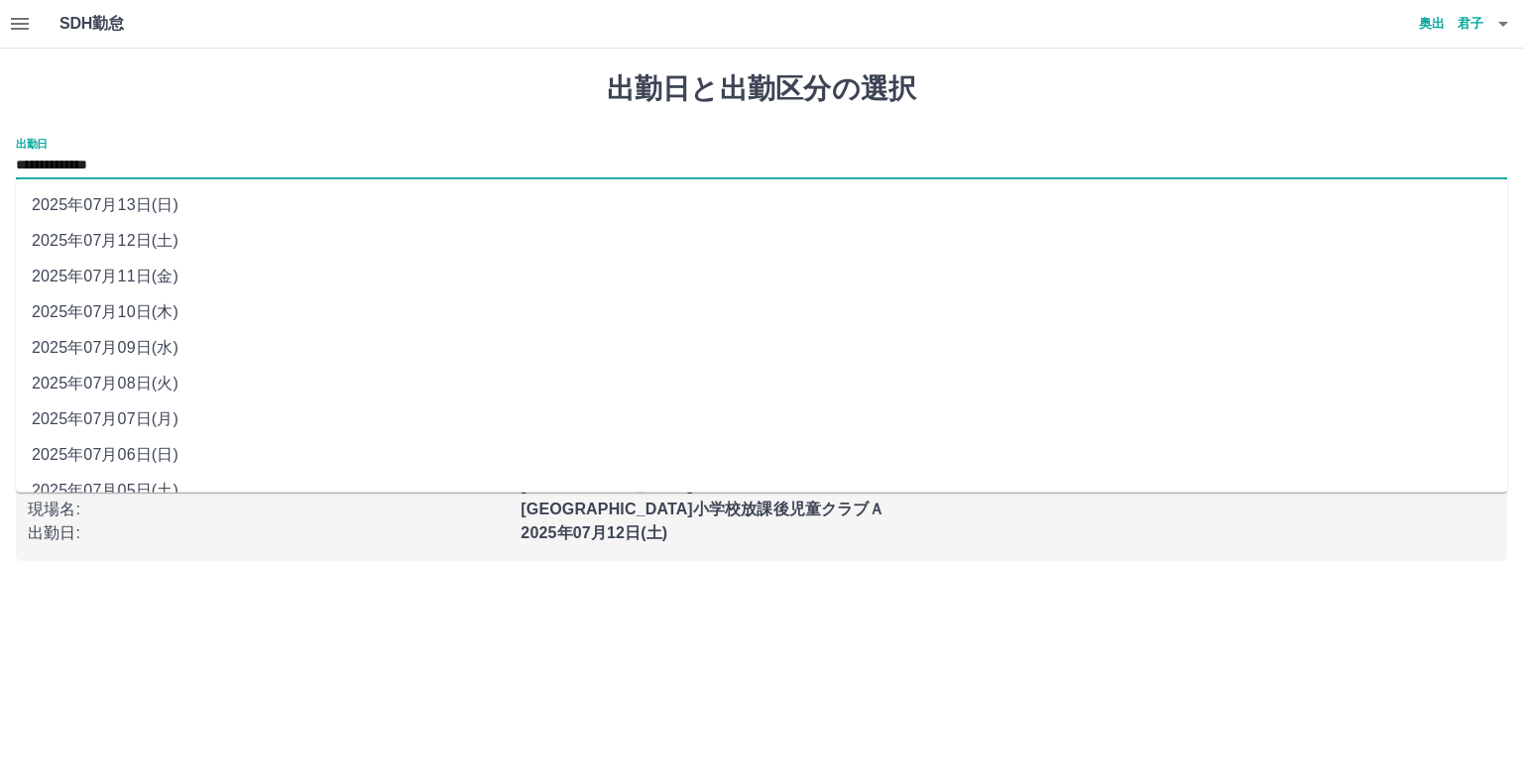 click on "**********" at bounding box center [762, 166] 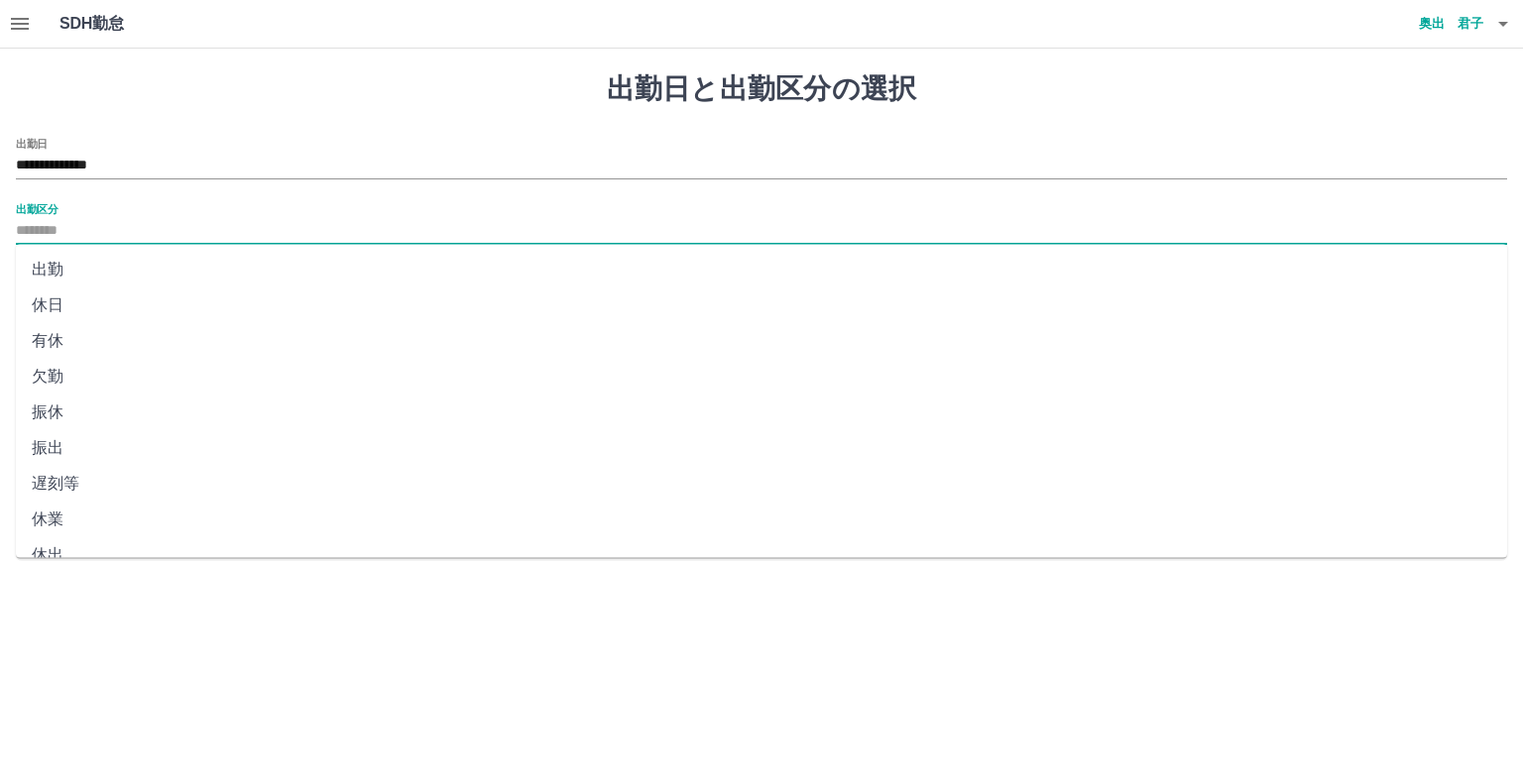 click on "出勤区分" at bounding box center (762, 231) 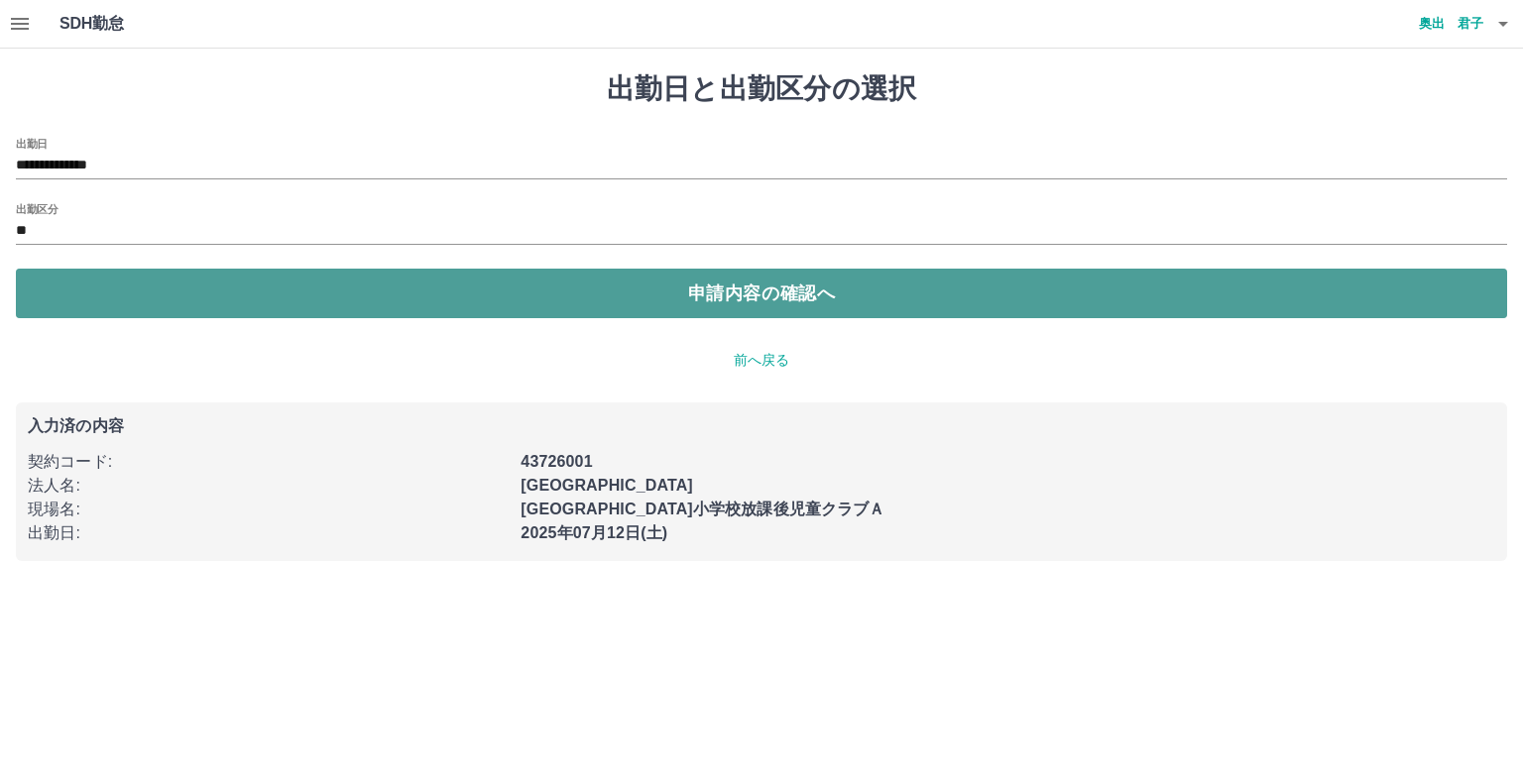 click on "申請内容の確認へ" at bounding box center [762, 293] 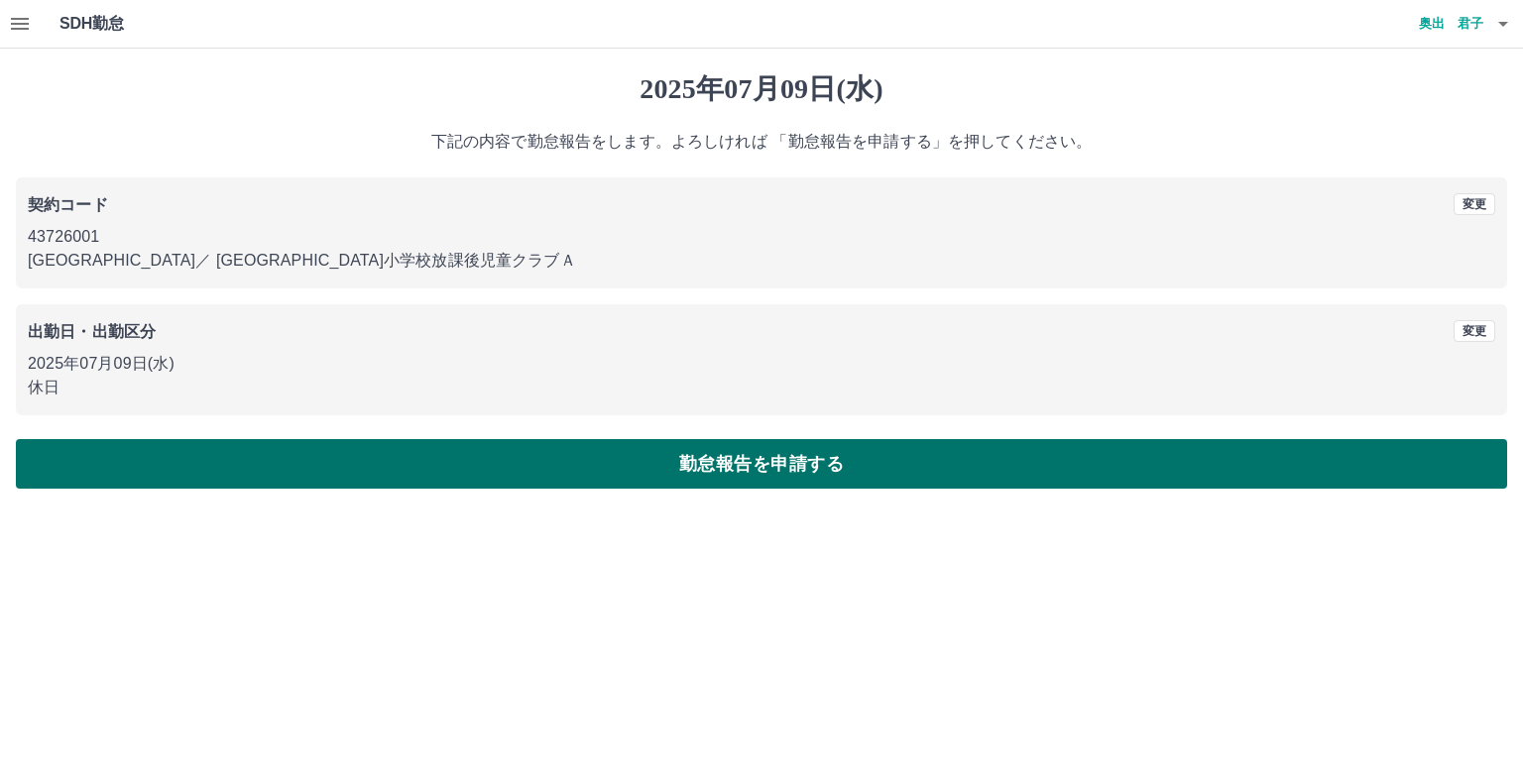 click on "勤怠報告を申請する" at bounding box center [762, 464] 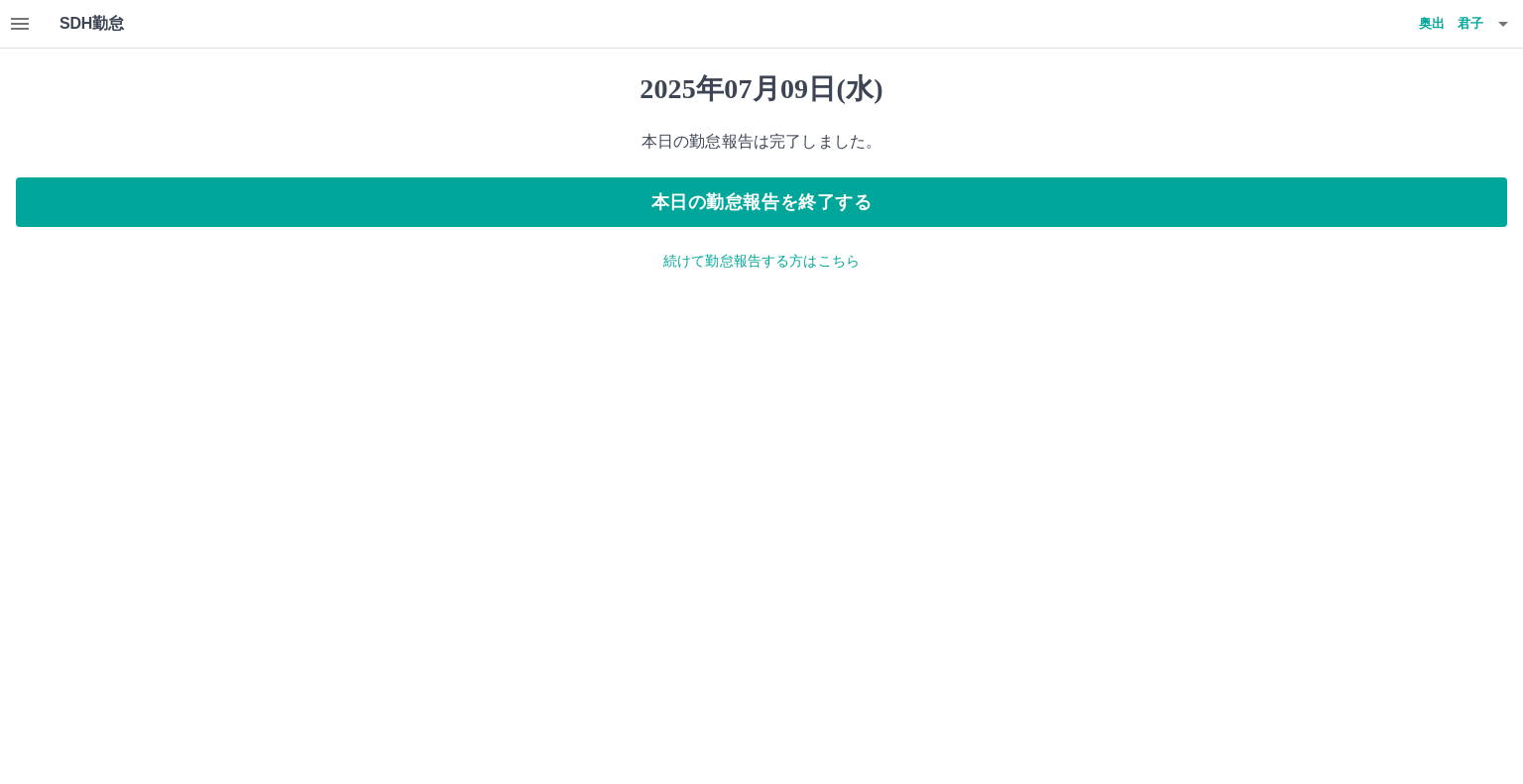 click on "続けて勤怠報告する方はこちら" at bounding box center (762, 261) 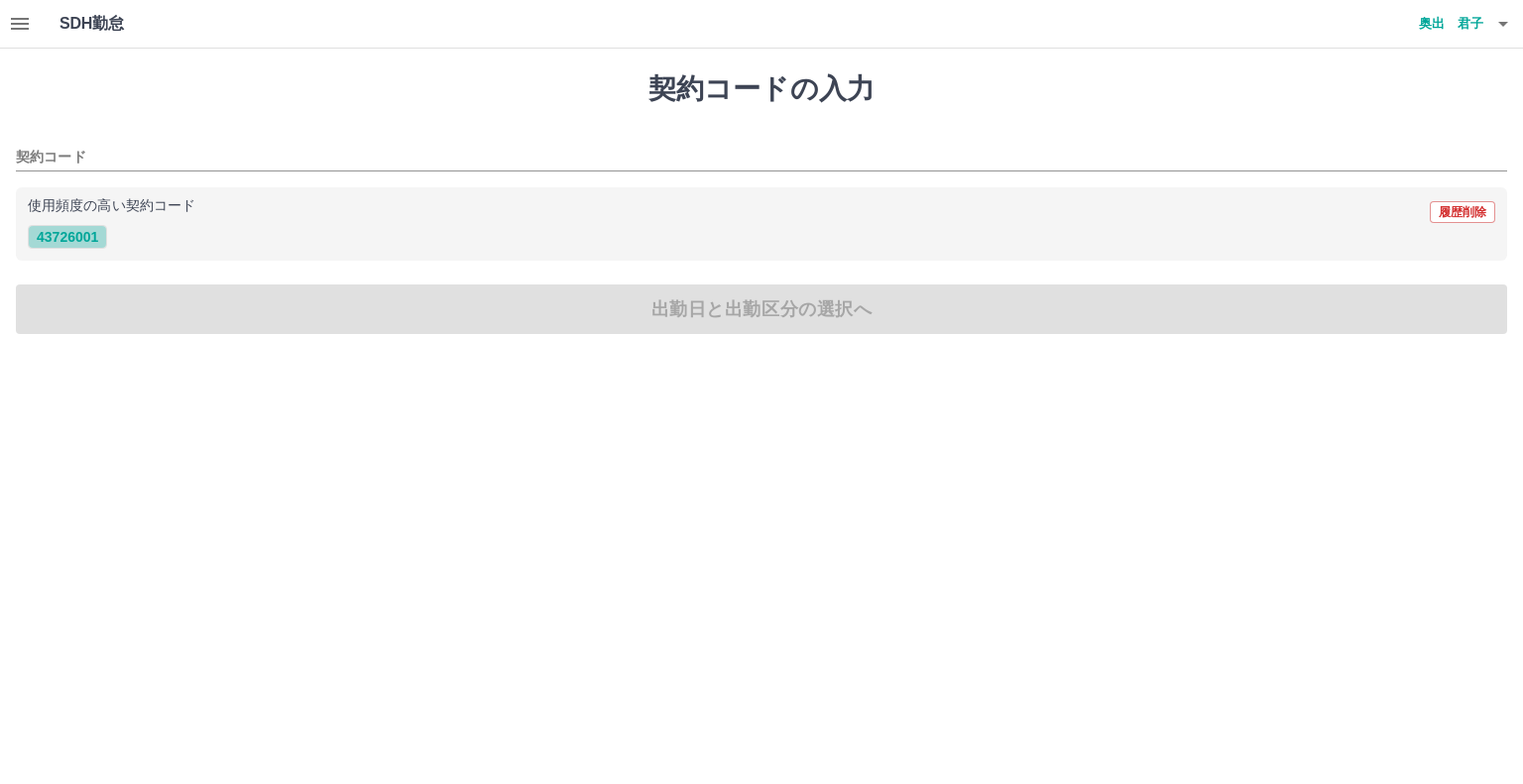 click on "43726001" at bounding box center (67, 237) 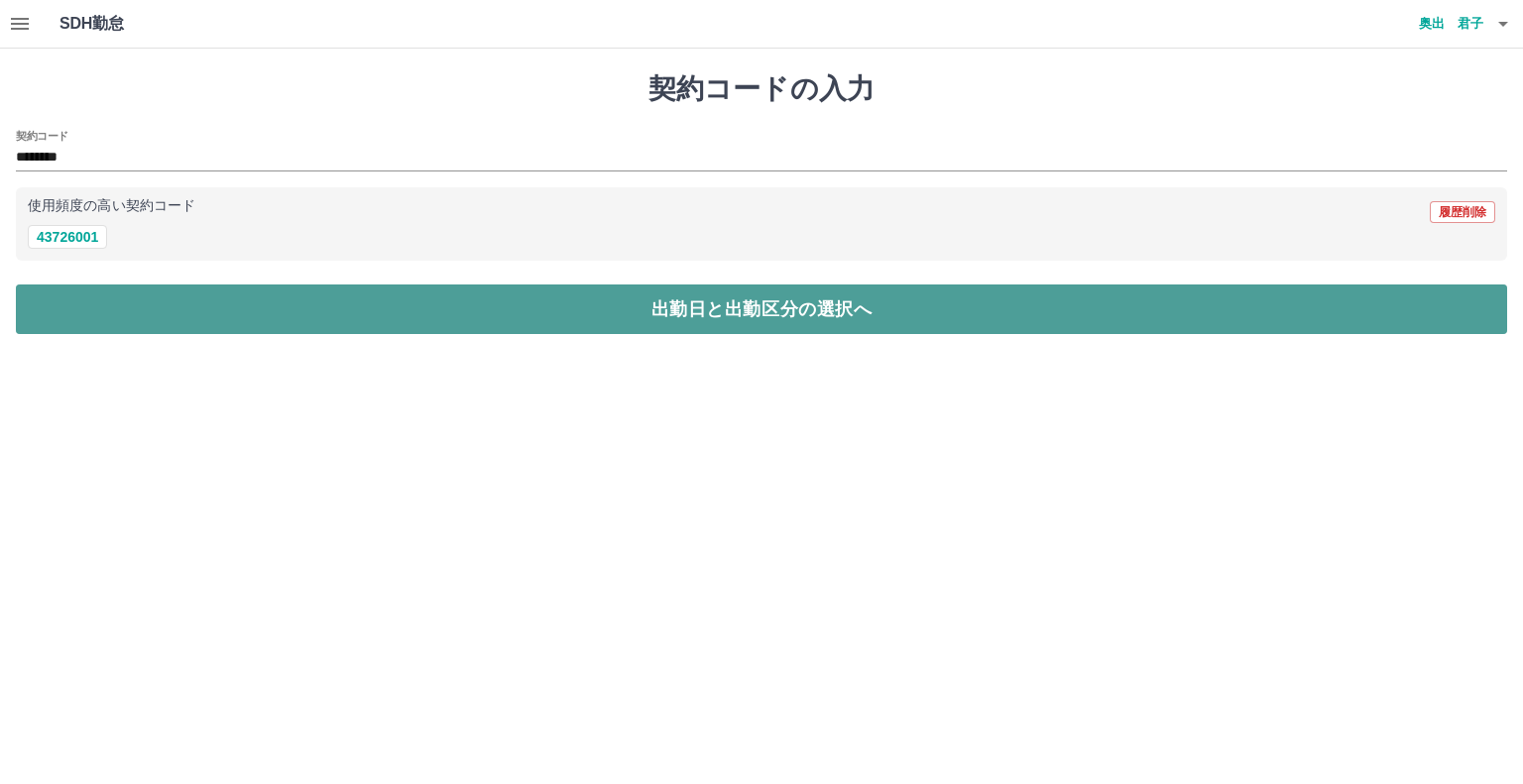 click on "出勤日と出勤区分の選択へ" at bounding box center (762, 309) 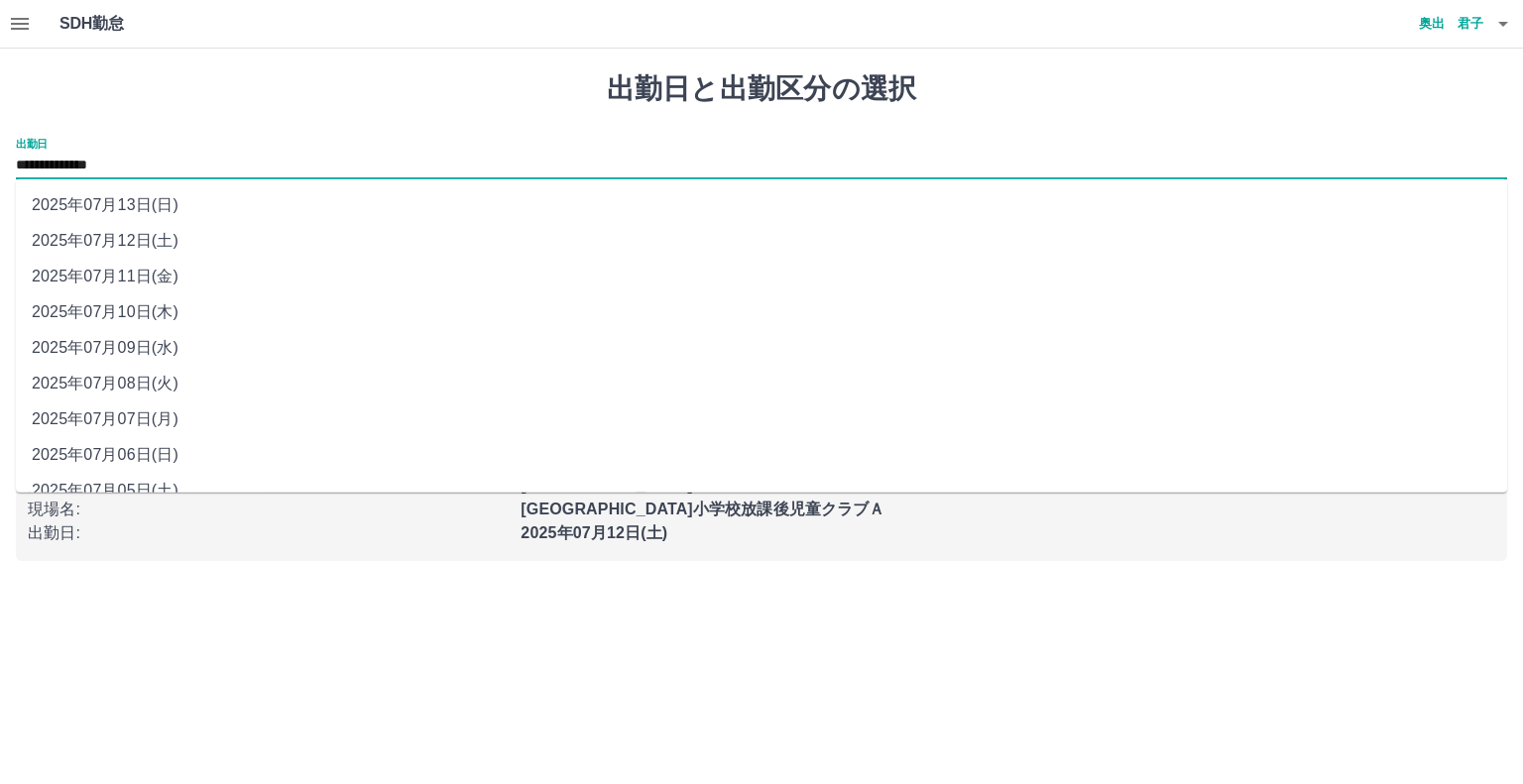 click on "**********" at bounding box center [762, 166] 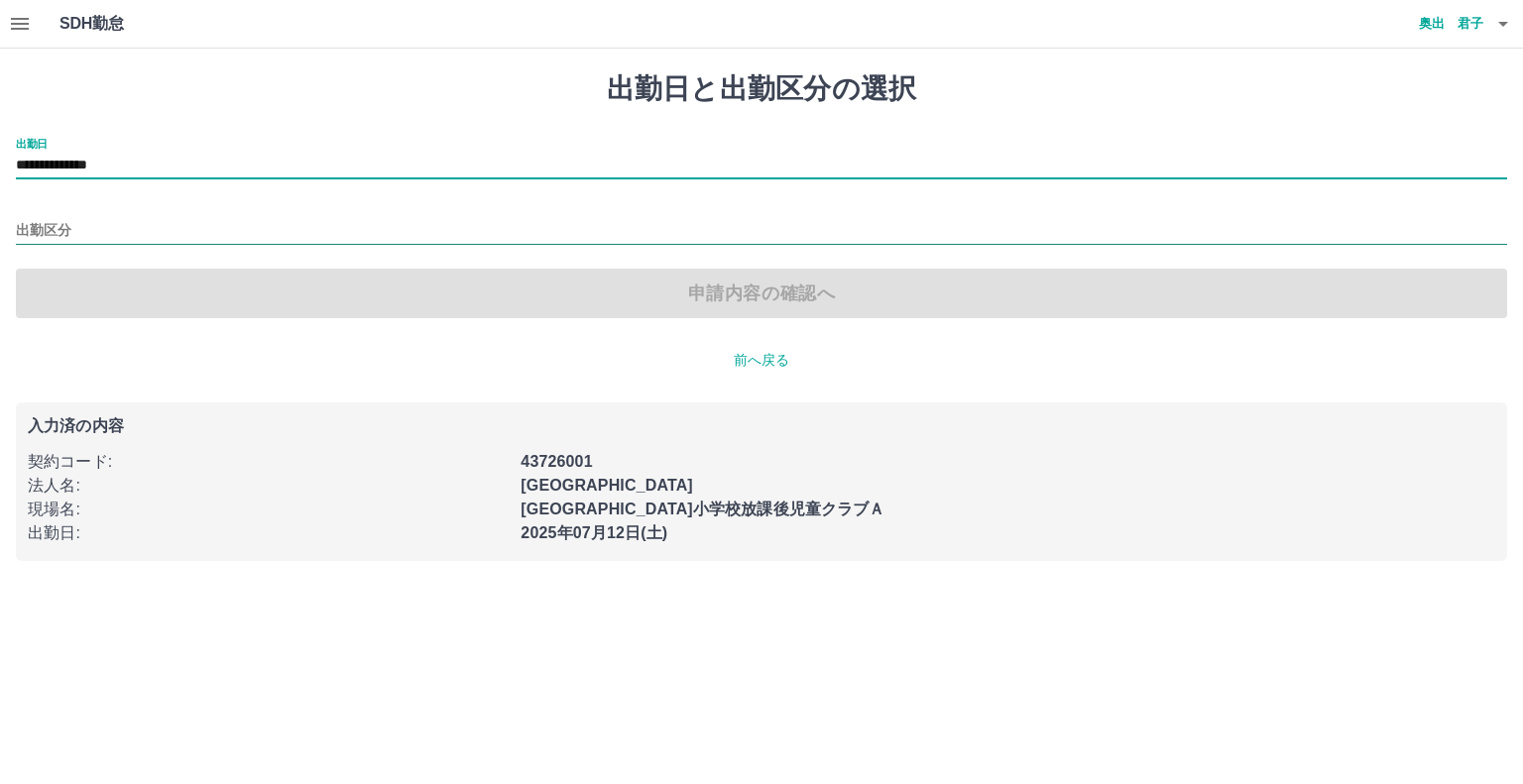 click on "出勤区分" at bounding box center [762, 231] 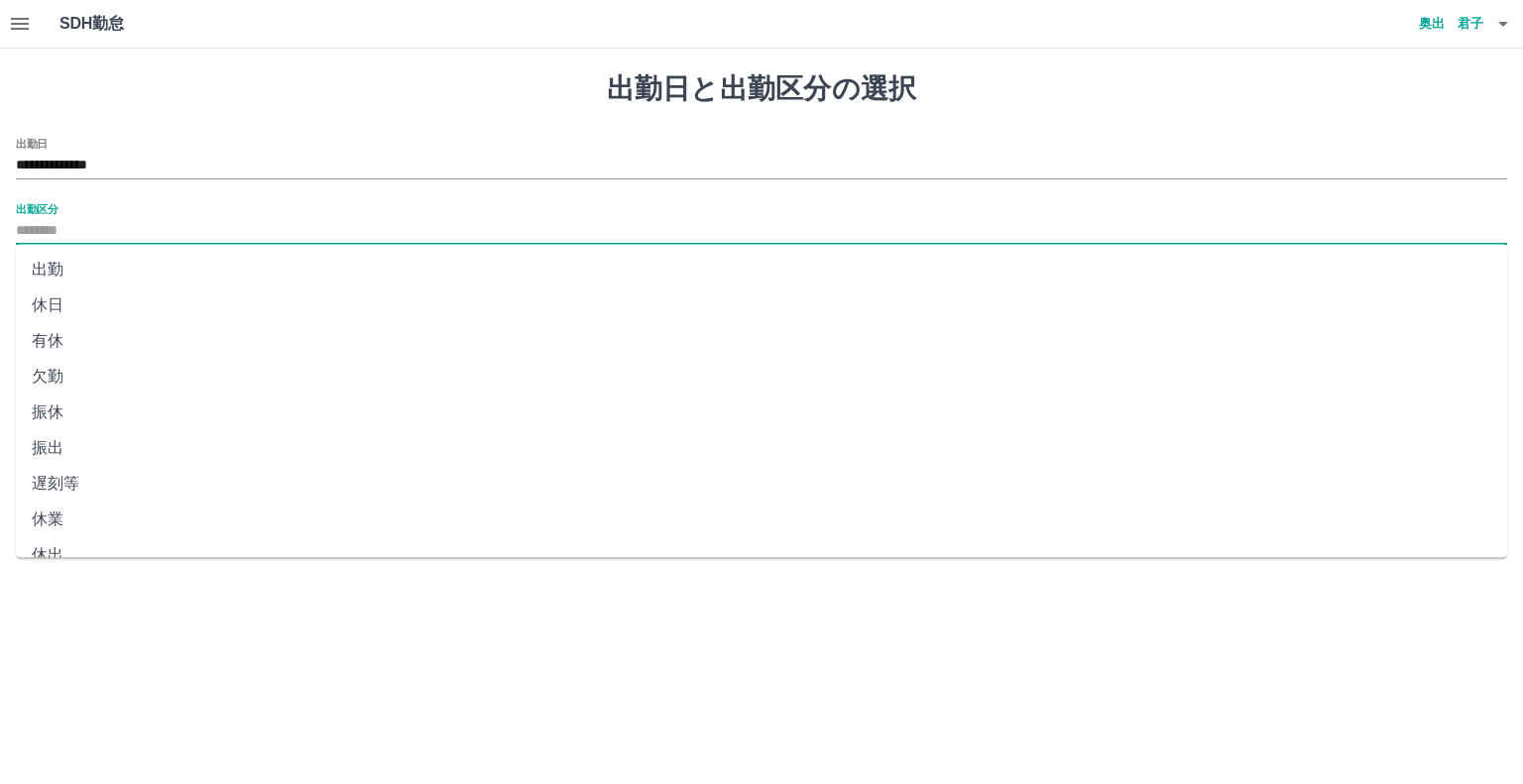 click on "休日" at bounding box center (762, 305) 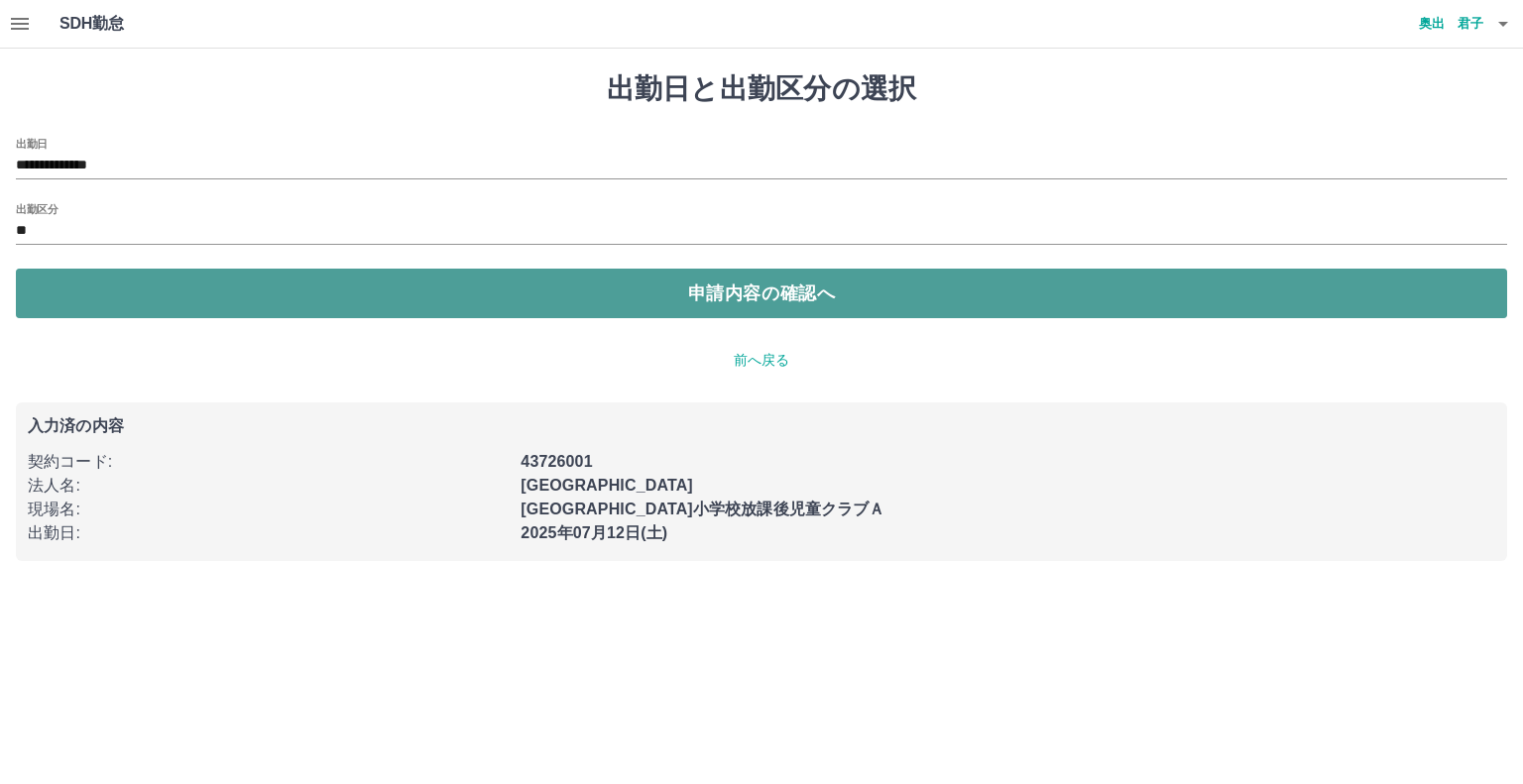 click on "申請内容の確認へ" at bounding box center (762, 293) 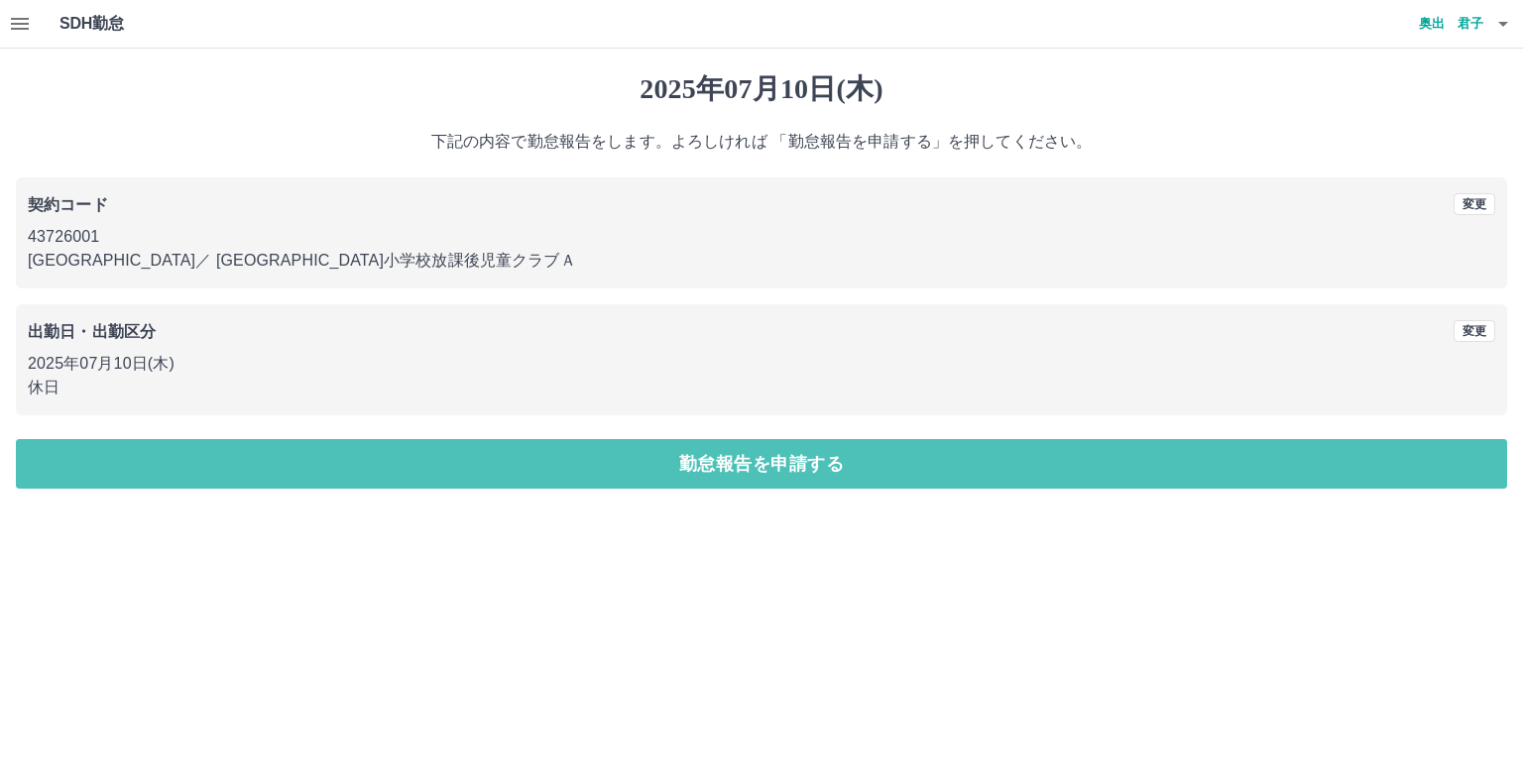 click on "勤怠報告を申請する" at bounding box center [762, 464] 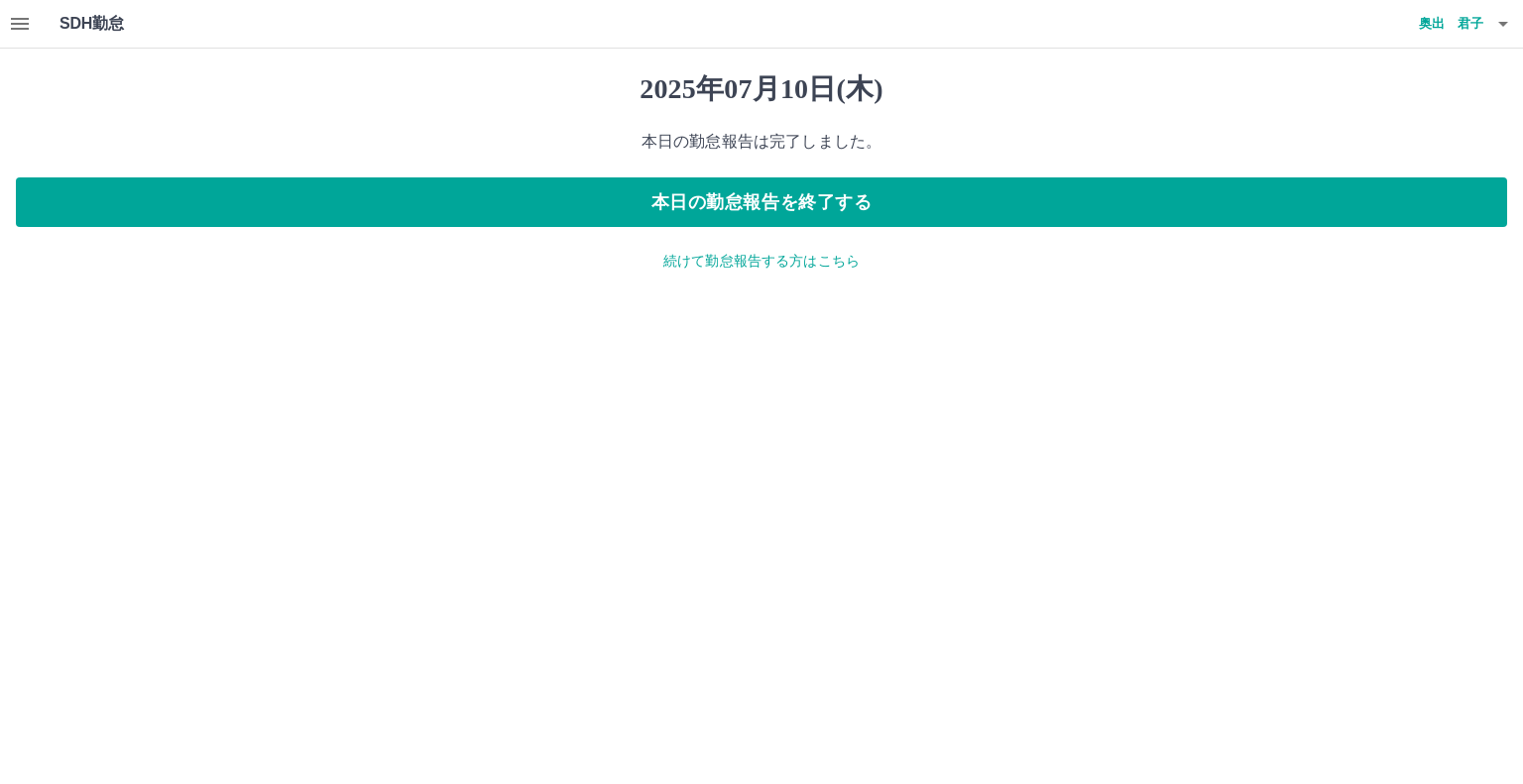 click on "続けて勤怠報告する方はこちら" at bounding box center [762, 261] 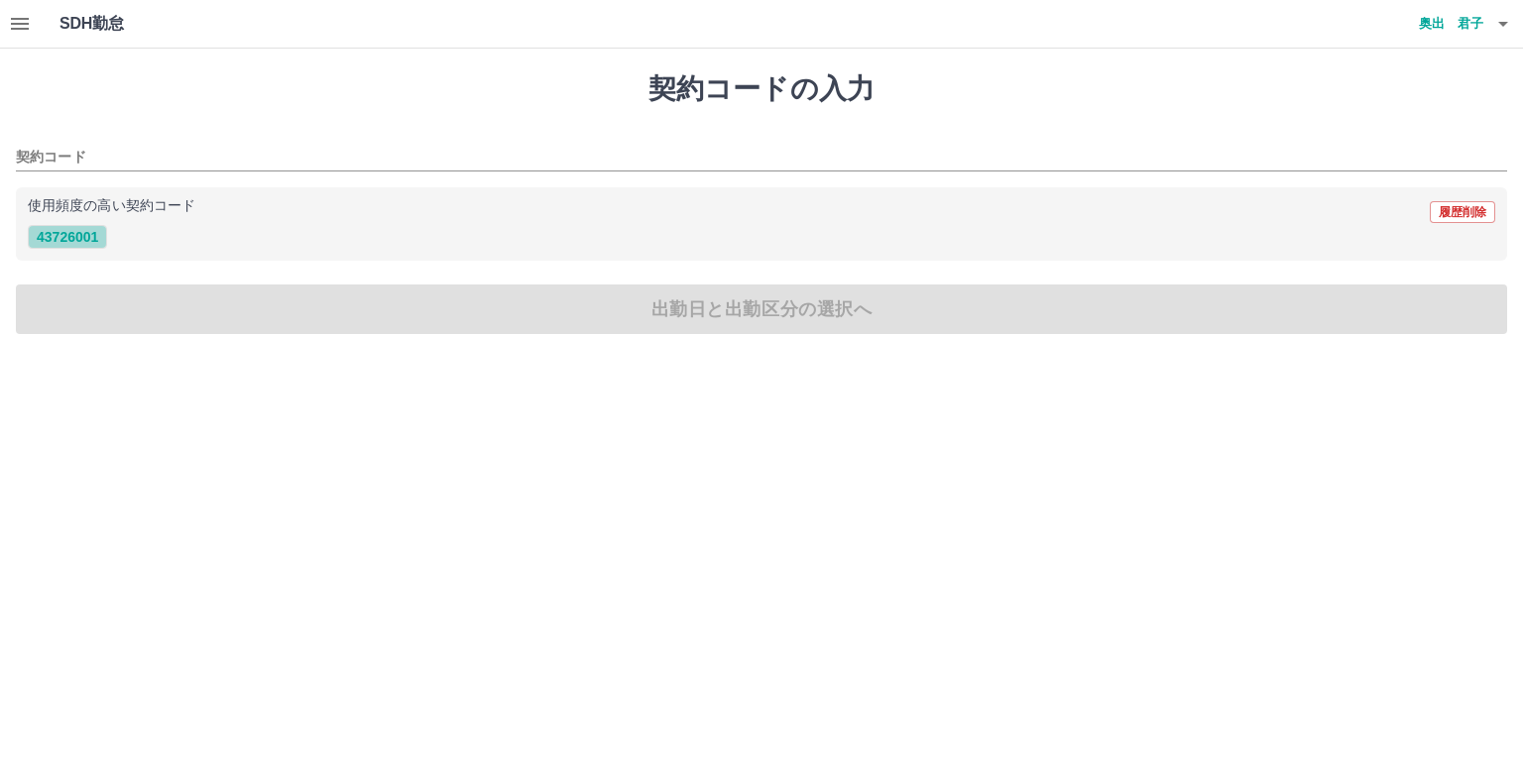 click on "43726001" at bounding box center [67, 237] 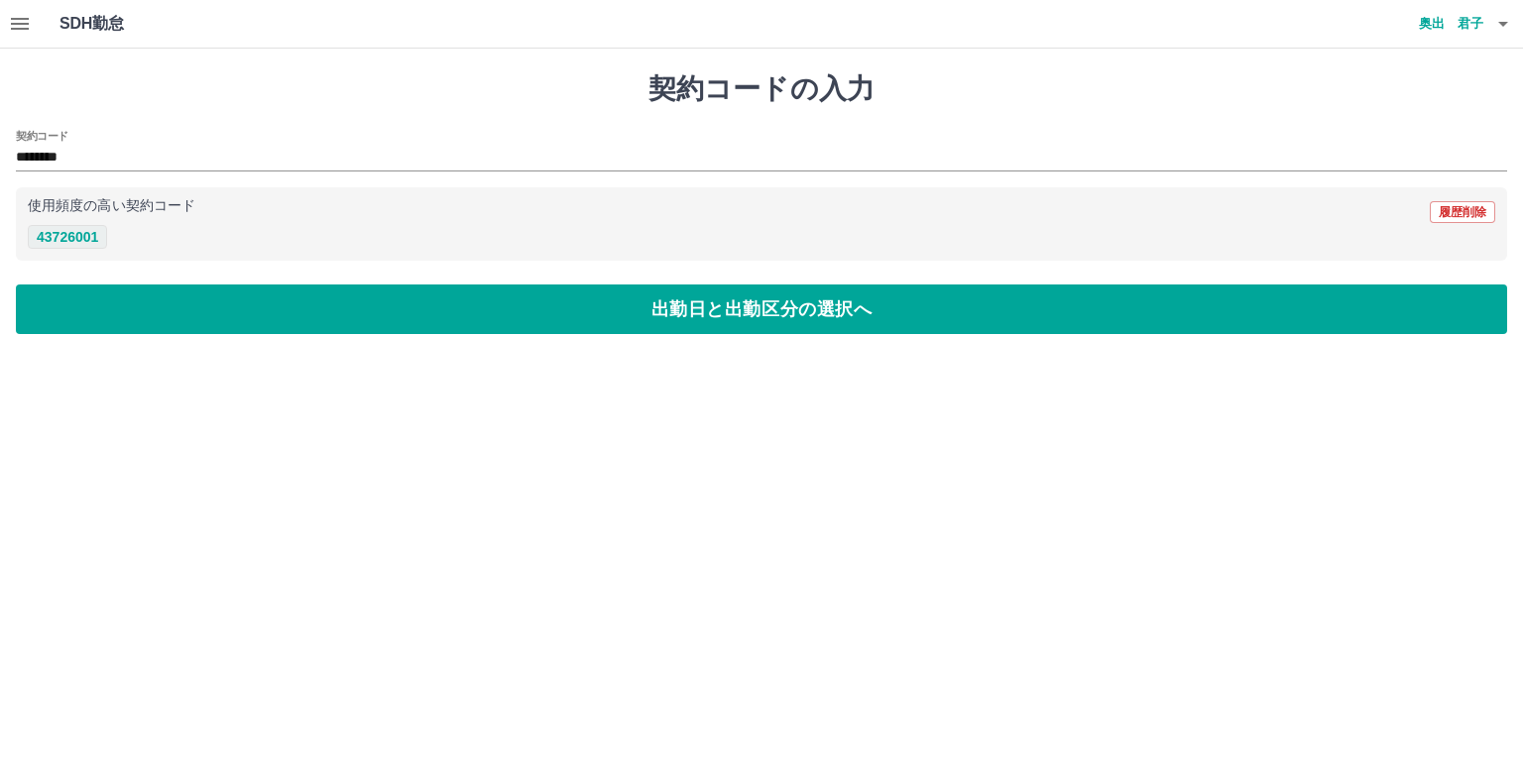 click on "43726001" at bounding box center (67, 237) 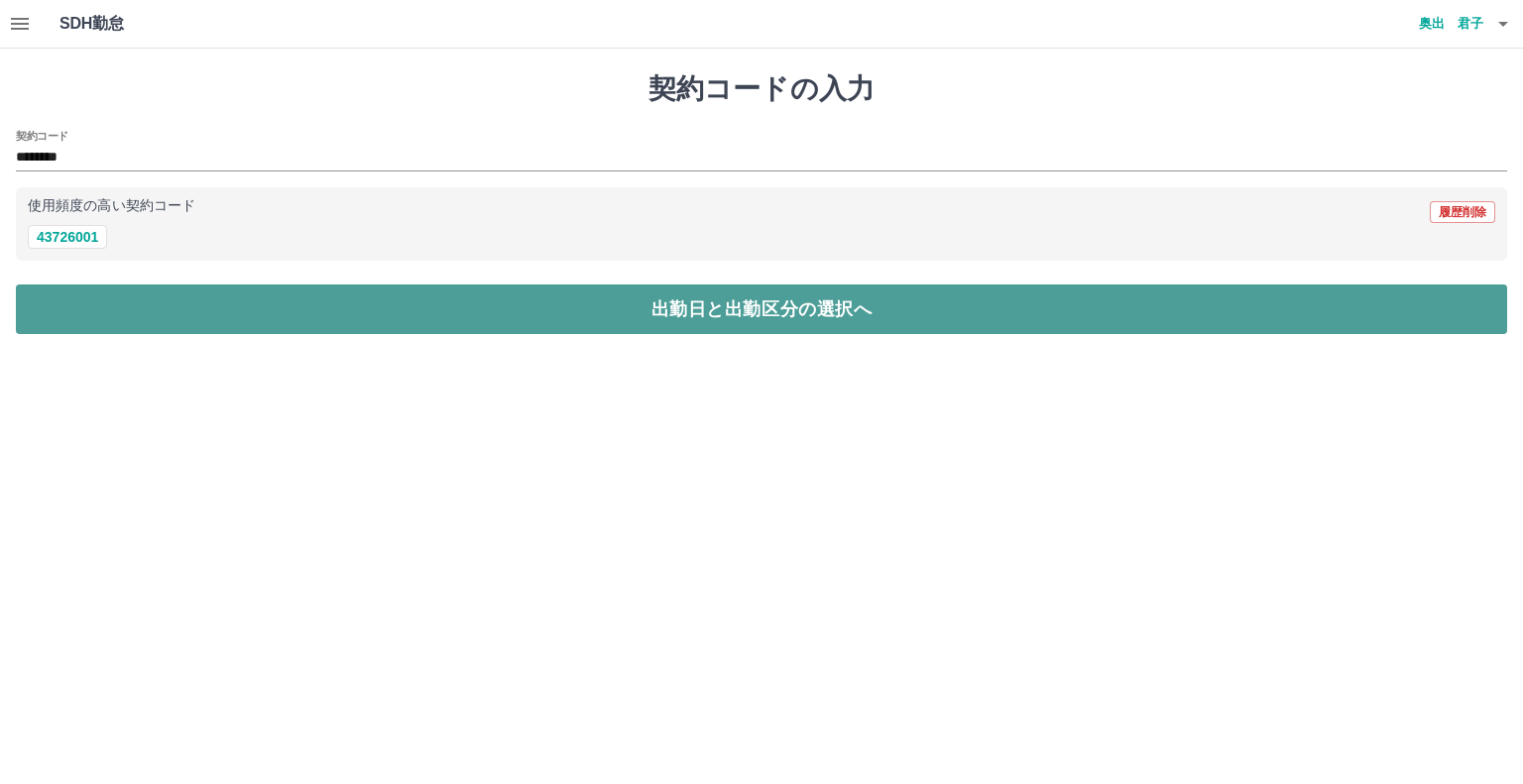 click on "出勤日と出勤区分の選択へ" at bounding box center (762, 309) 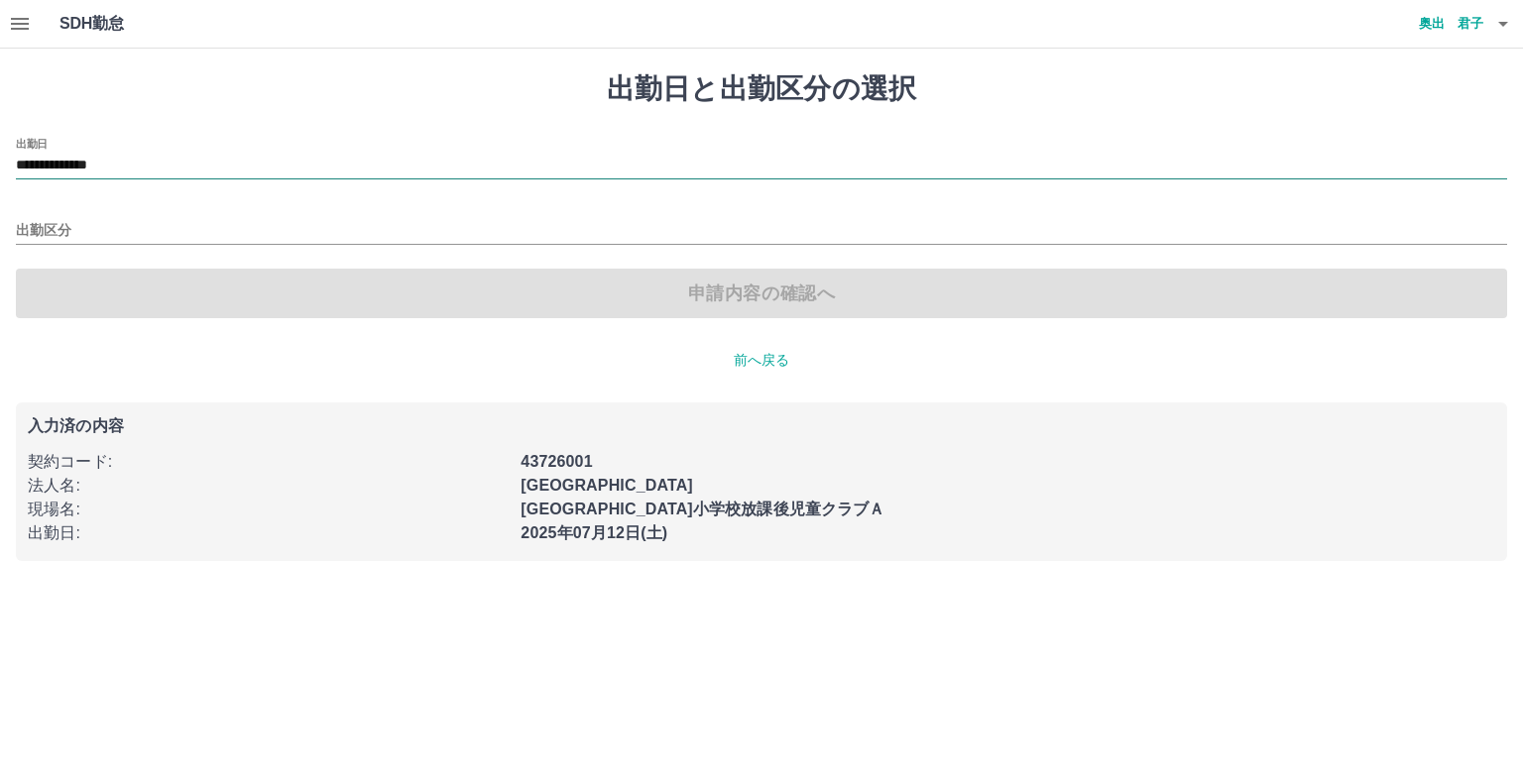 click on "**********" at bounding box center (762, 166) 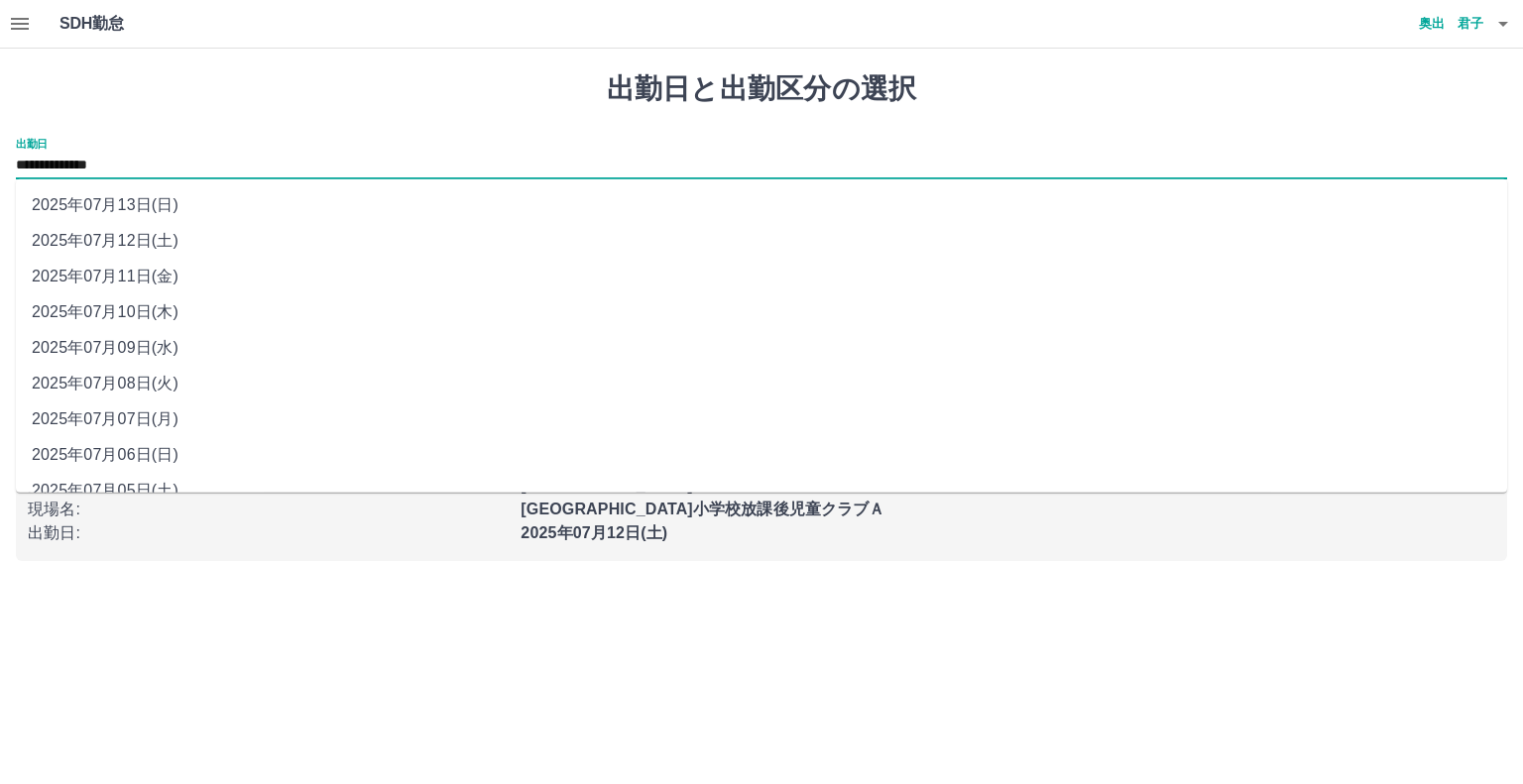 click on "2025年07月11日(金)" at bounding box center (762, 277) 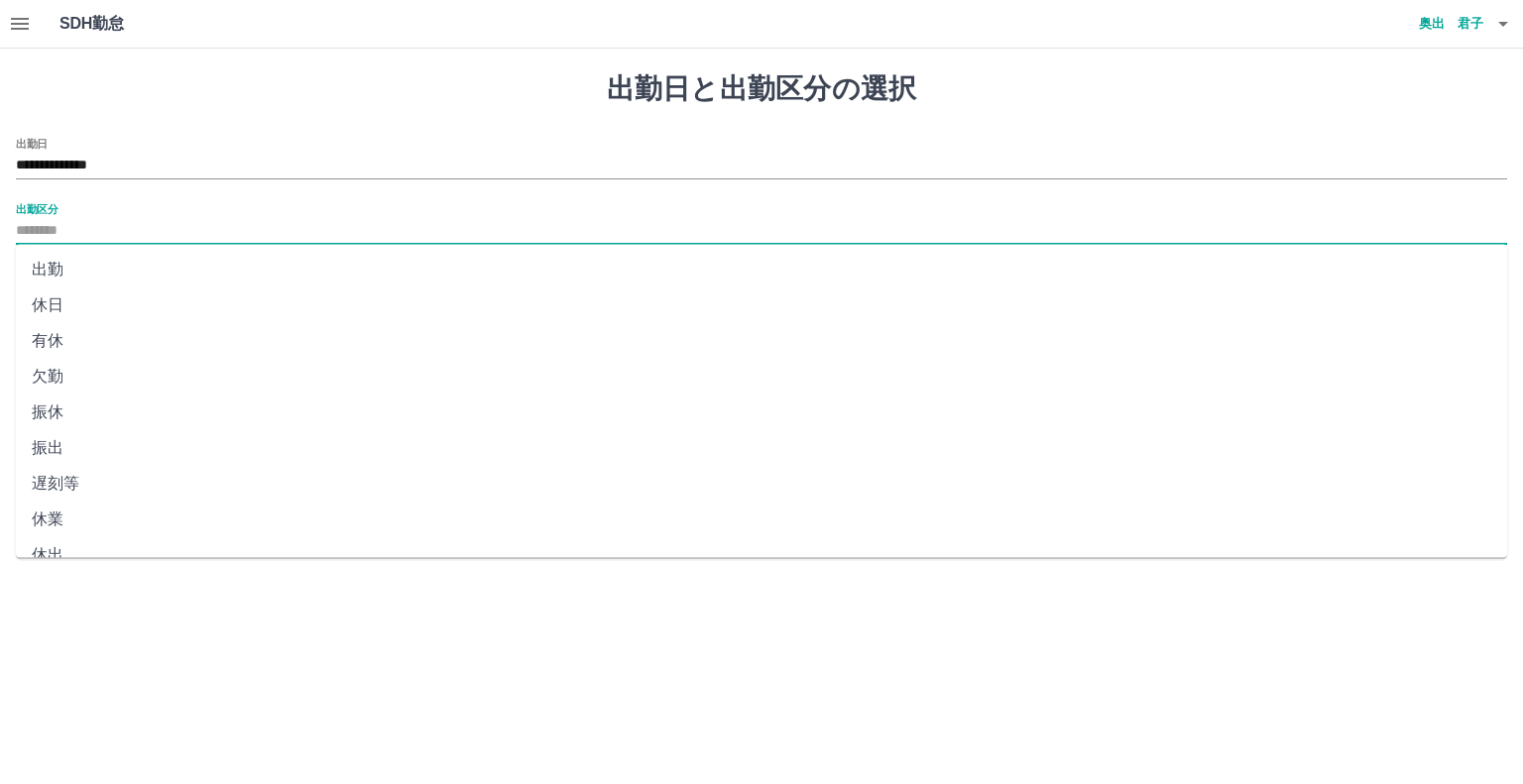 click on "出勤区分" at bounding box center [762, 231] 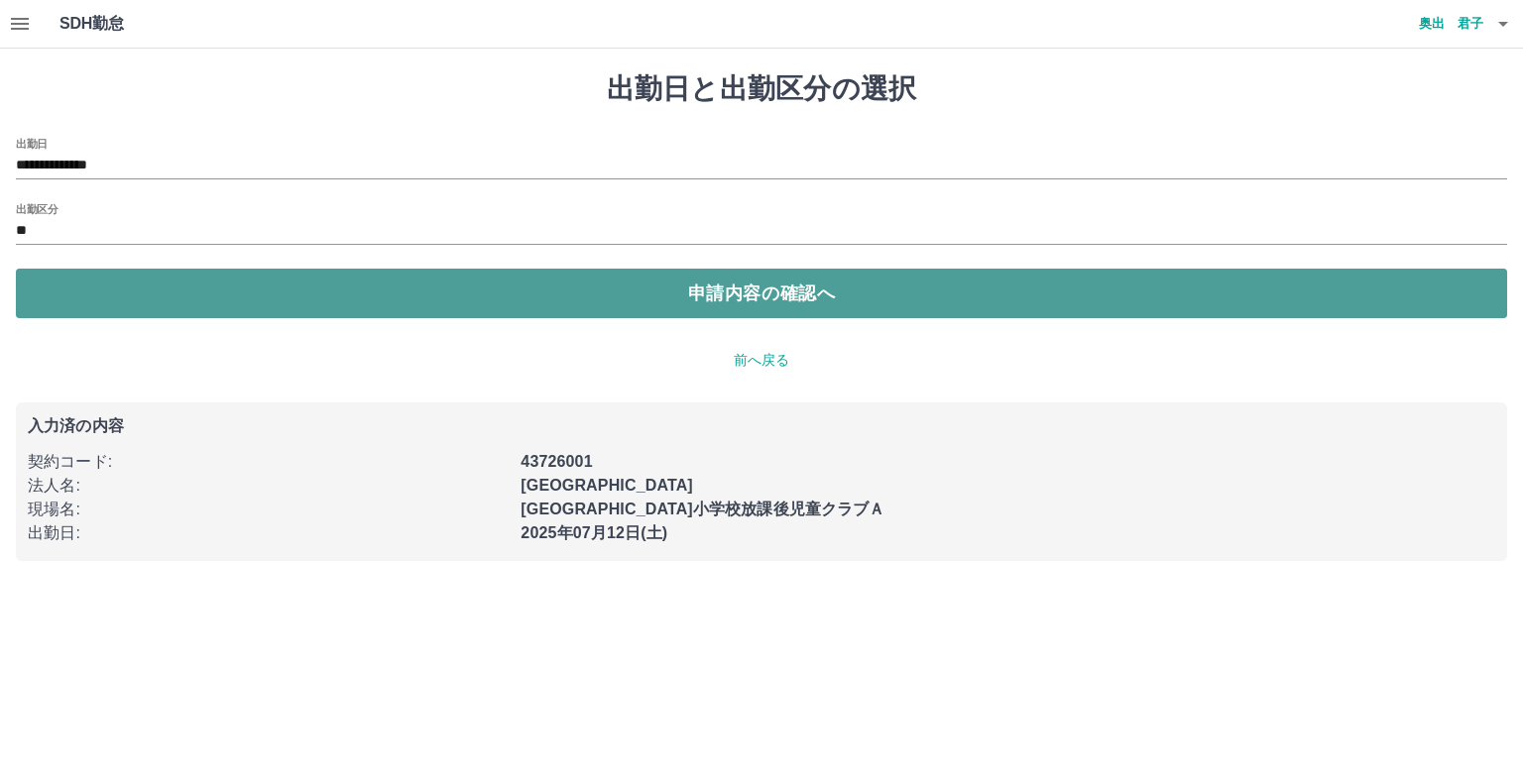 click on "申請内容の確認へ" at bounding box center (762, 293) 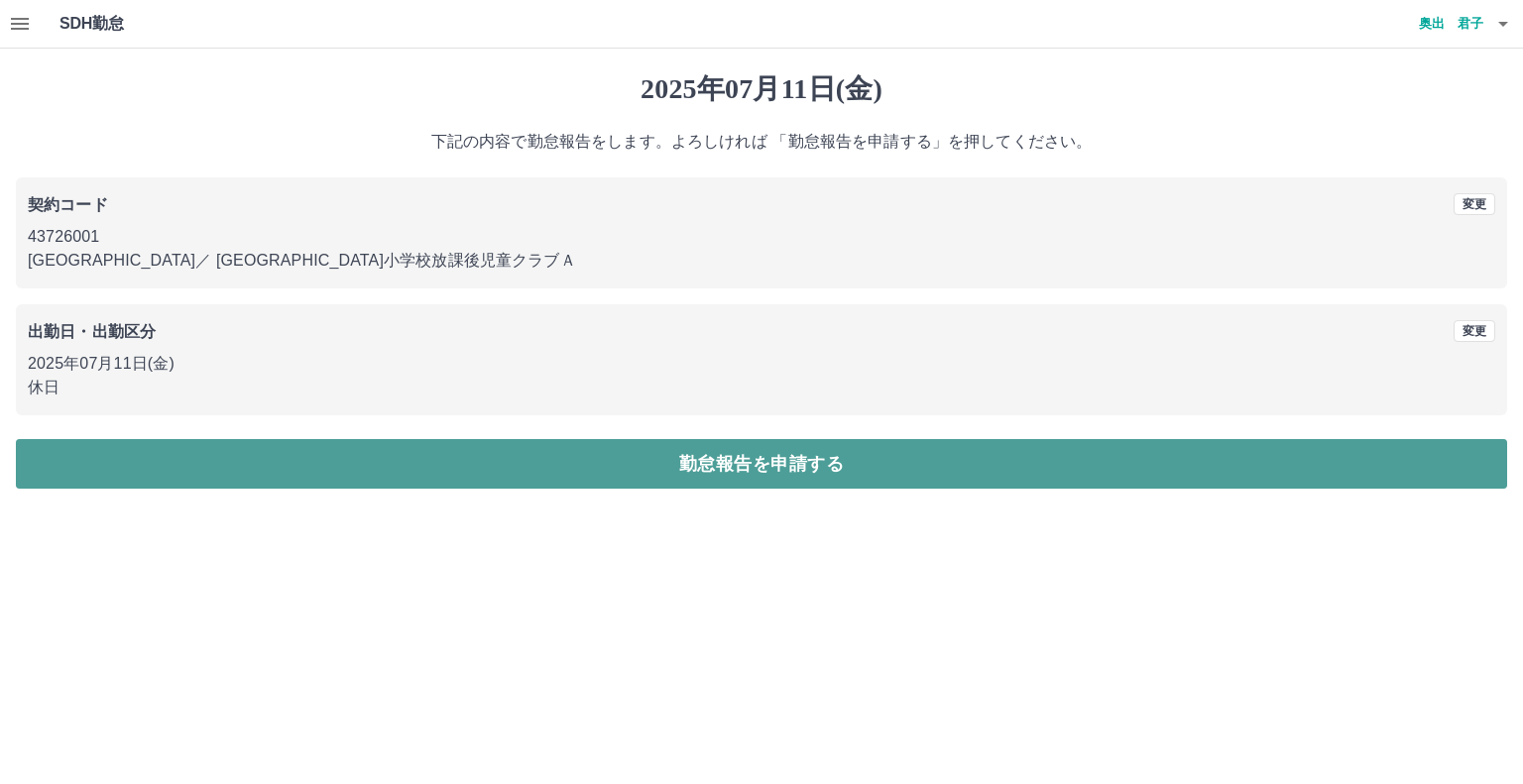 click on "勤怠報告を申請する" at bounding box center (762, 464) 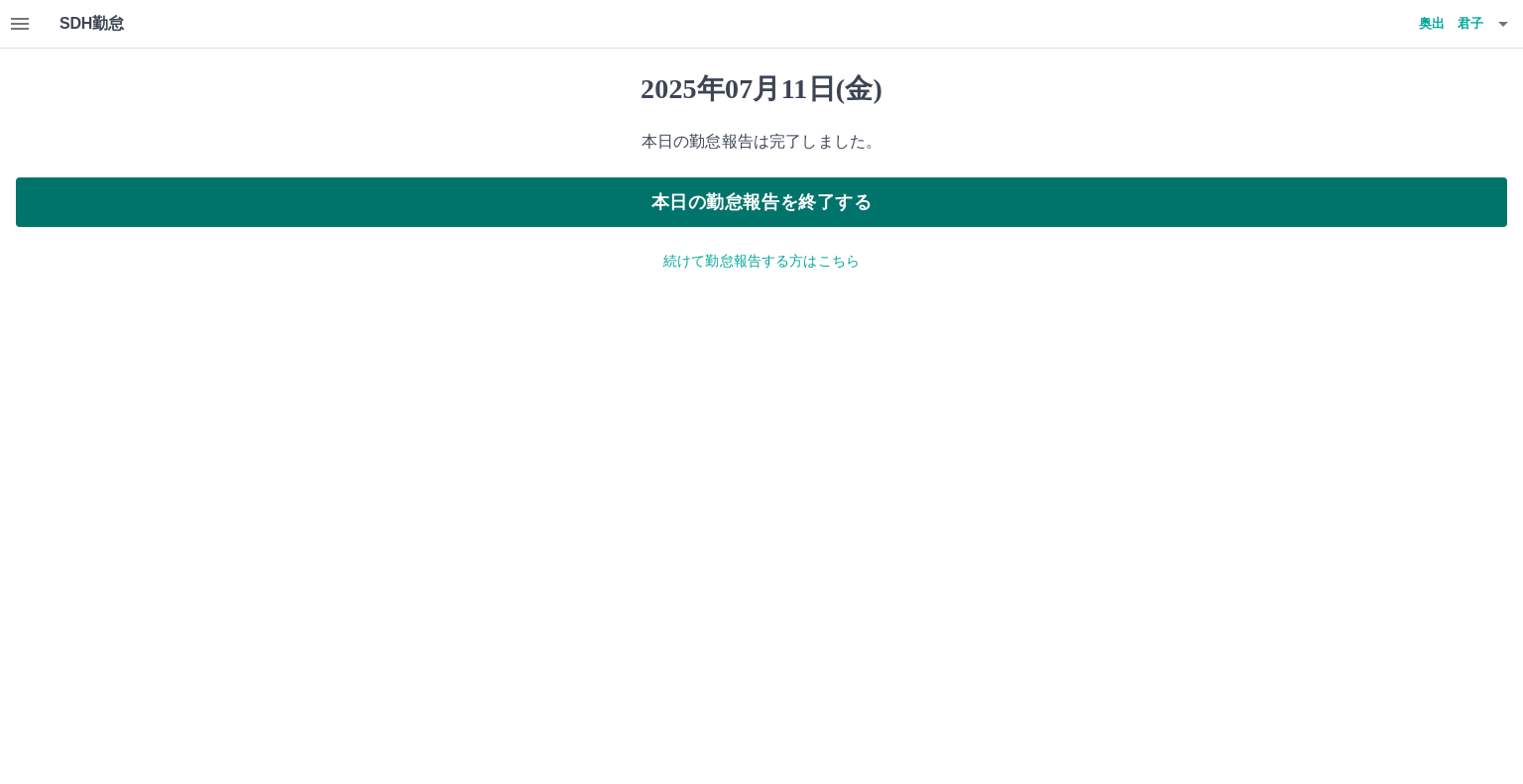 click on "本日の勤怠報告を終了する" at bounding box center [762, 202] 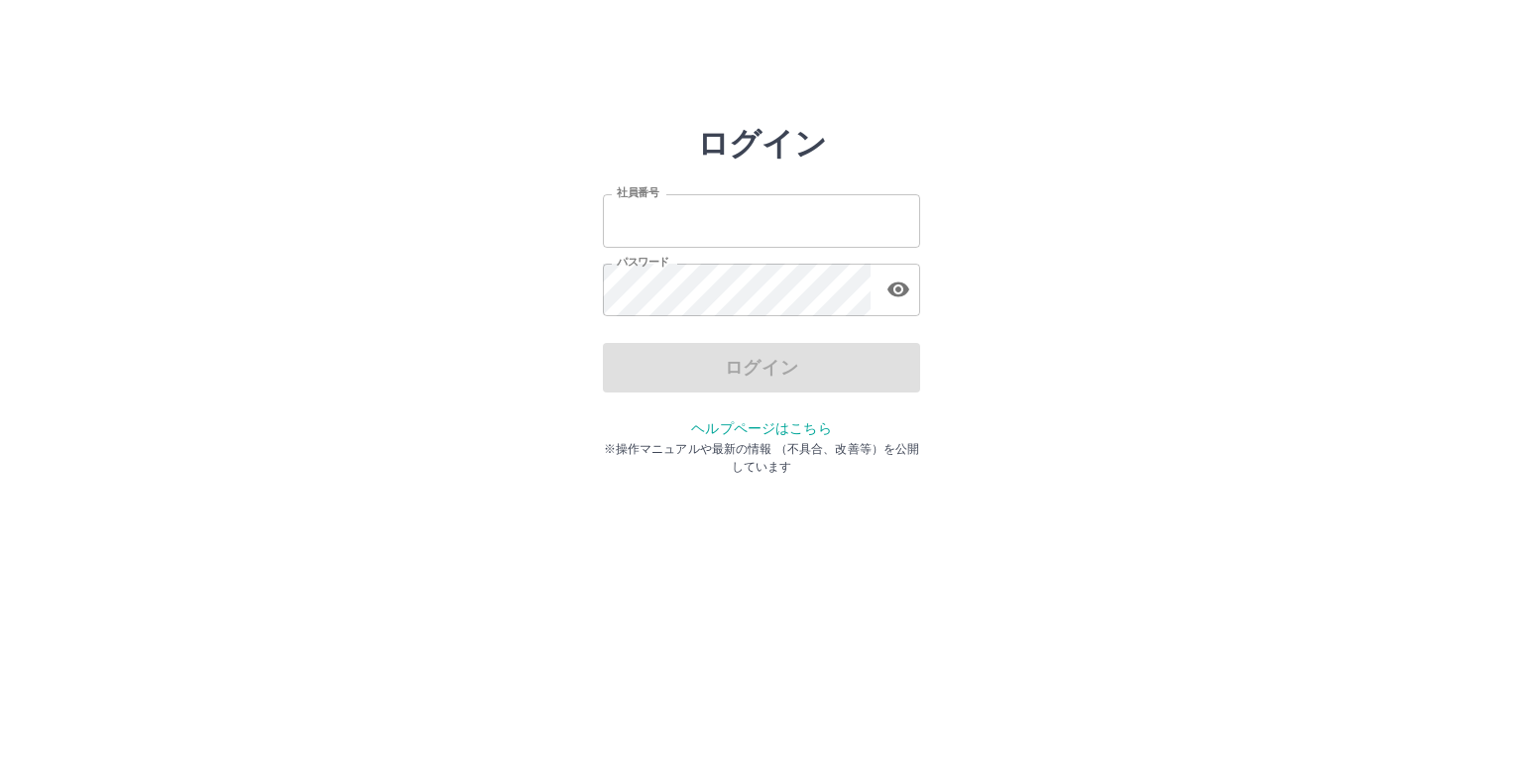 scroll, scrollTop: 0, scrollLeft: 0, axis: both 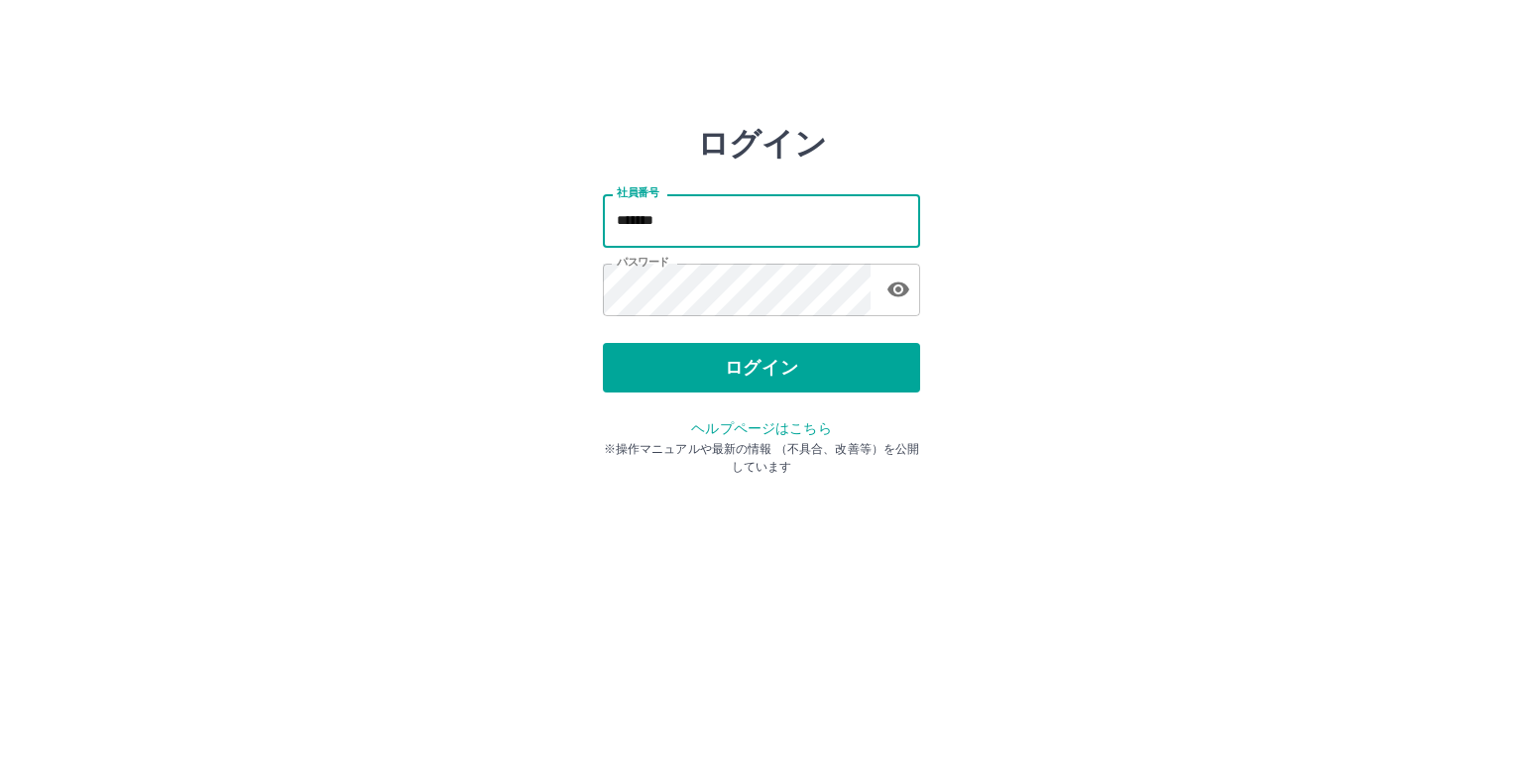 click on "*******" at bounding box center [762, 220] 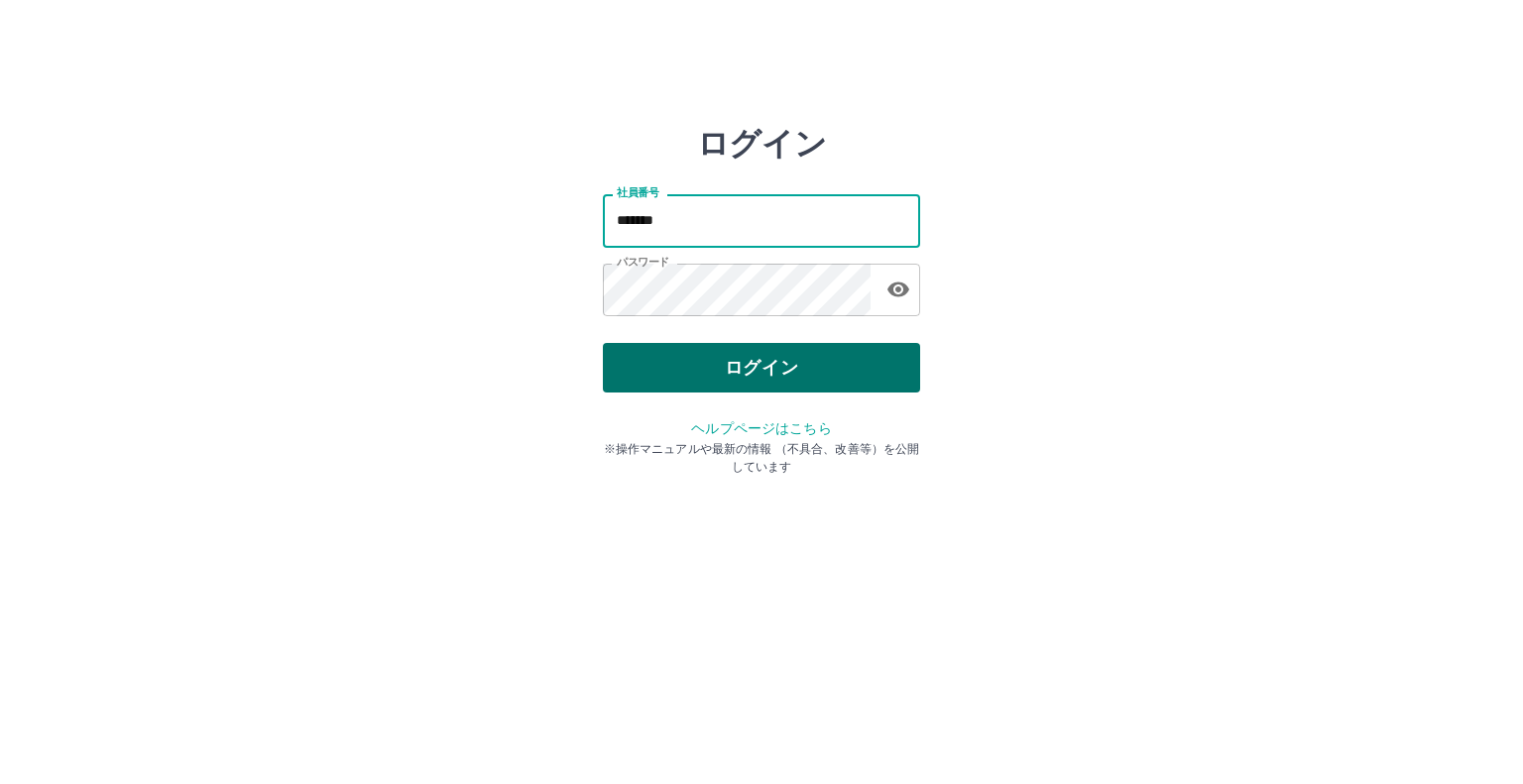 type on "*******" 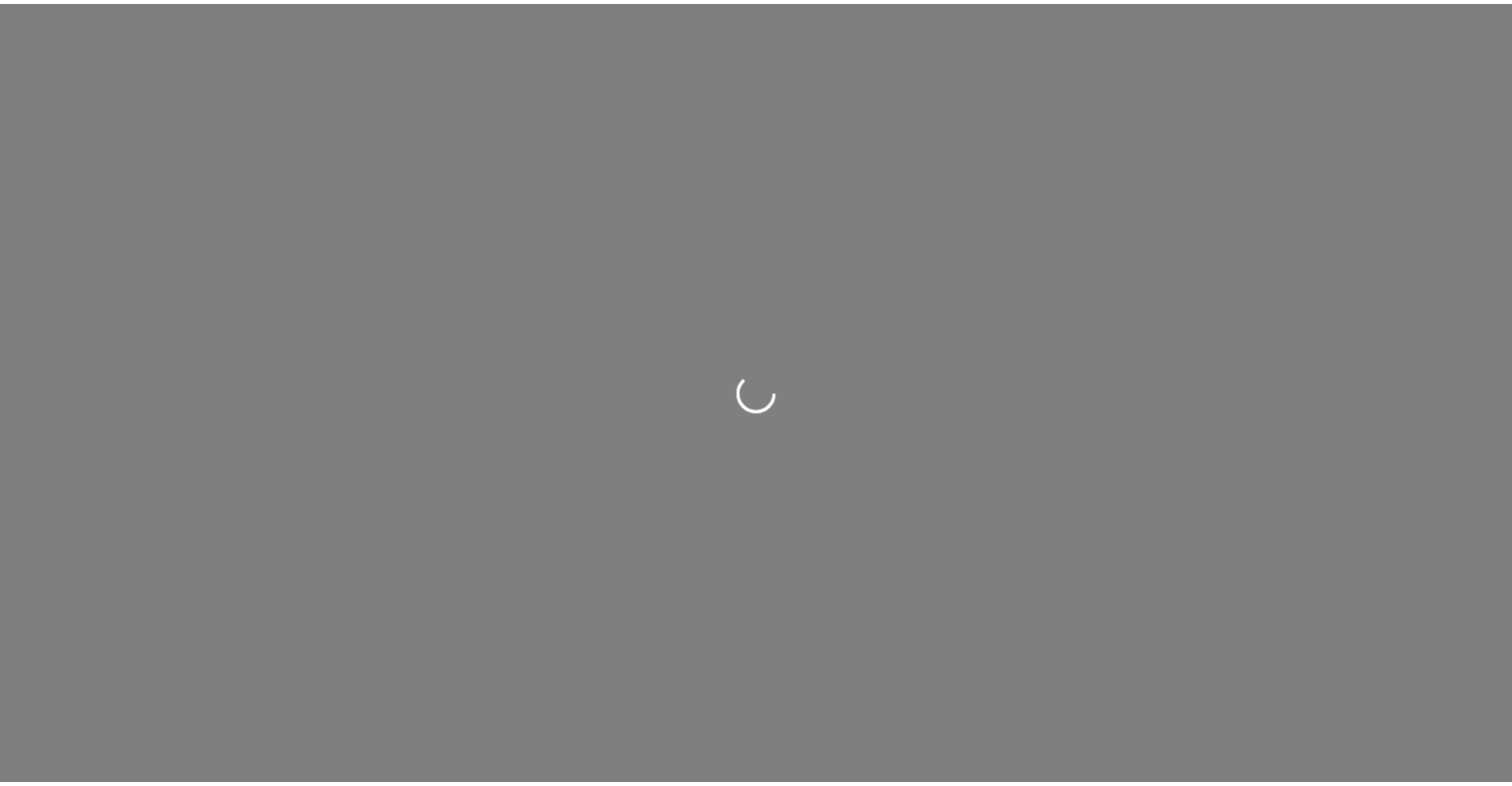 scroll, scrollTop: 0, scrollLeft: 0, axis: both 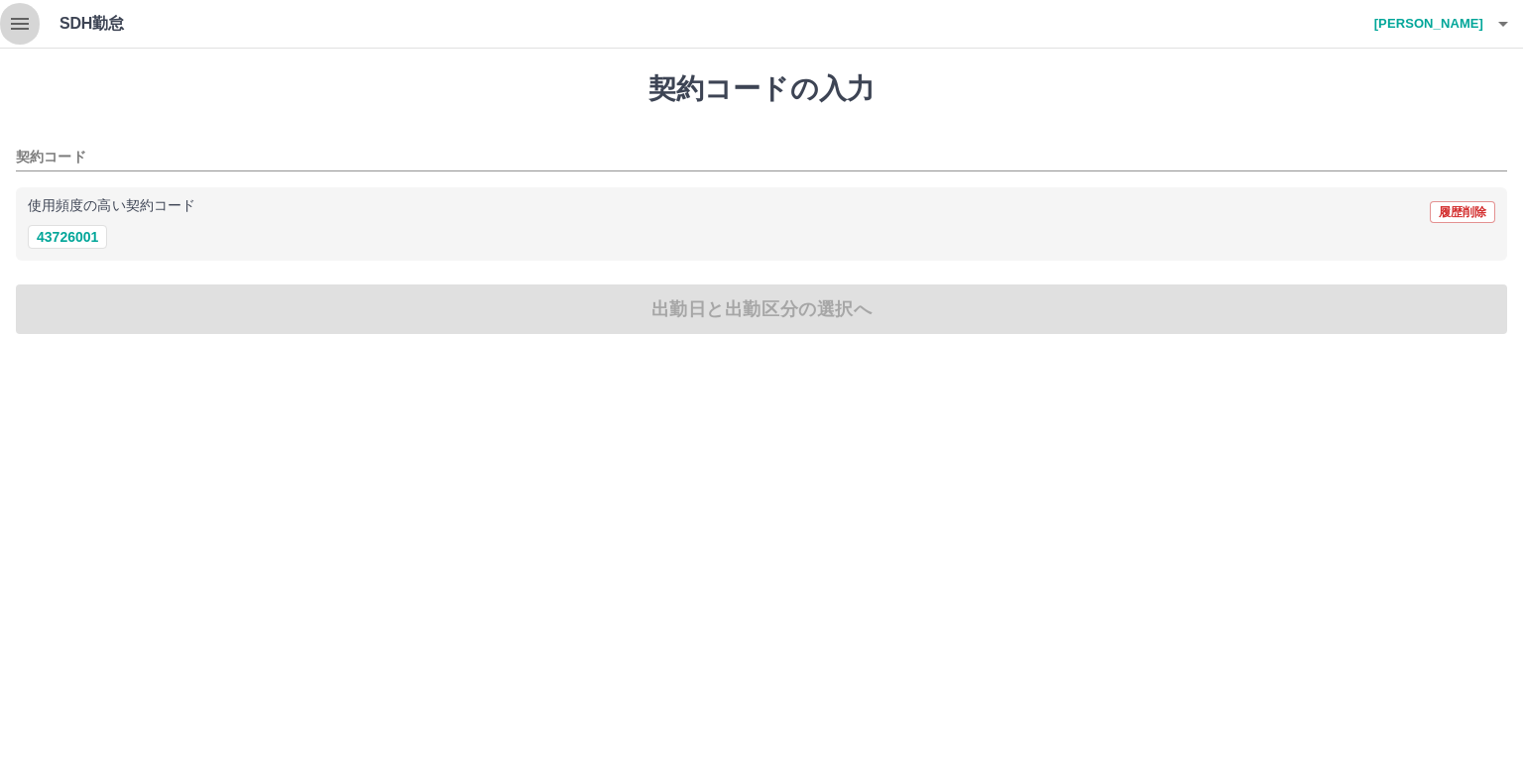 click 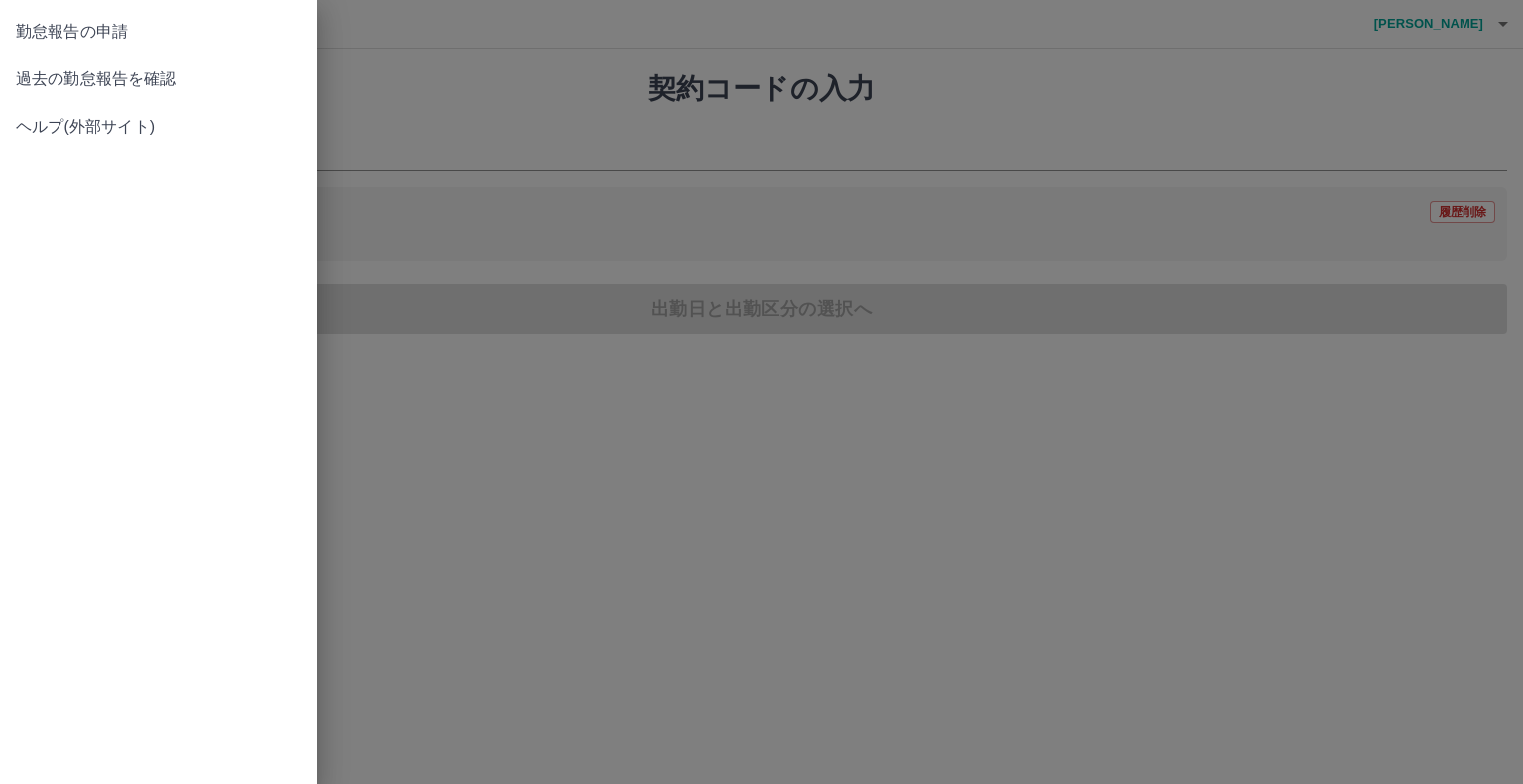 click on "過去の勤怠報告を確認" at bounding box center [159, 79] 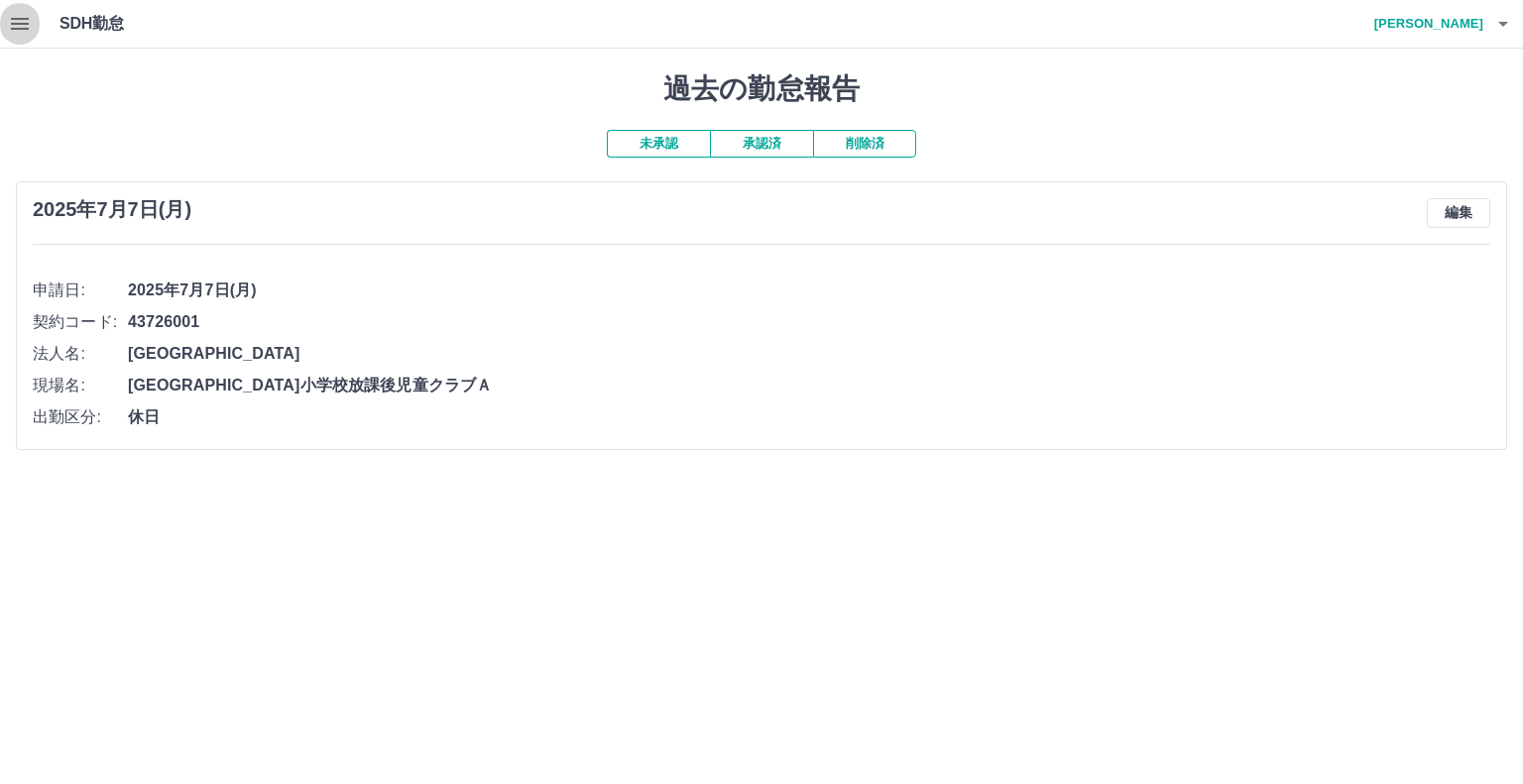 click 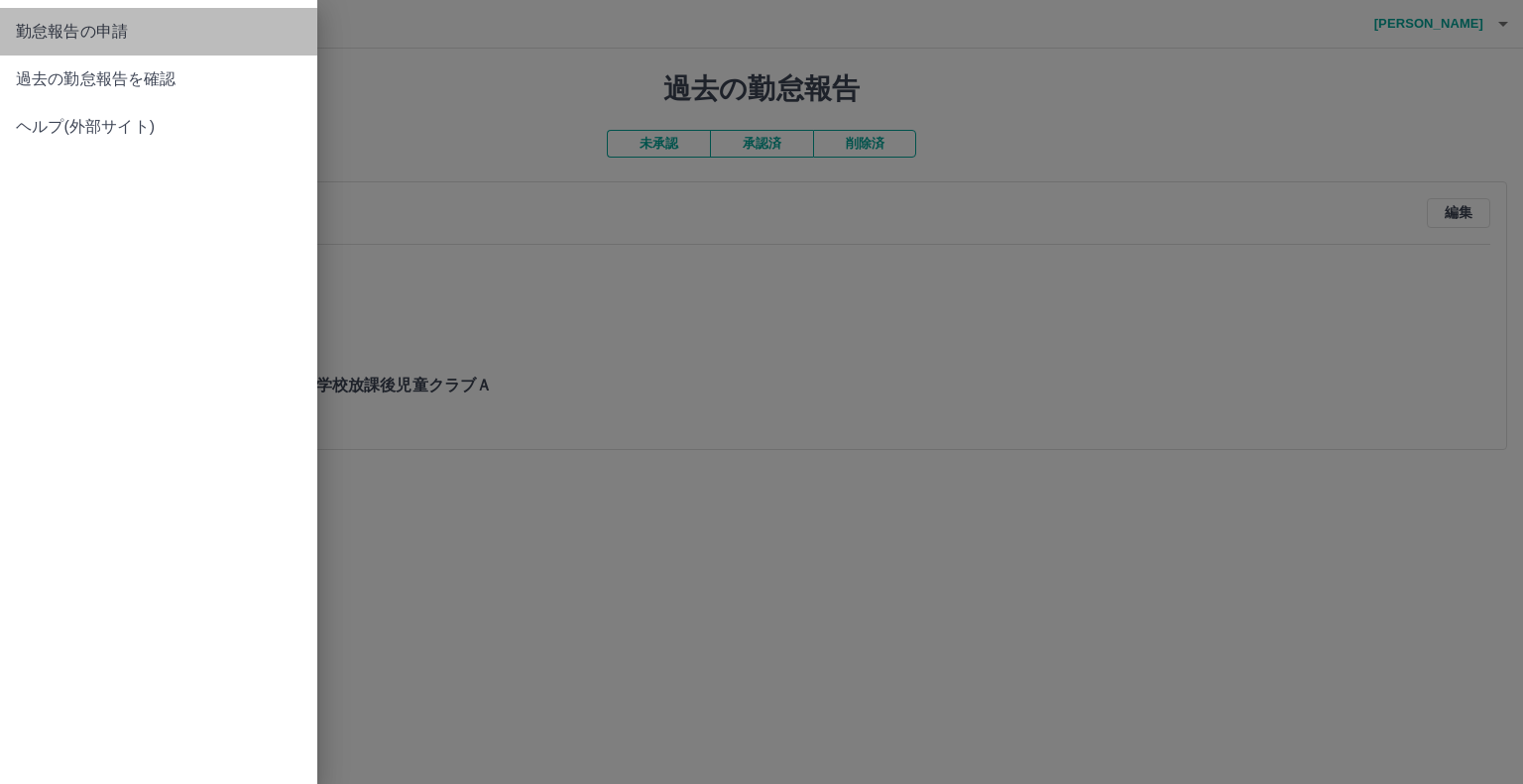 click on "勤怠報告の申請" at bounding box center [159, 32] 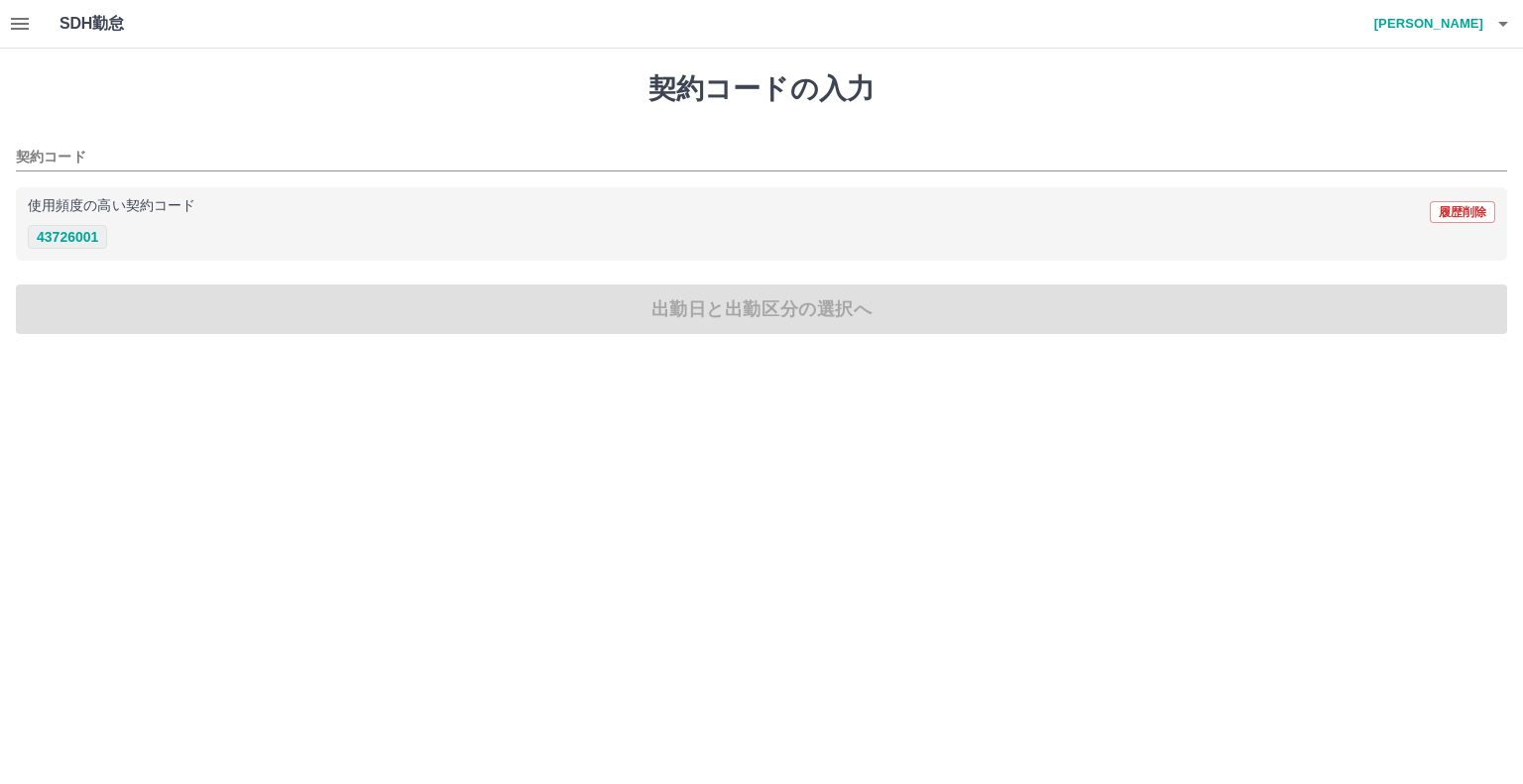 click on "43726001" at bounding box center (67, 237) 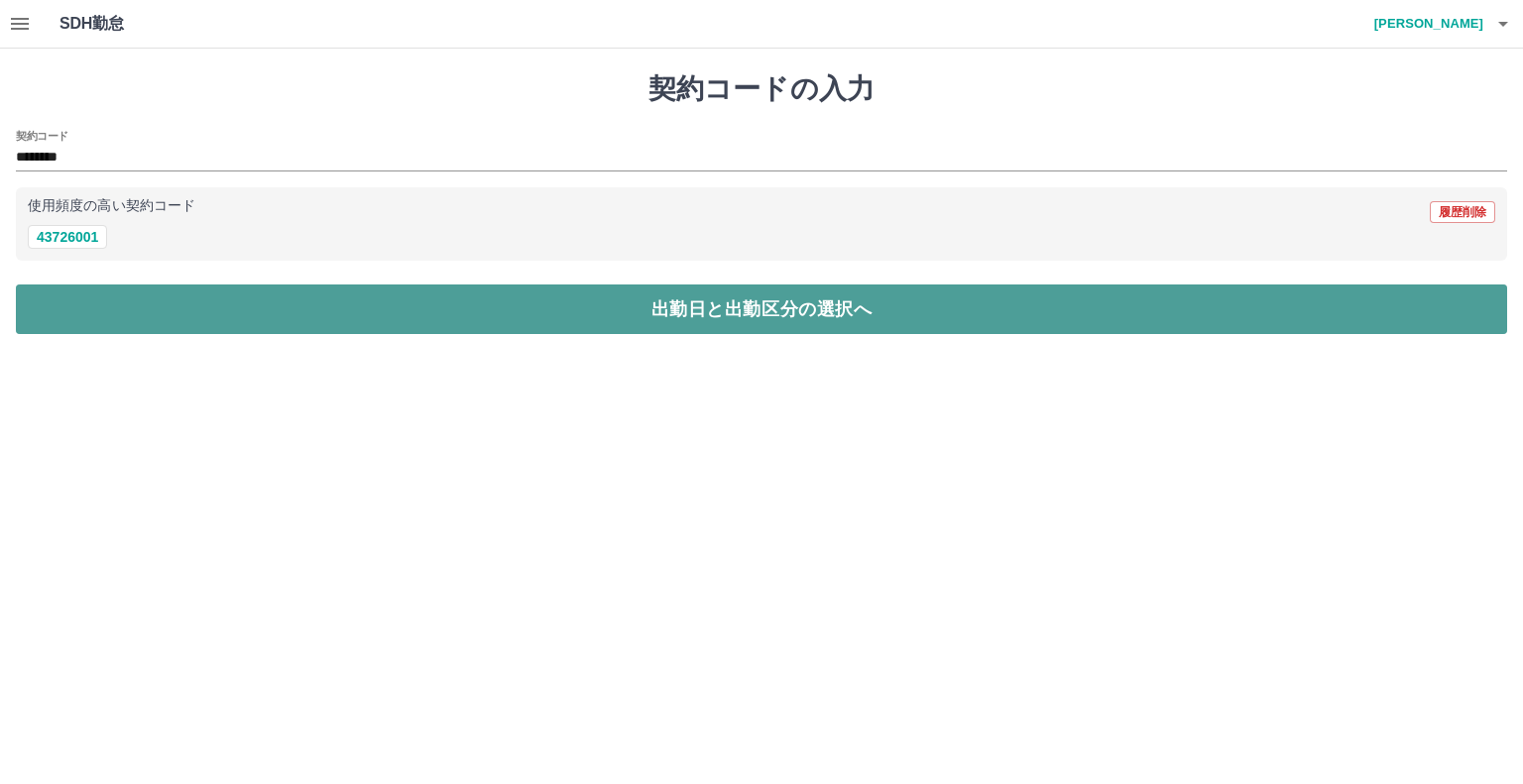 click on "出勤日と出勤区分の選択へ" at bounding box center (762, 309) 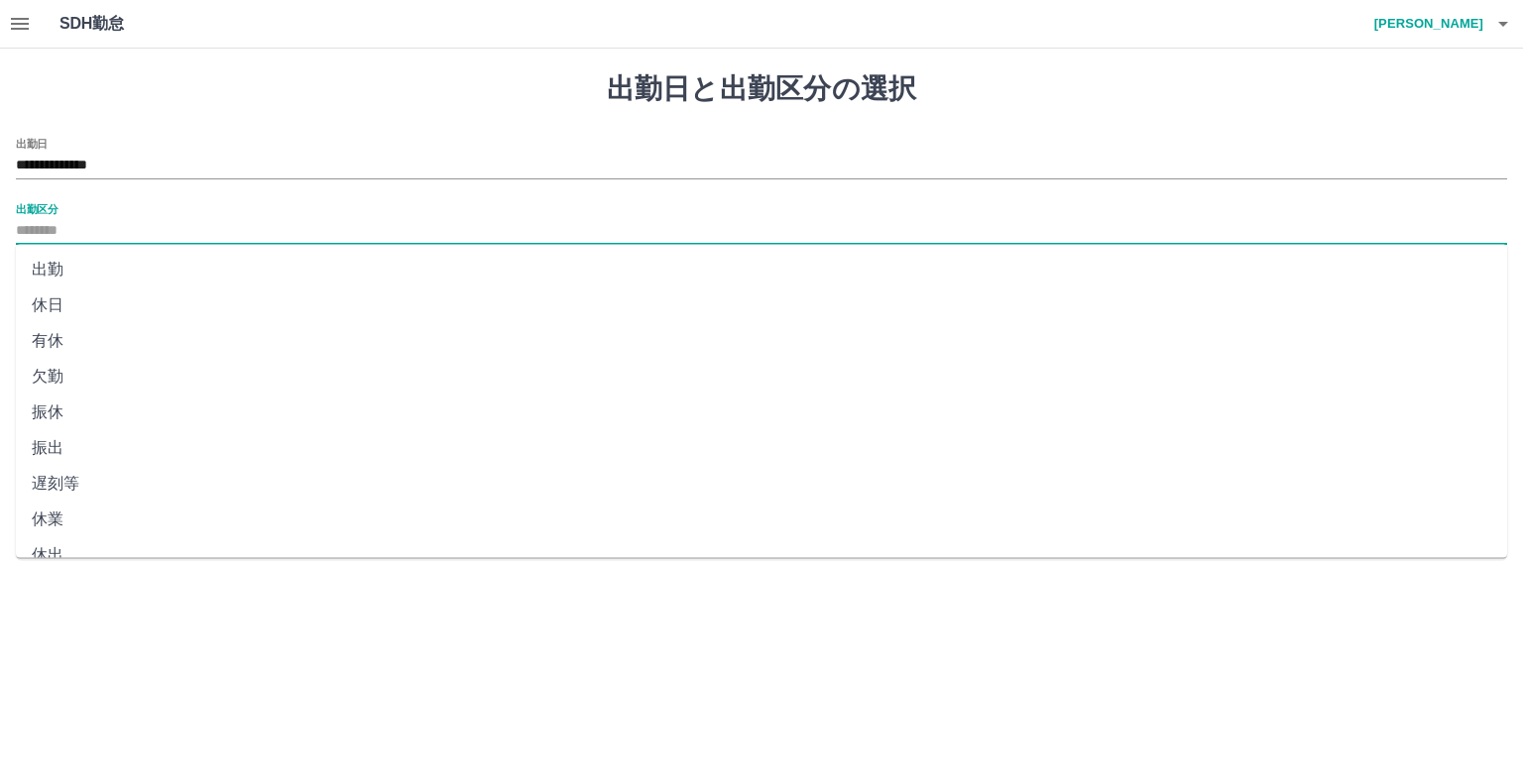click on "出勤区分" at bounding box center (762, 231) 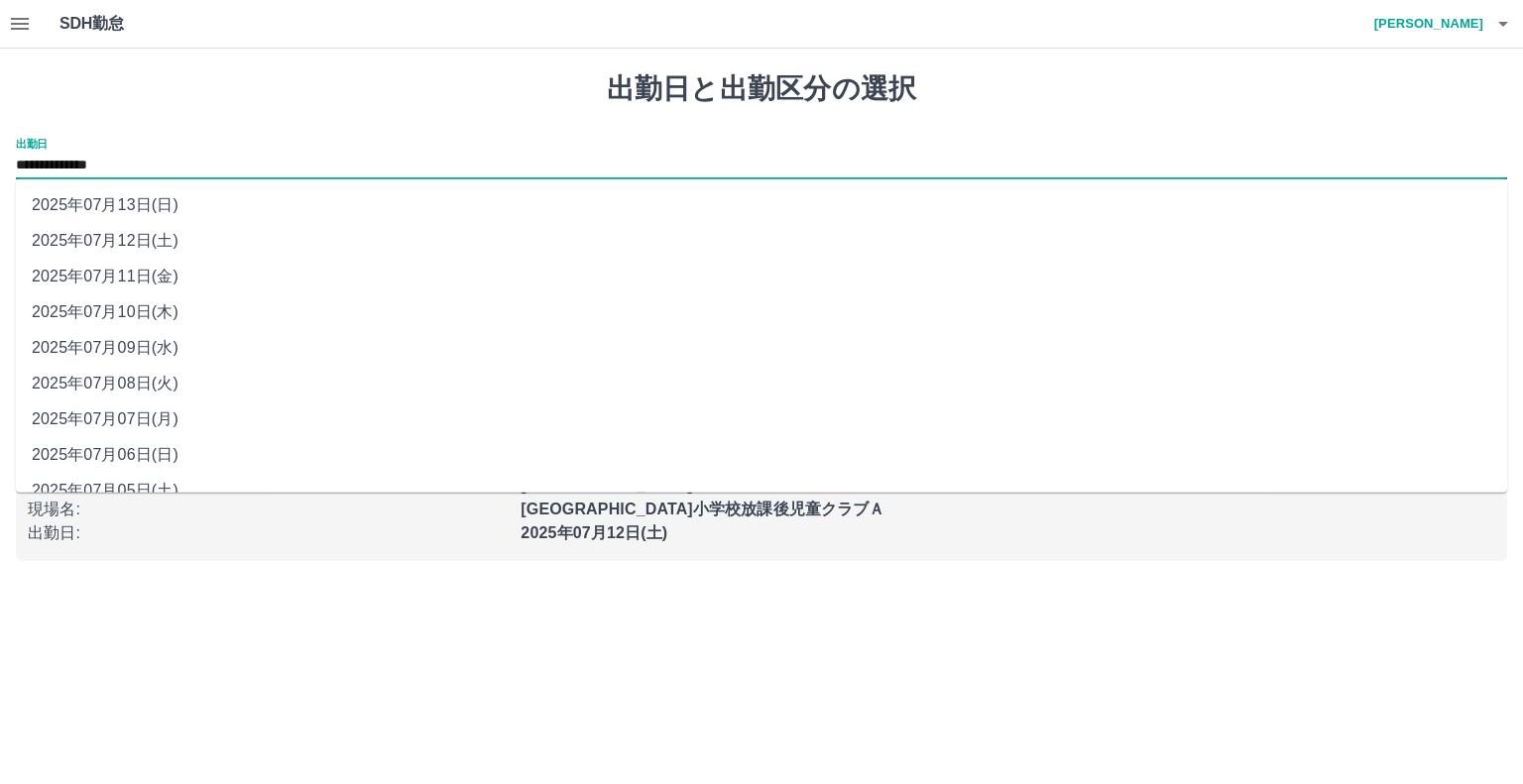 click on "**********" at bounding box center [762, 166] 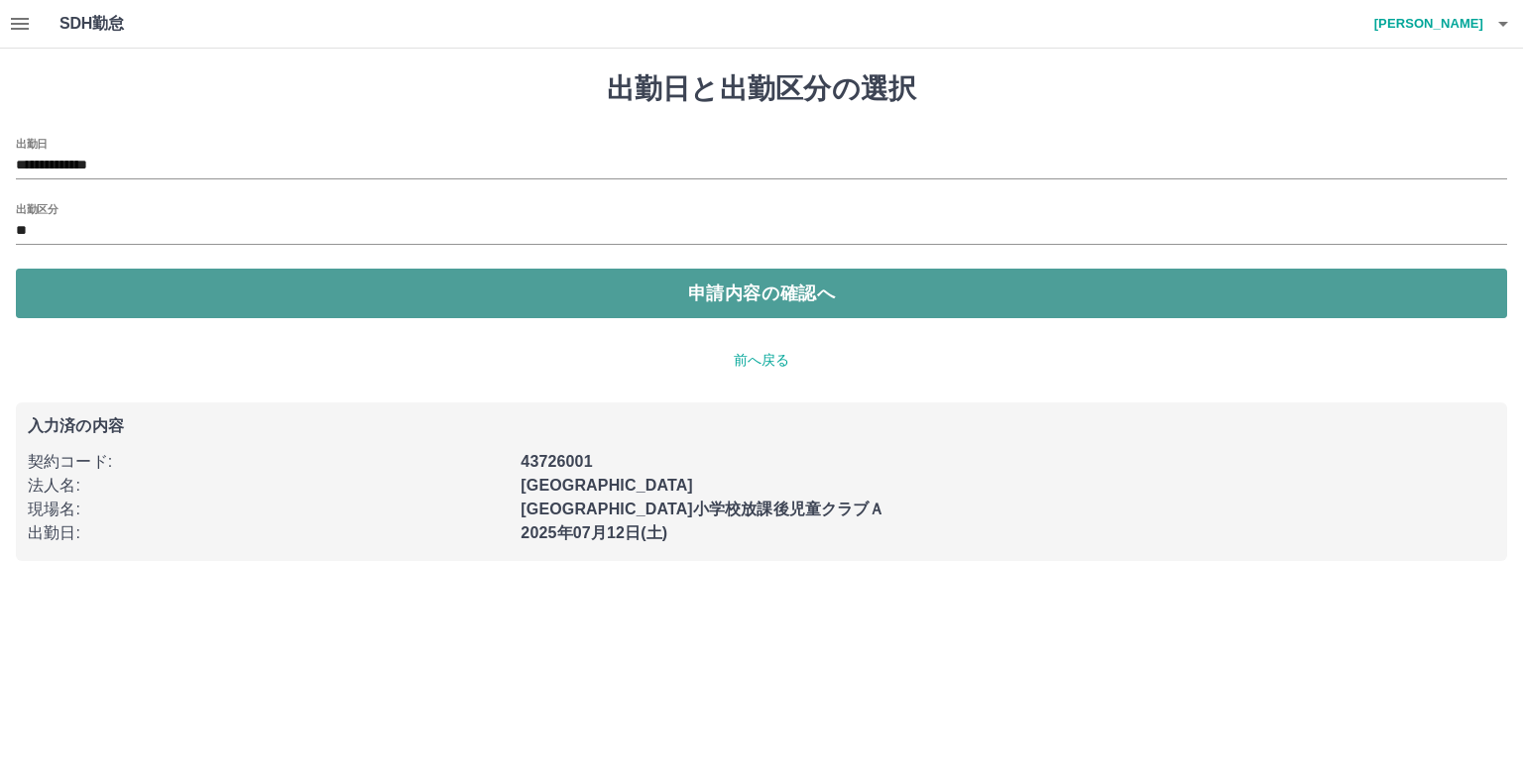 click on "申請内容の確認へ" at bounding box center (762, 293) 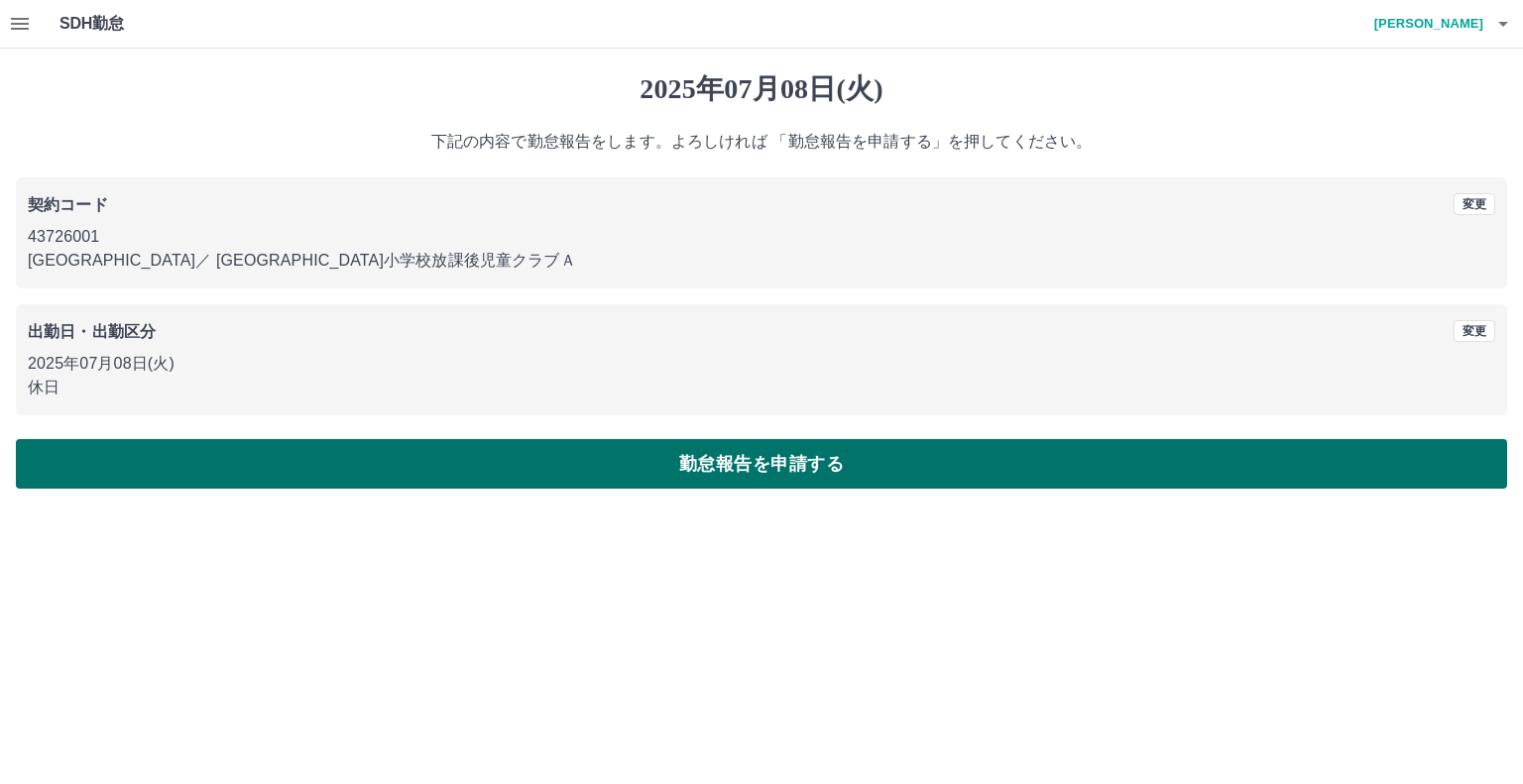 click on "勤怠報告を申請する" at bounding box center (762, 464) 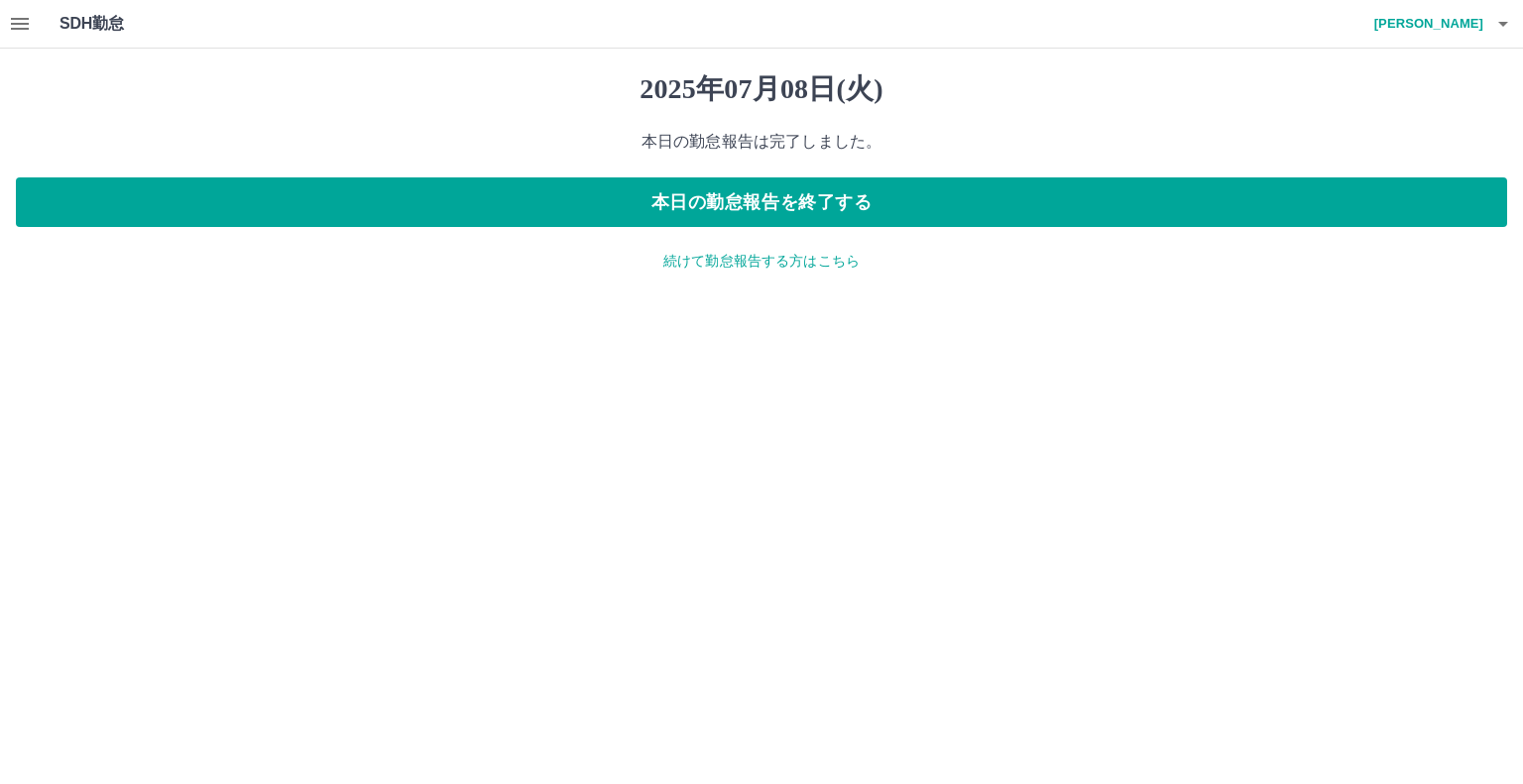 click on "続けて勤怠報告する方はこちら" at bounding box center (762, 261) 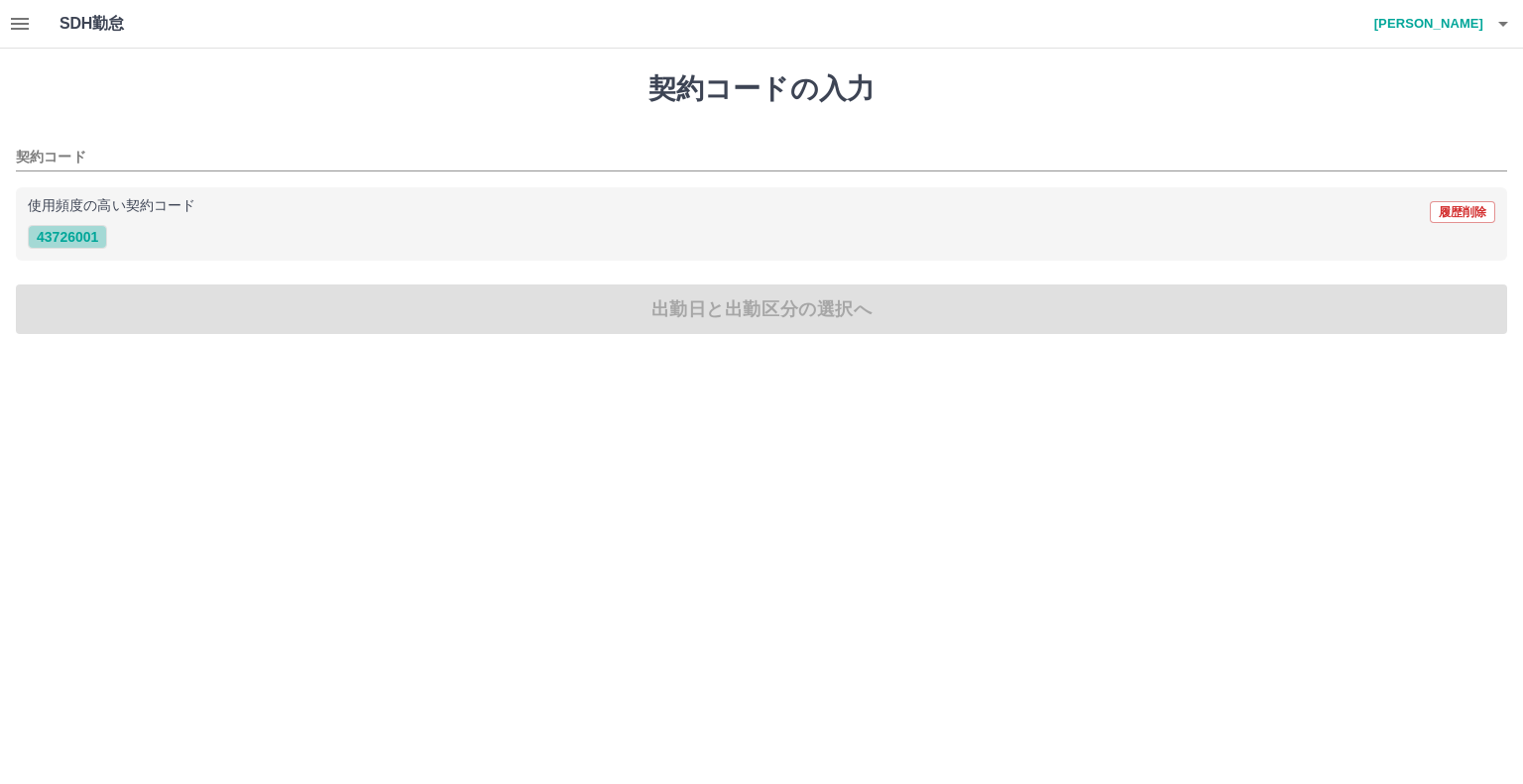 click on "43726001" at bounding box center [67, 237] 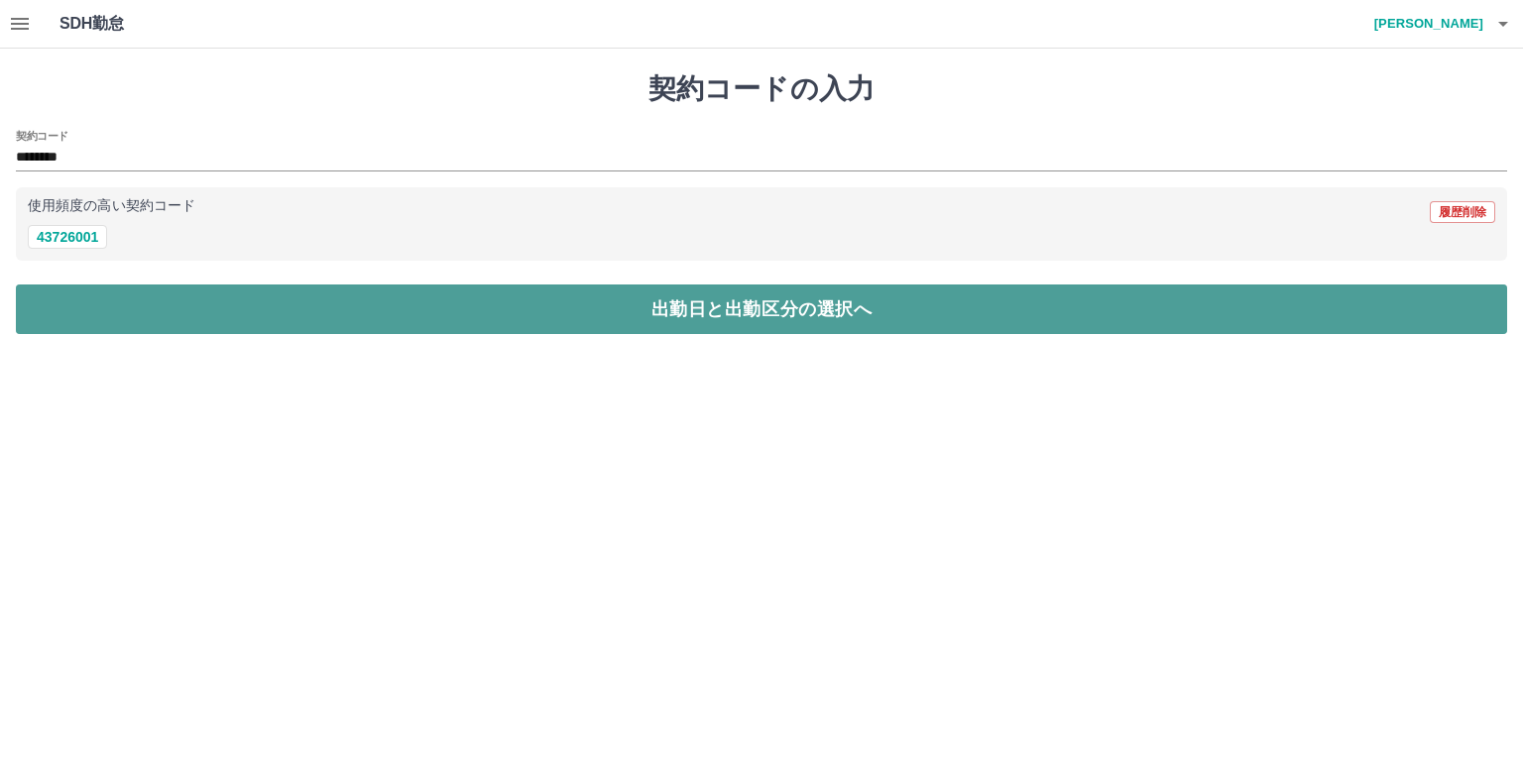 click on "出勤日と出勤区分の選択へ" at bounding box center [762, 309] 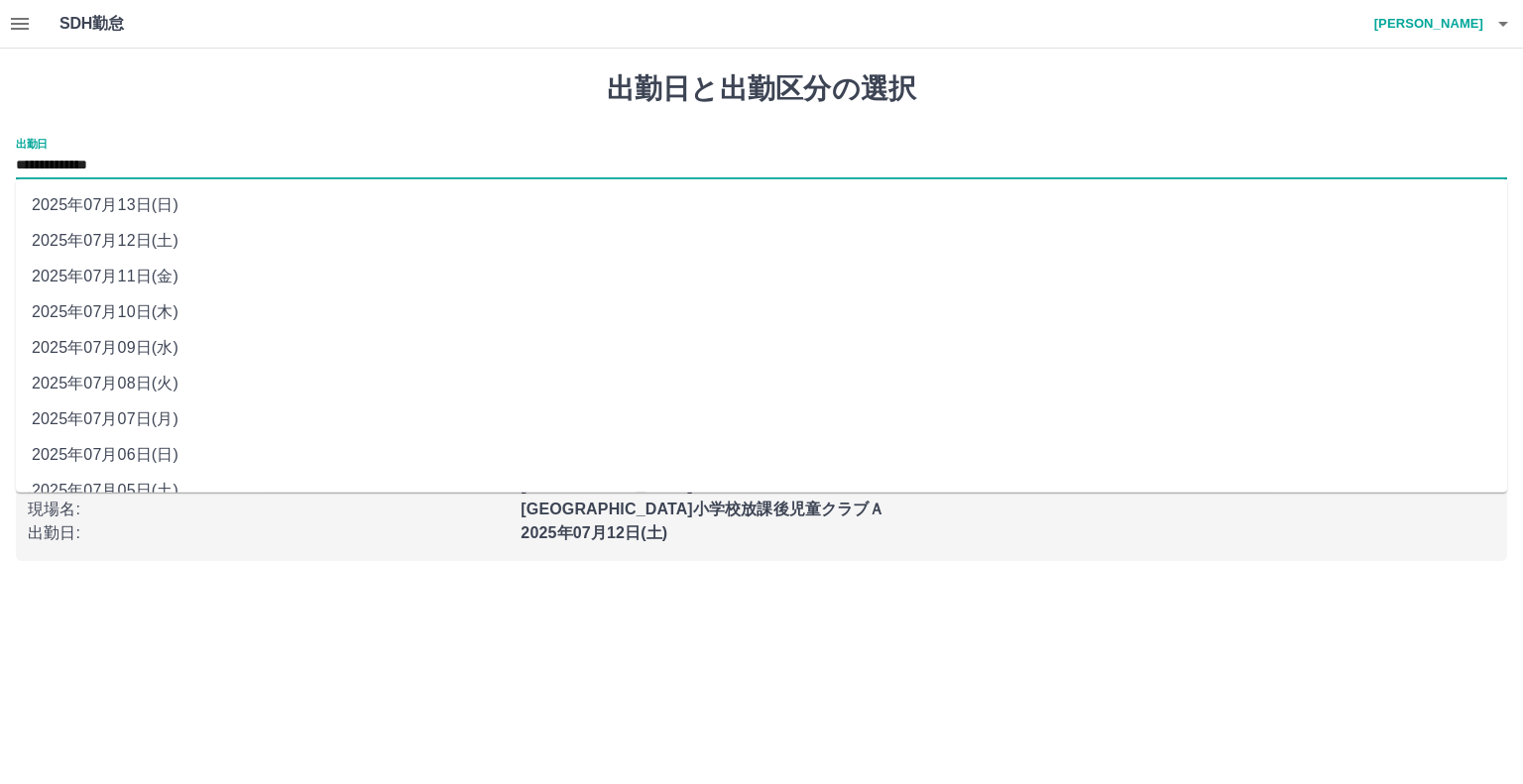click on "**********" at bounding box center [762, 166] 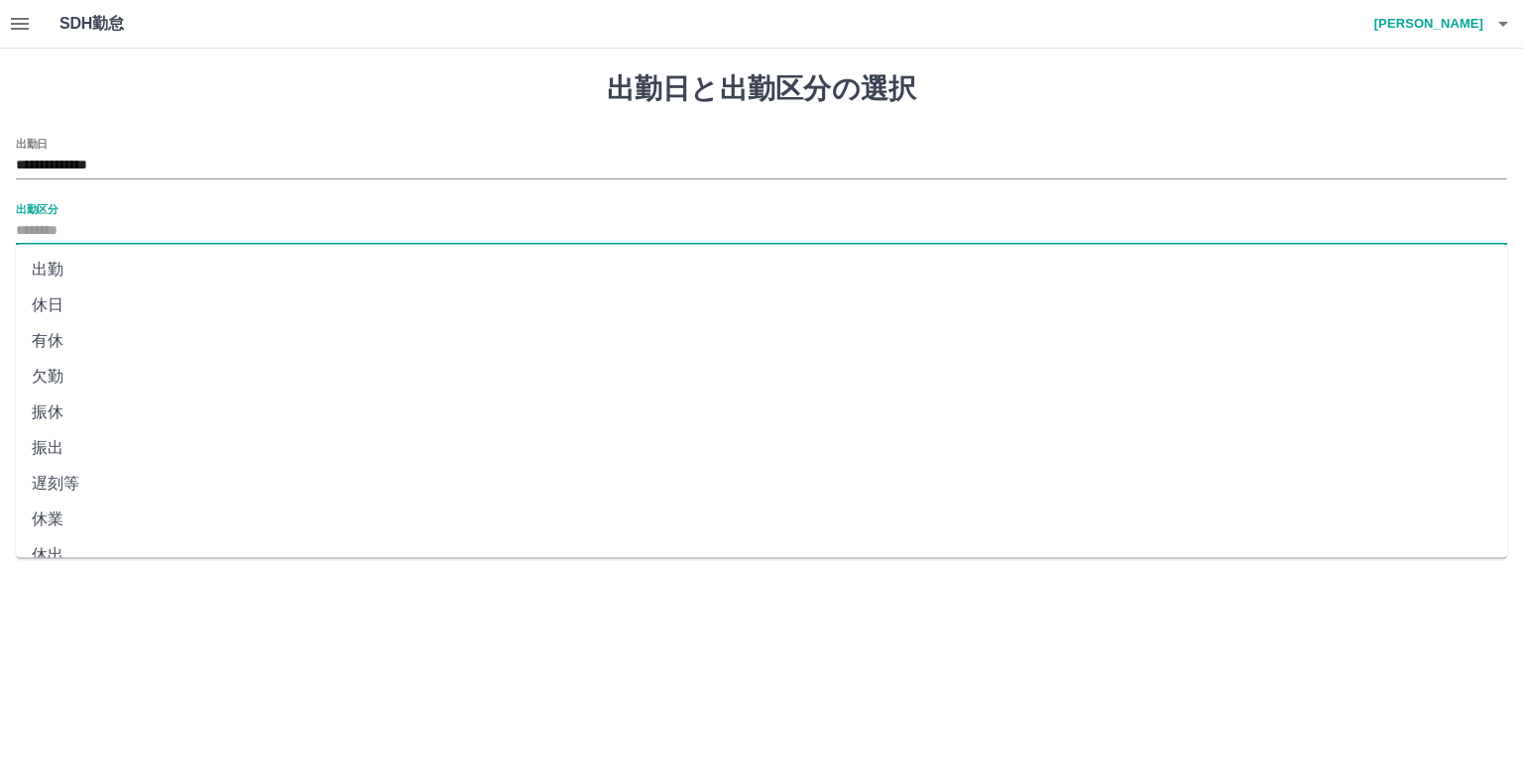click on "出勤区分" at bounding box center [762, 231] 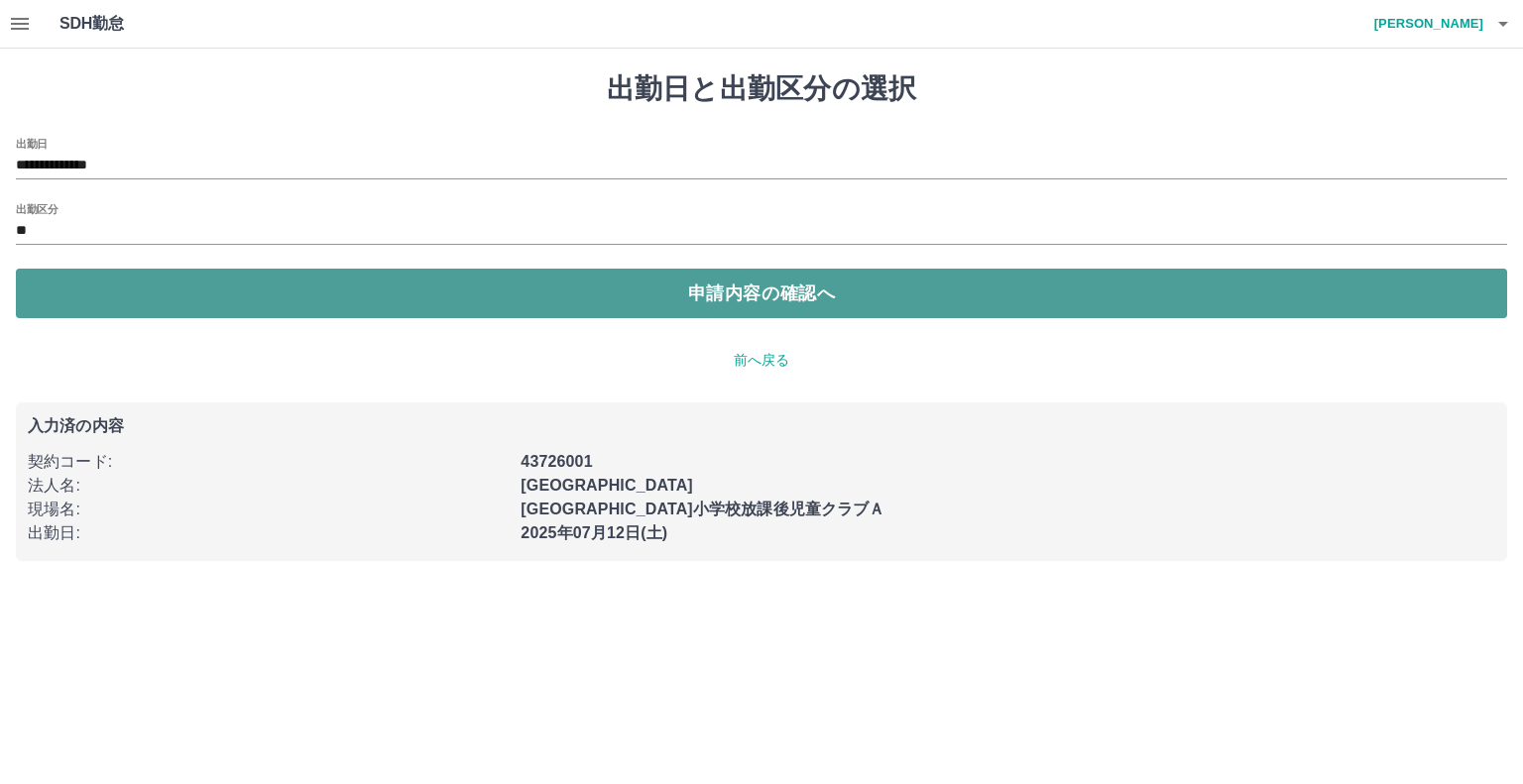 click on "申請内容の確認へ" at bounding box center (762, 293) 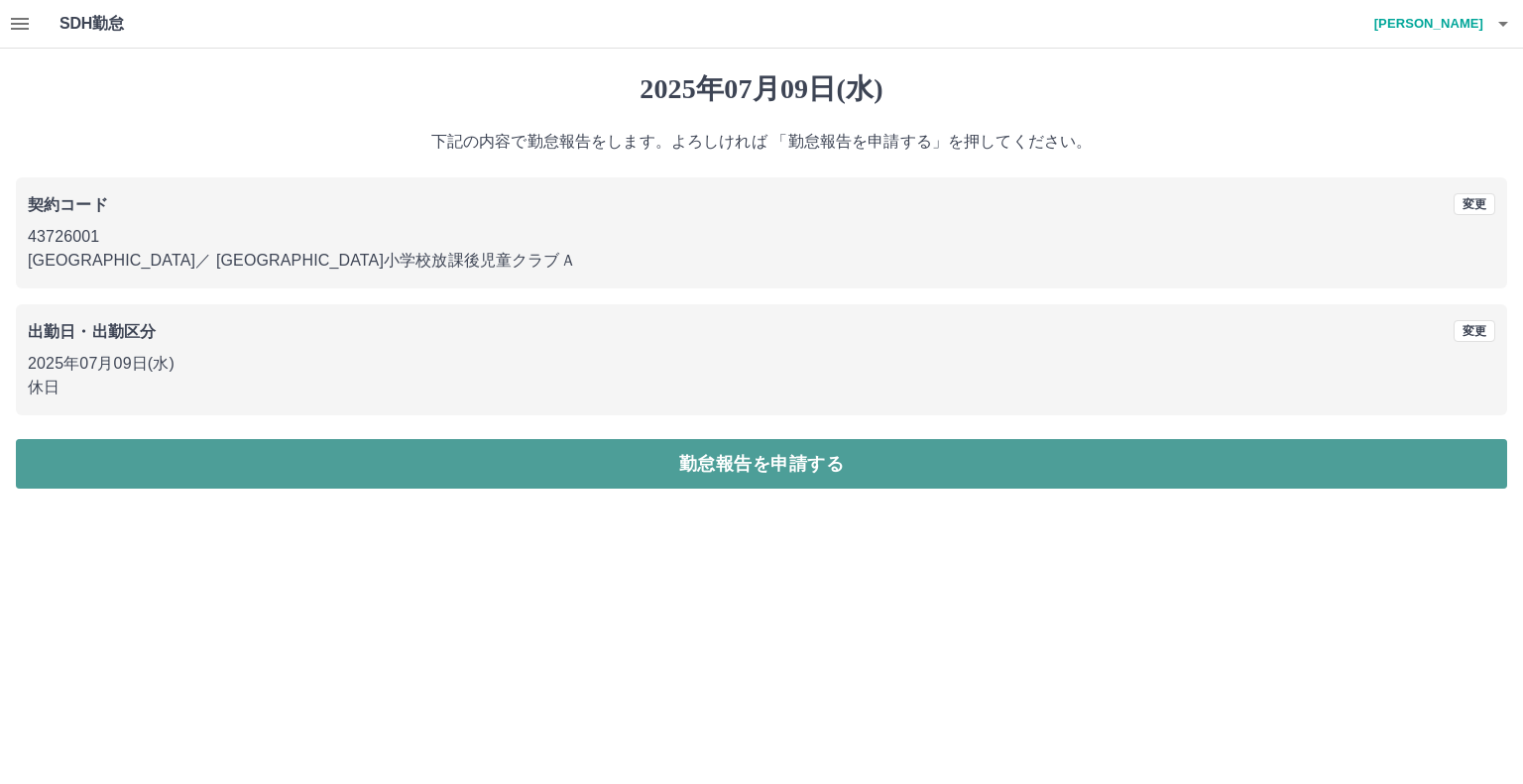 click on "勤怠報告を申請する" at bounding box center (762, 464) 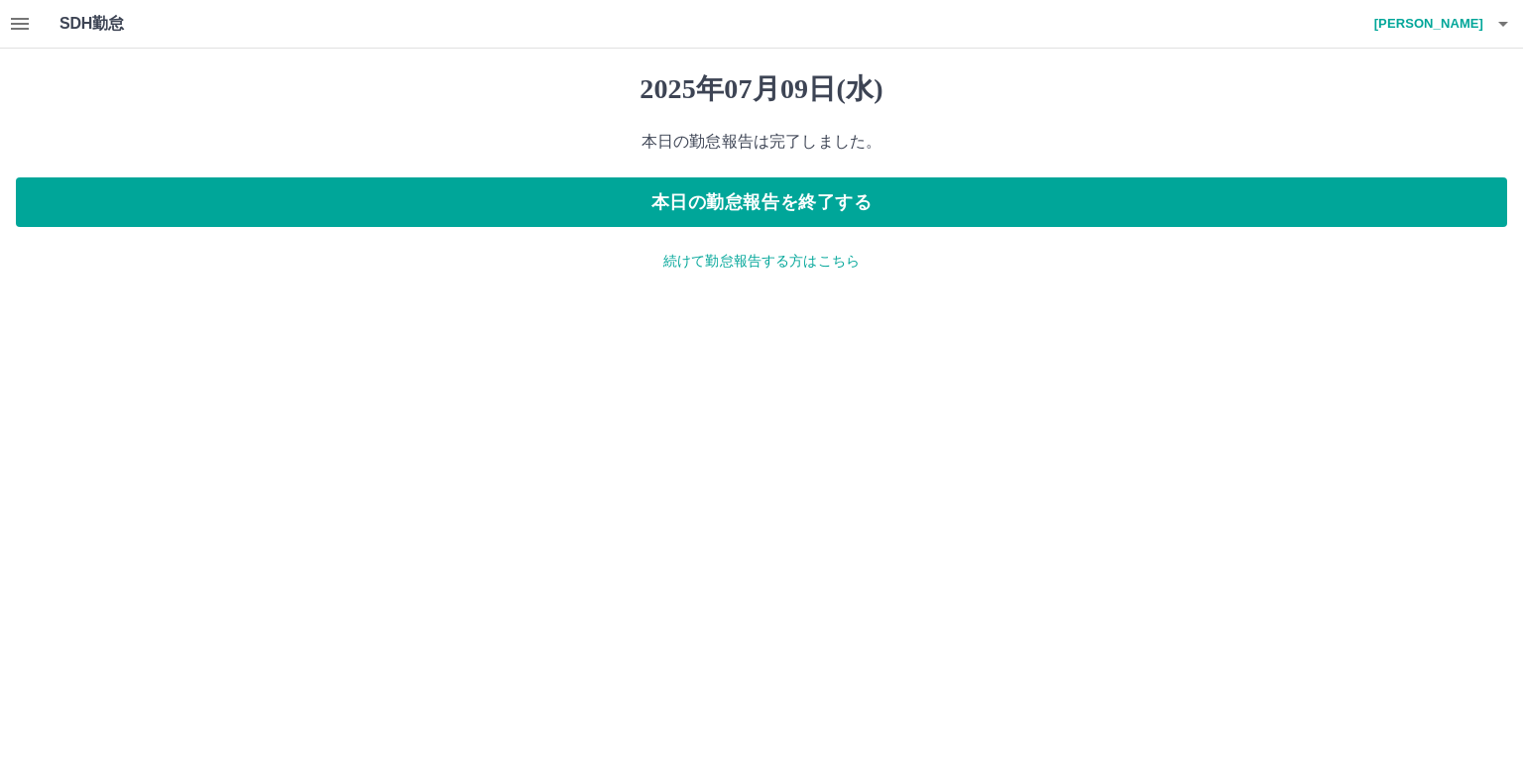 click on "続けて勤怠報告する方はこちら" at bounding box center [762, 261] 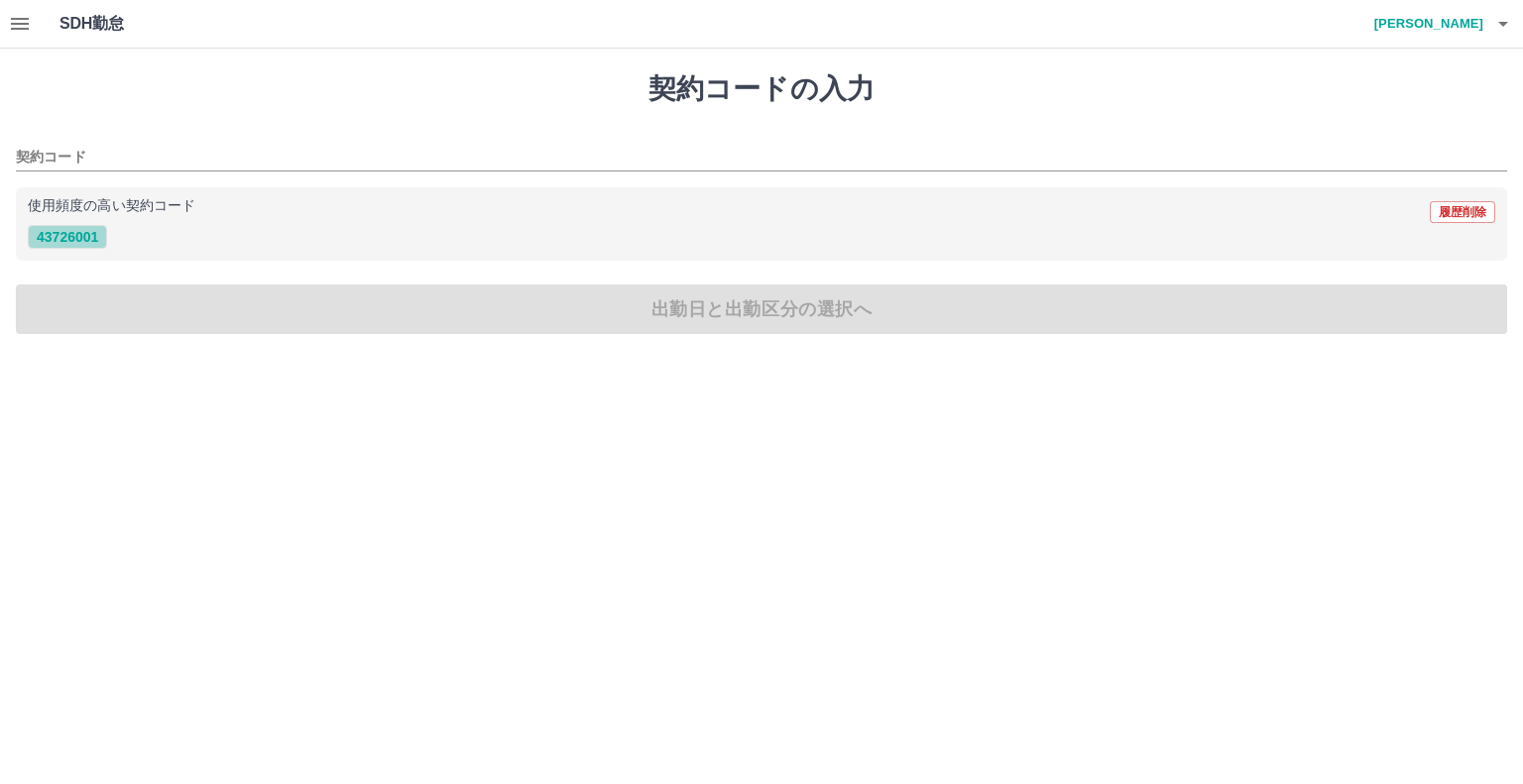 click on "43726001" at bounding box center [67, 237] 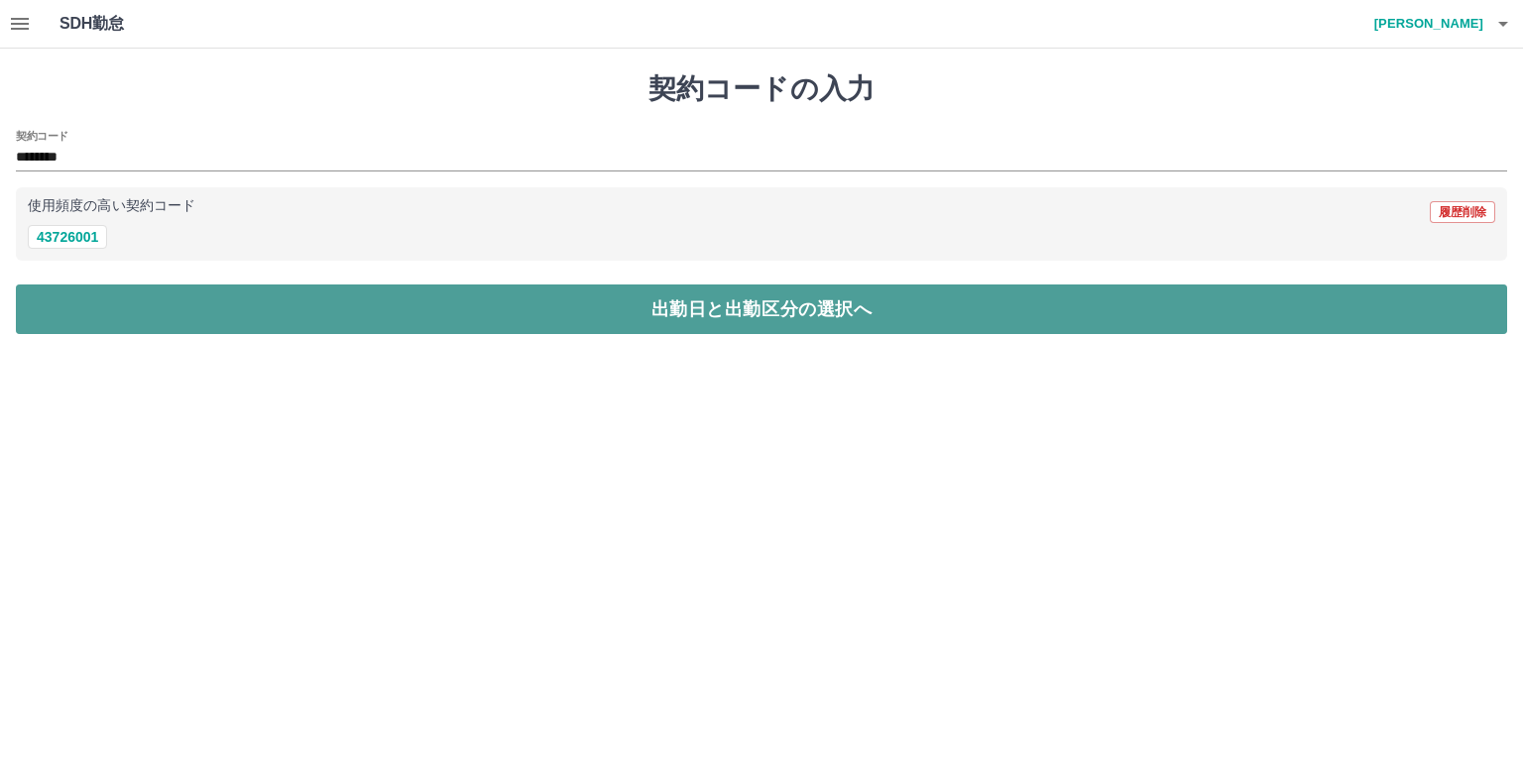 click on "出勤日と出勤区分の選択へ" at bounding box center [762, 309] 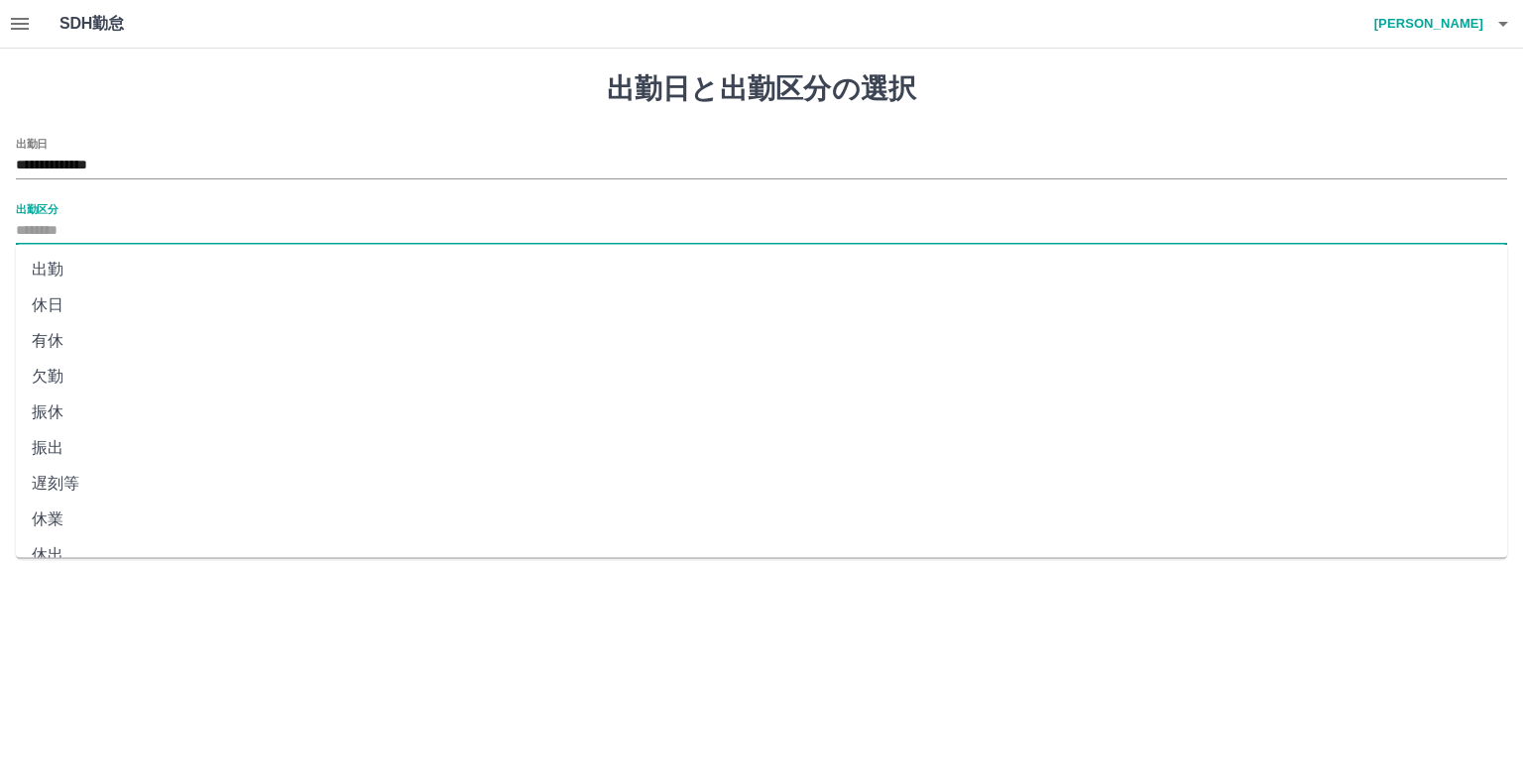 click on "出勤区分" at bounding box center (762, 231) 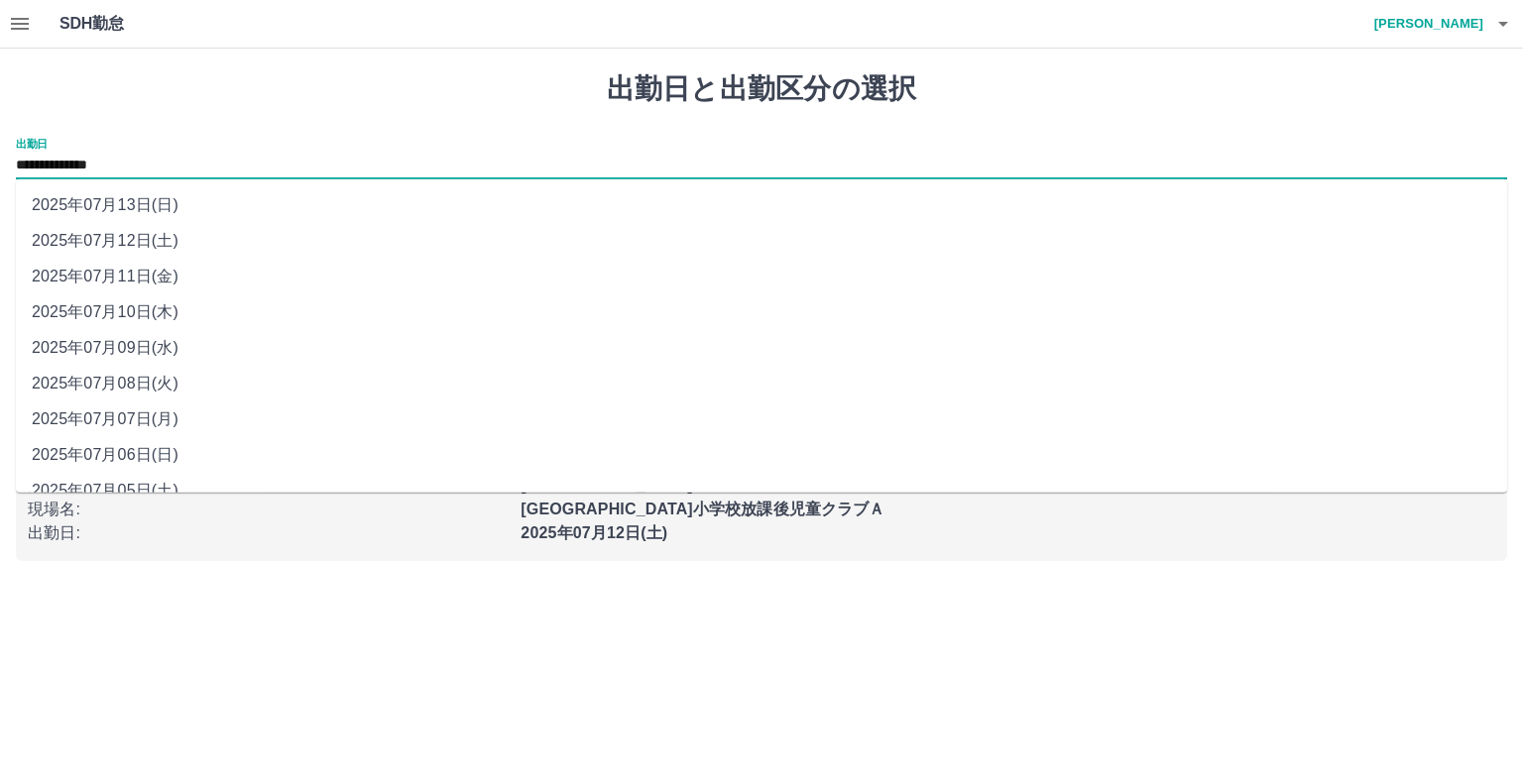click on "**********" at bounding box center [762, 166] 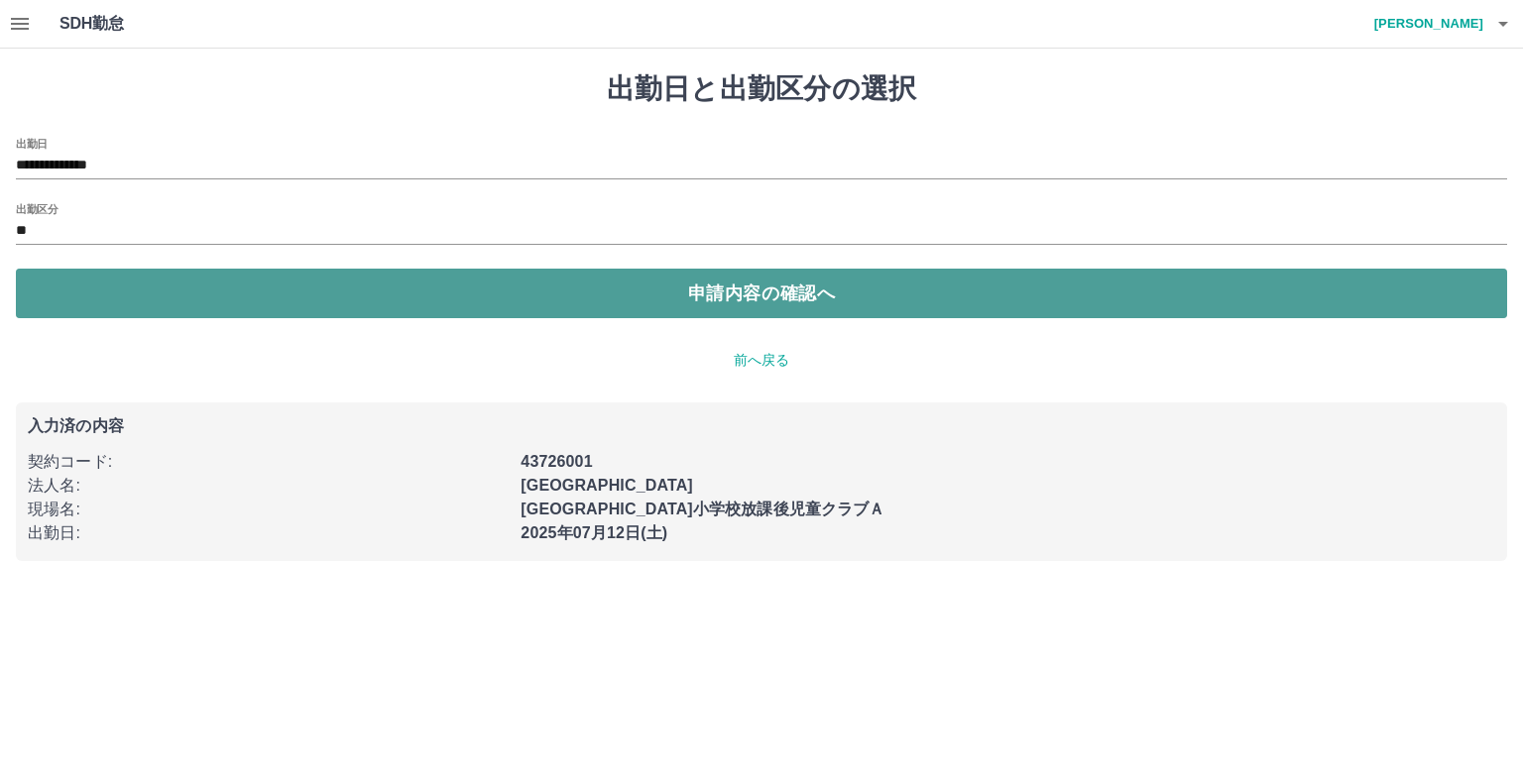 click on "申請内容の確認へ" at bounding box center (762, 293) 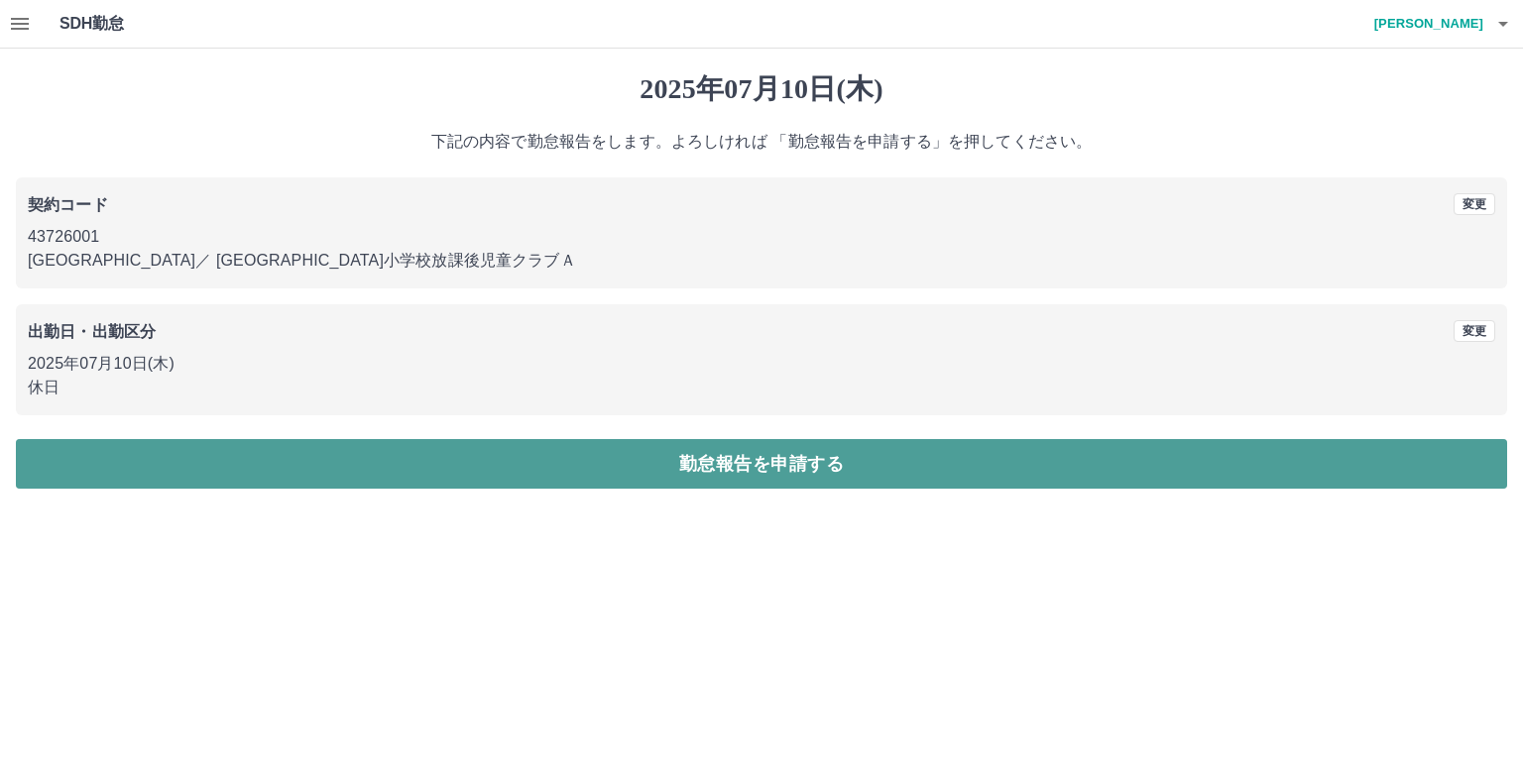 click on "勤怠報告を申請する" at bounding box center (762, 464) 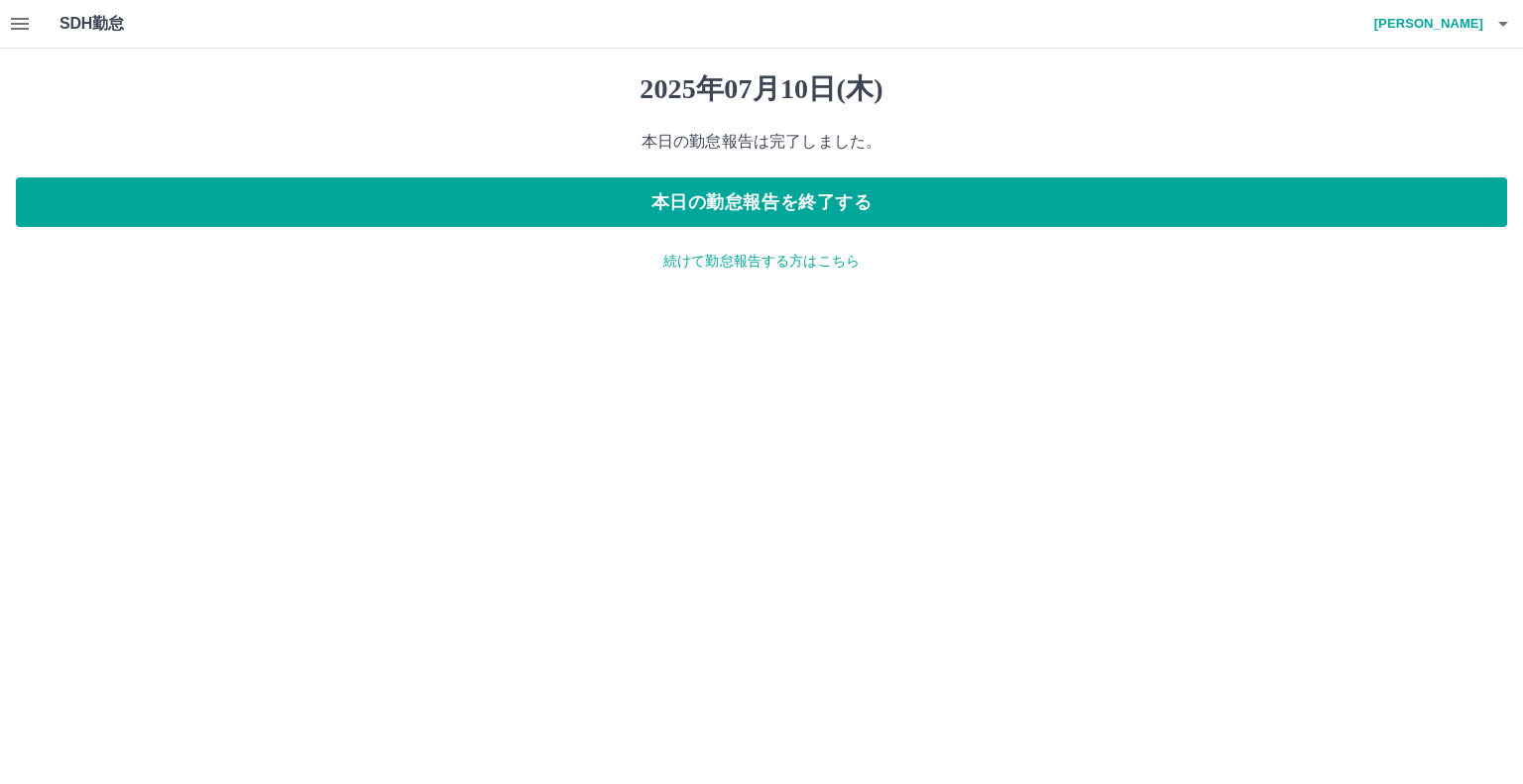 click on "続けて勤怠報告する方はこちら" at bounding box center (762, 261) 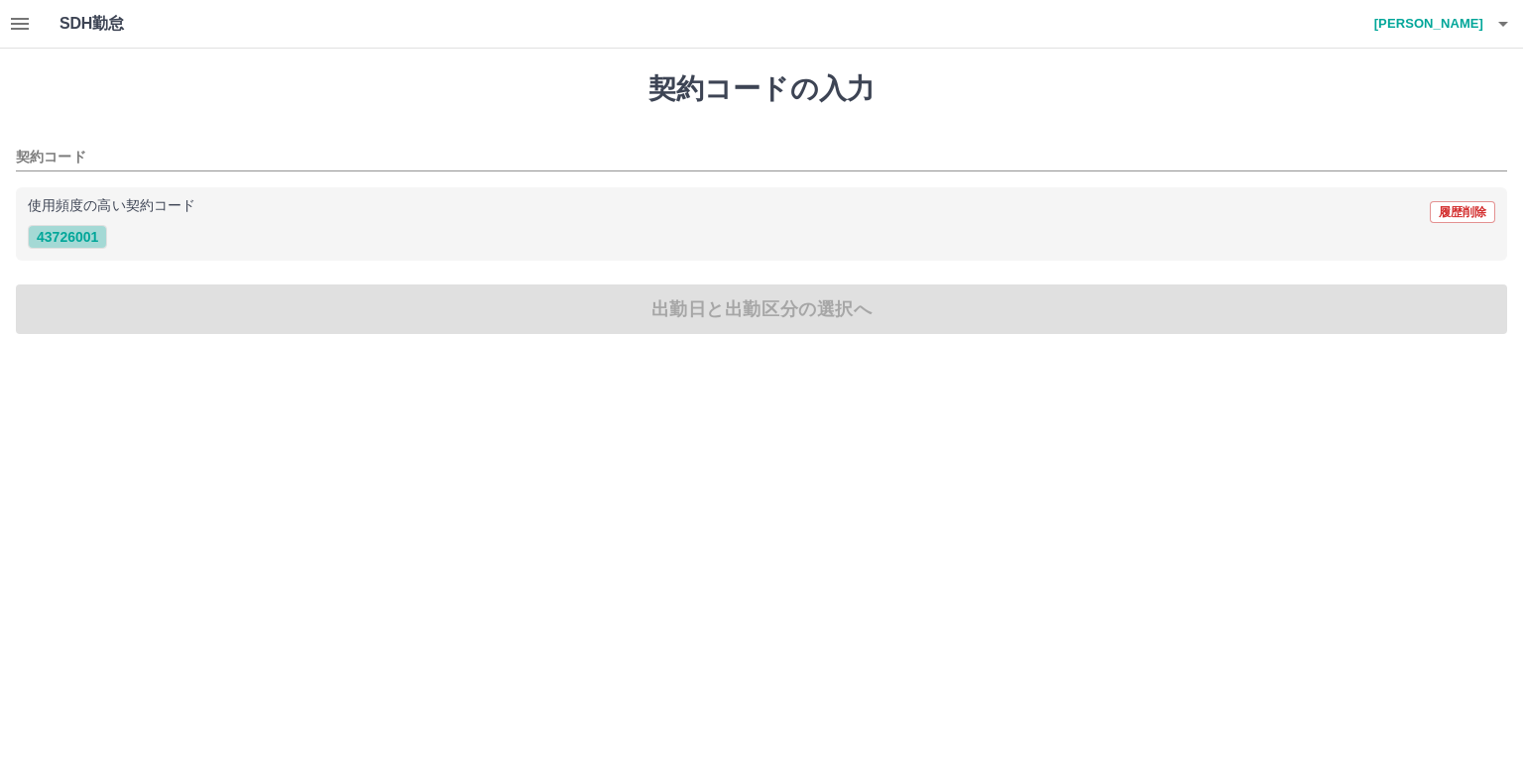 click on "43726001" at bounding box center [67, 237] 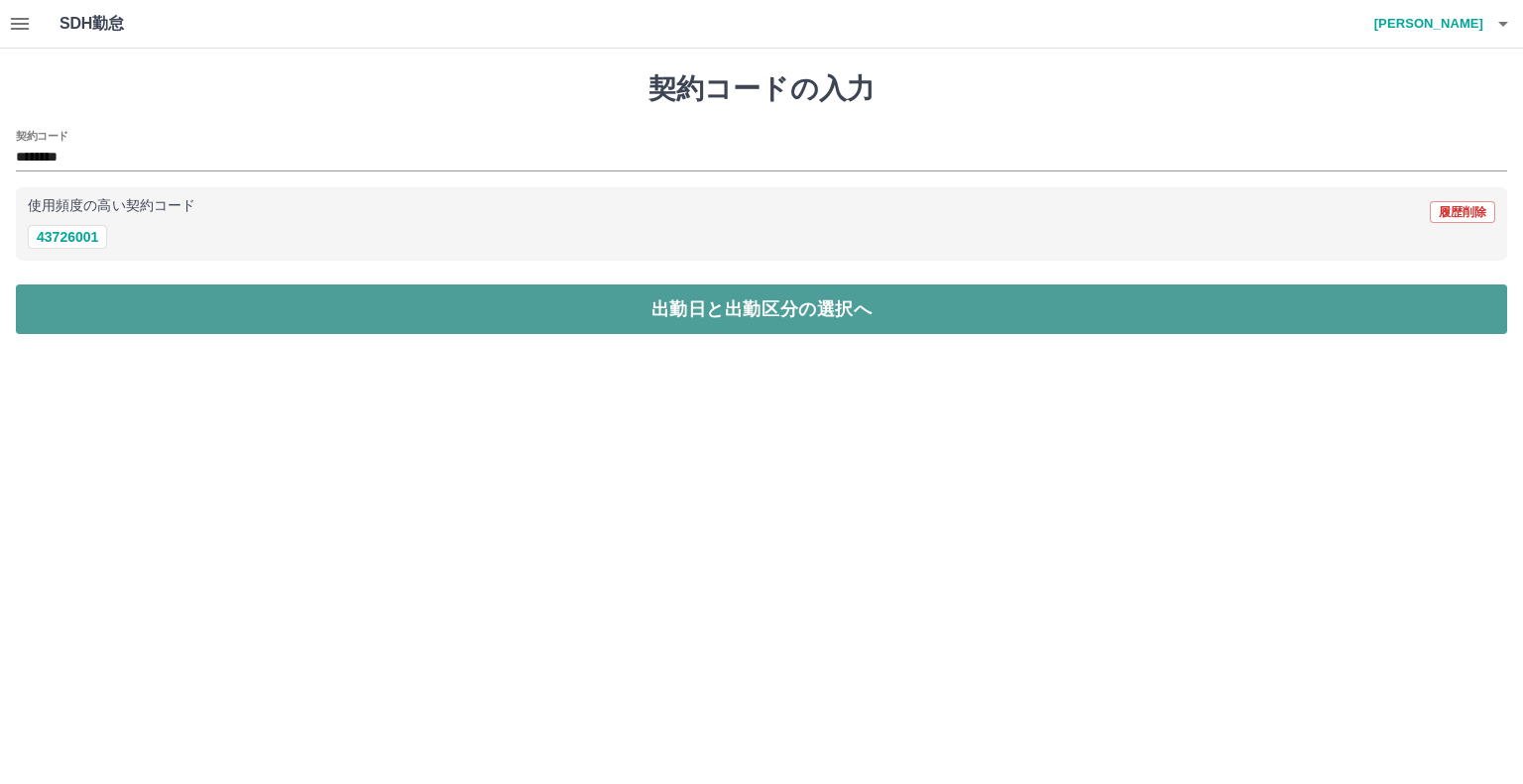 click on "出勤日と出勤区分の選択へ" at bounding box center [762, 309] 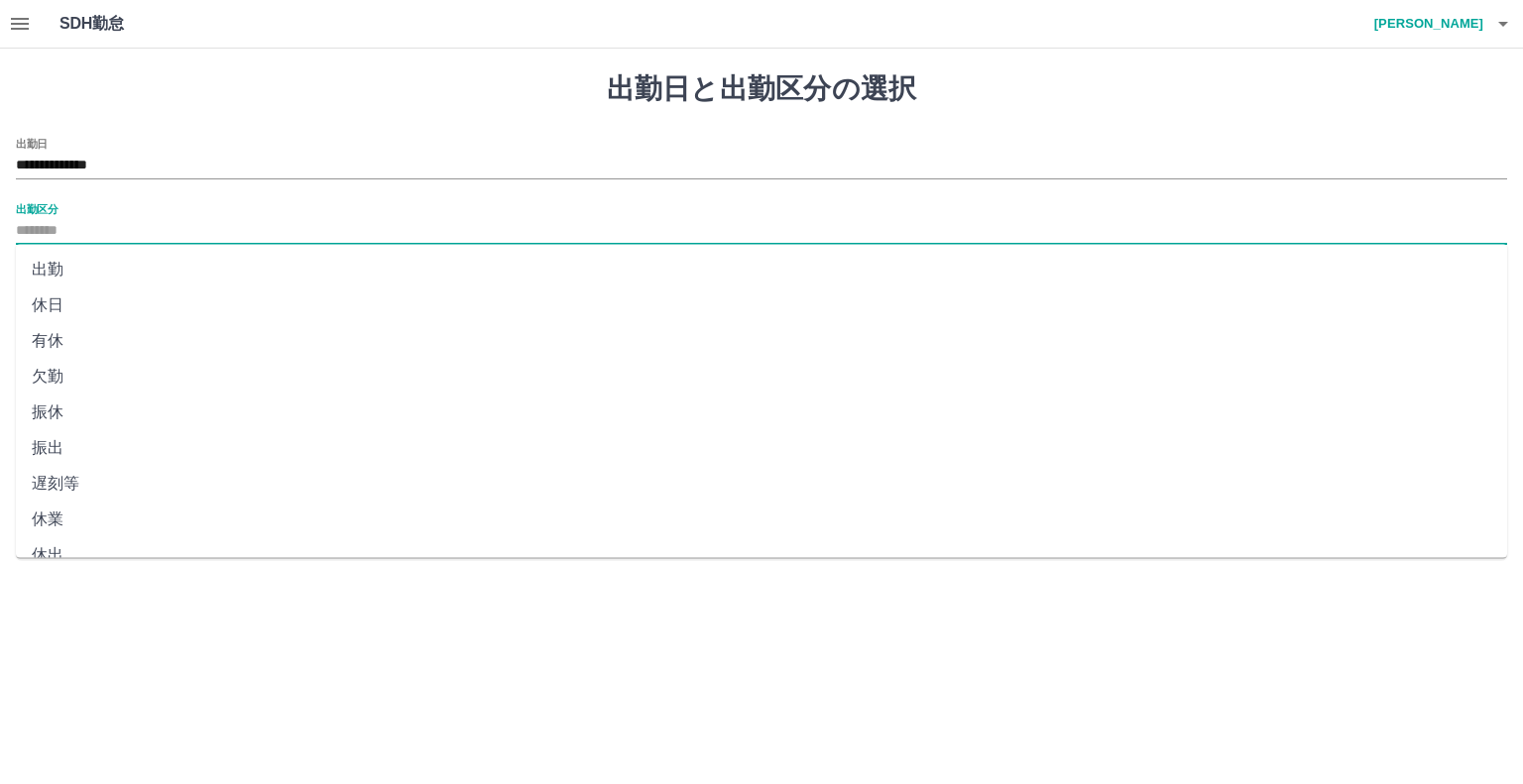 click on "出勤区分" at bounding box center (762, 231) 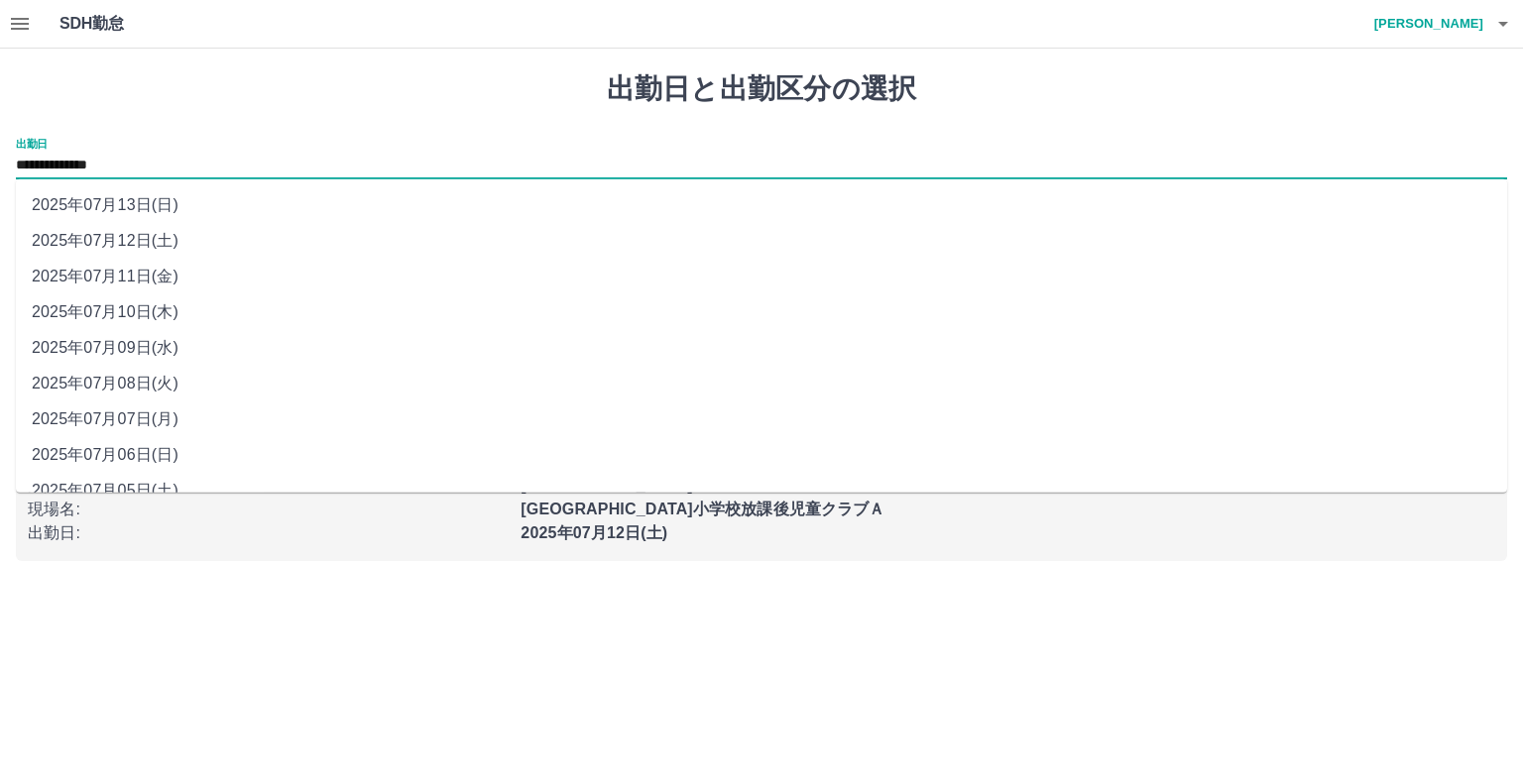 click on "**********" at bounding box center (762, 166) 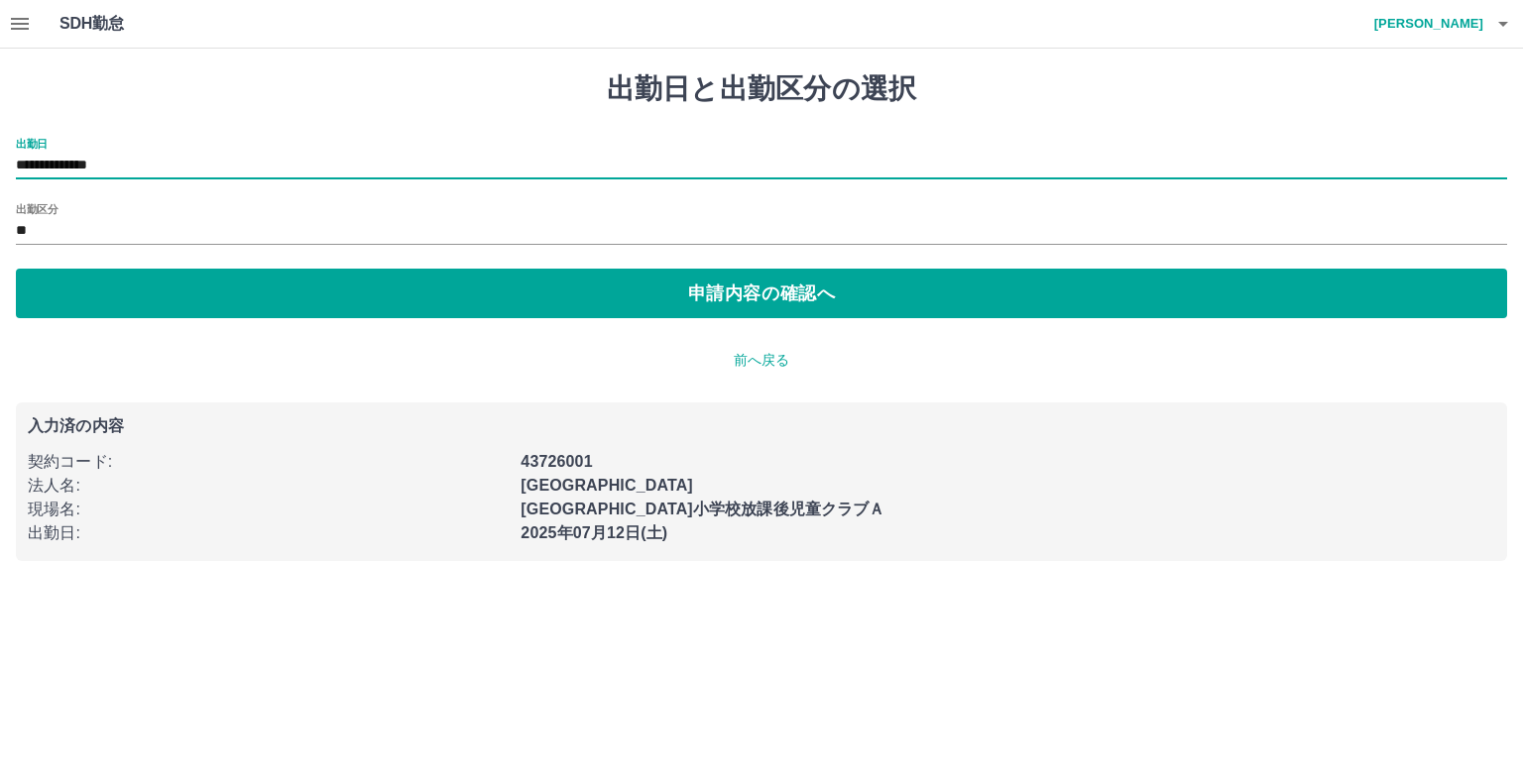 type on "**********" 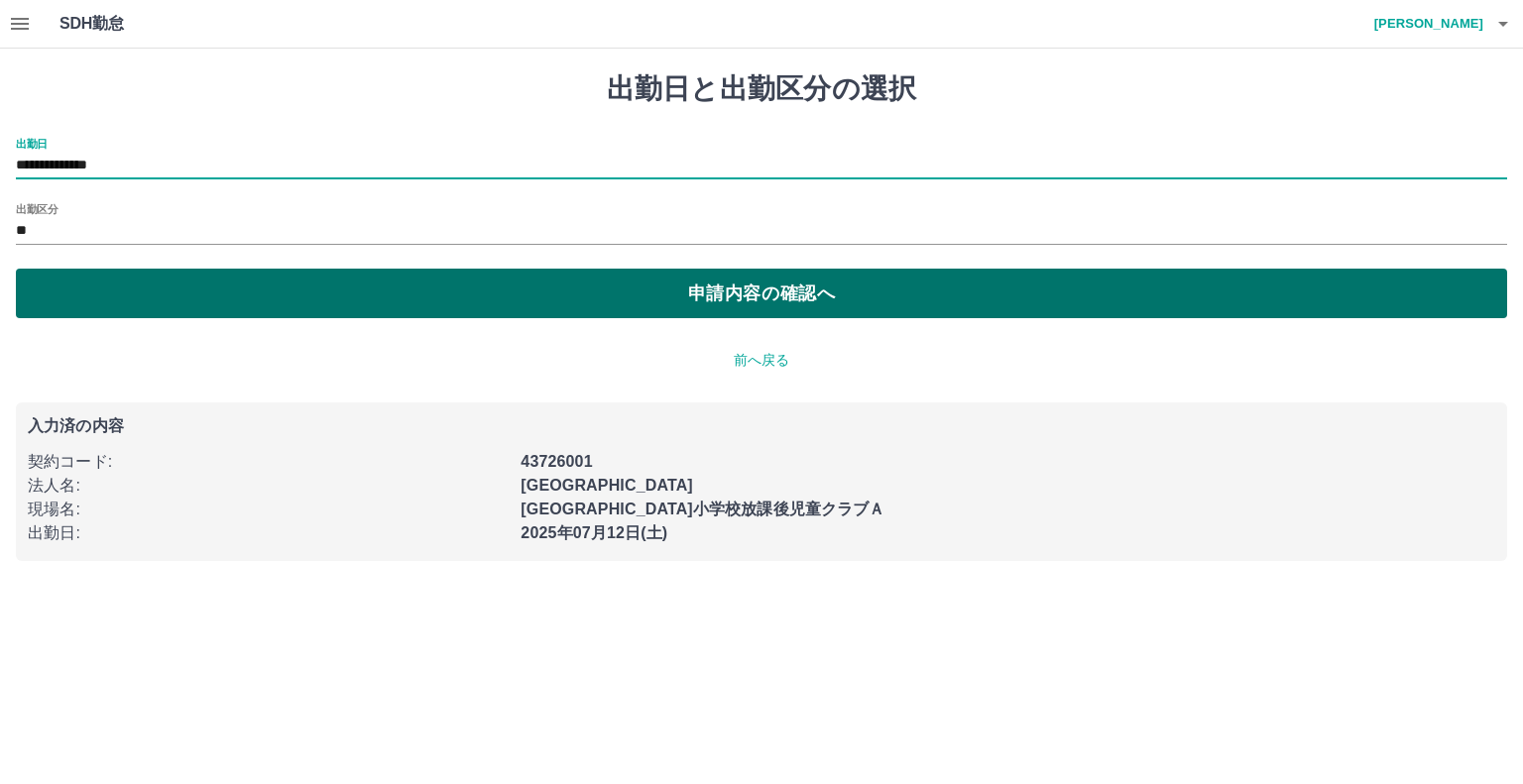click on "申請内容の確認へ" at bounding box center (762, 293) 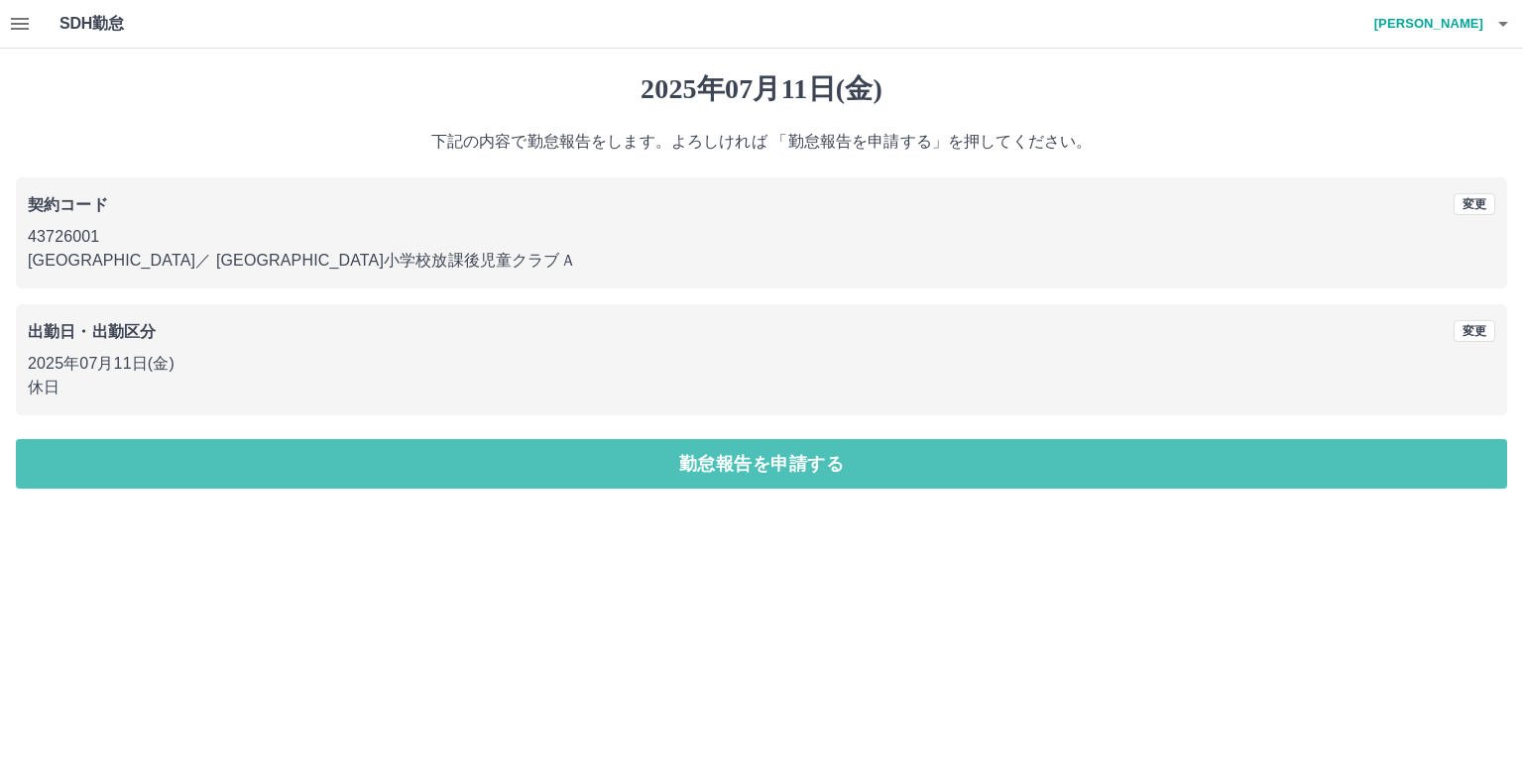 click on "勤怠報告を申請する" at bounding box center [762, 464] 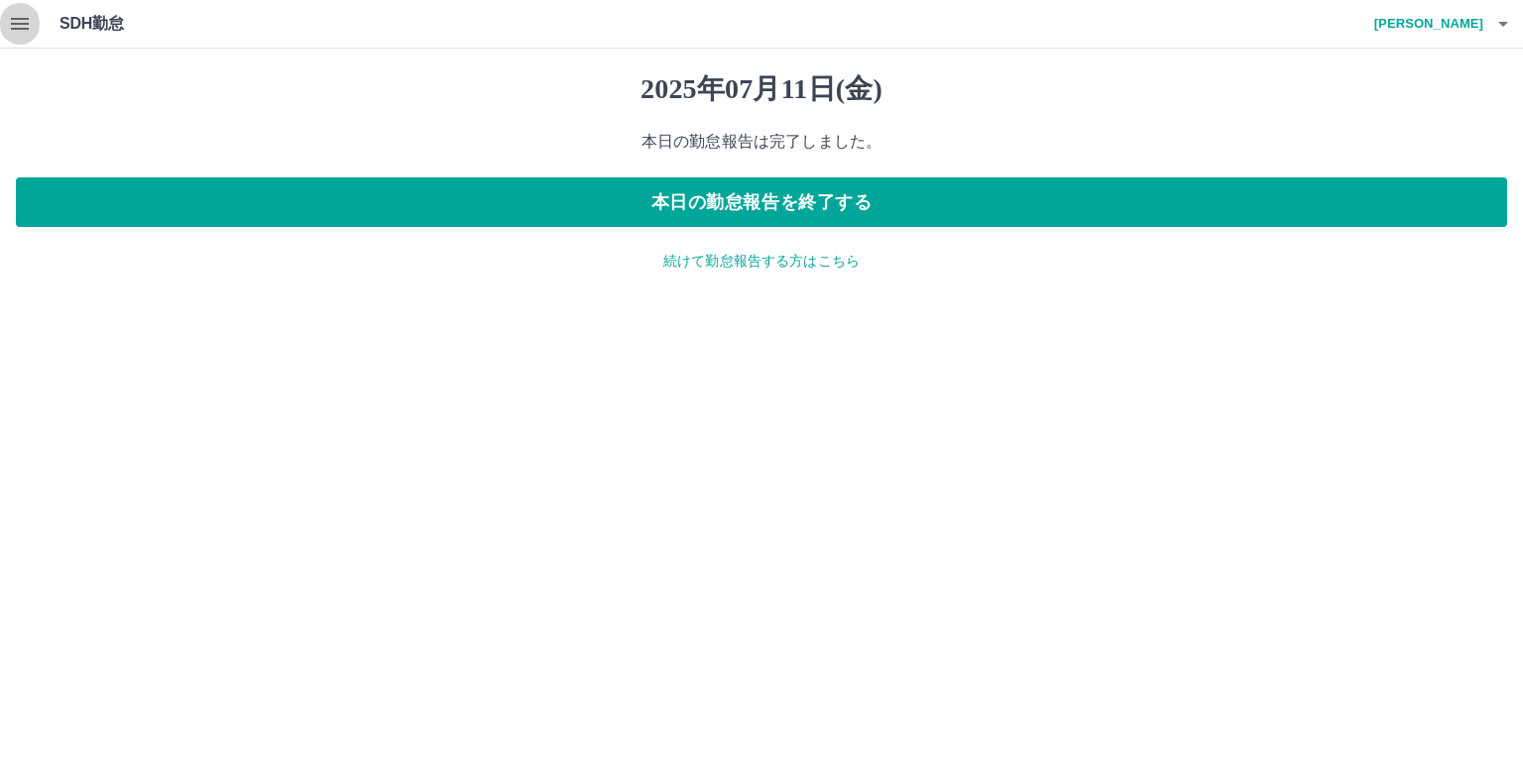 click 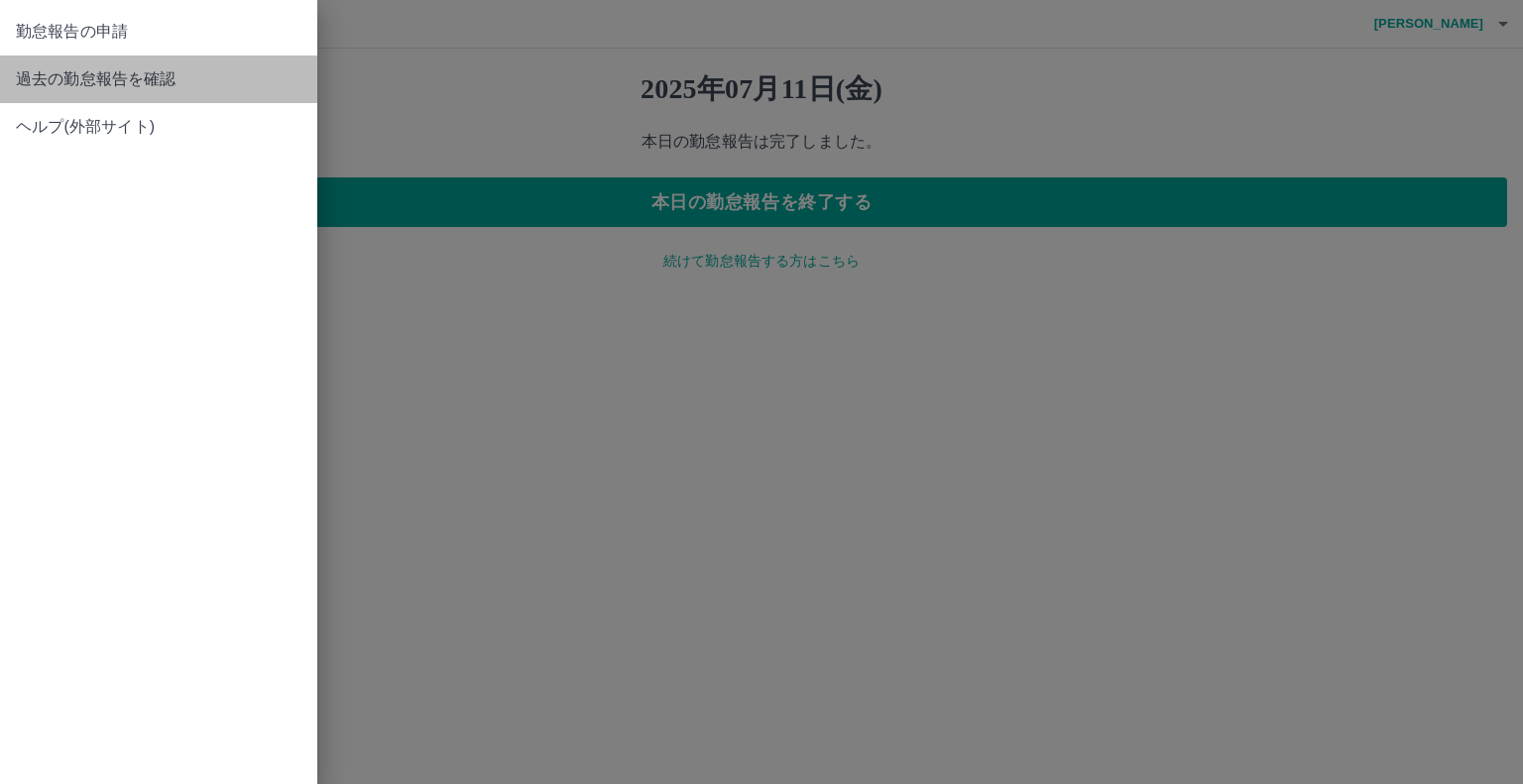 click on "過去の勤怠報告を確認" at bounding box center (159, 79) 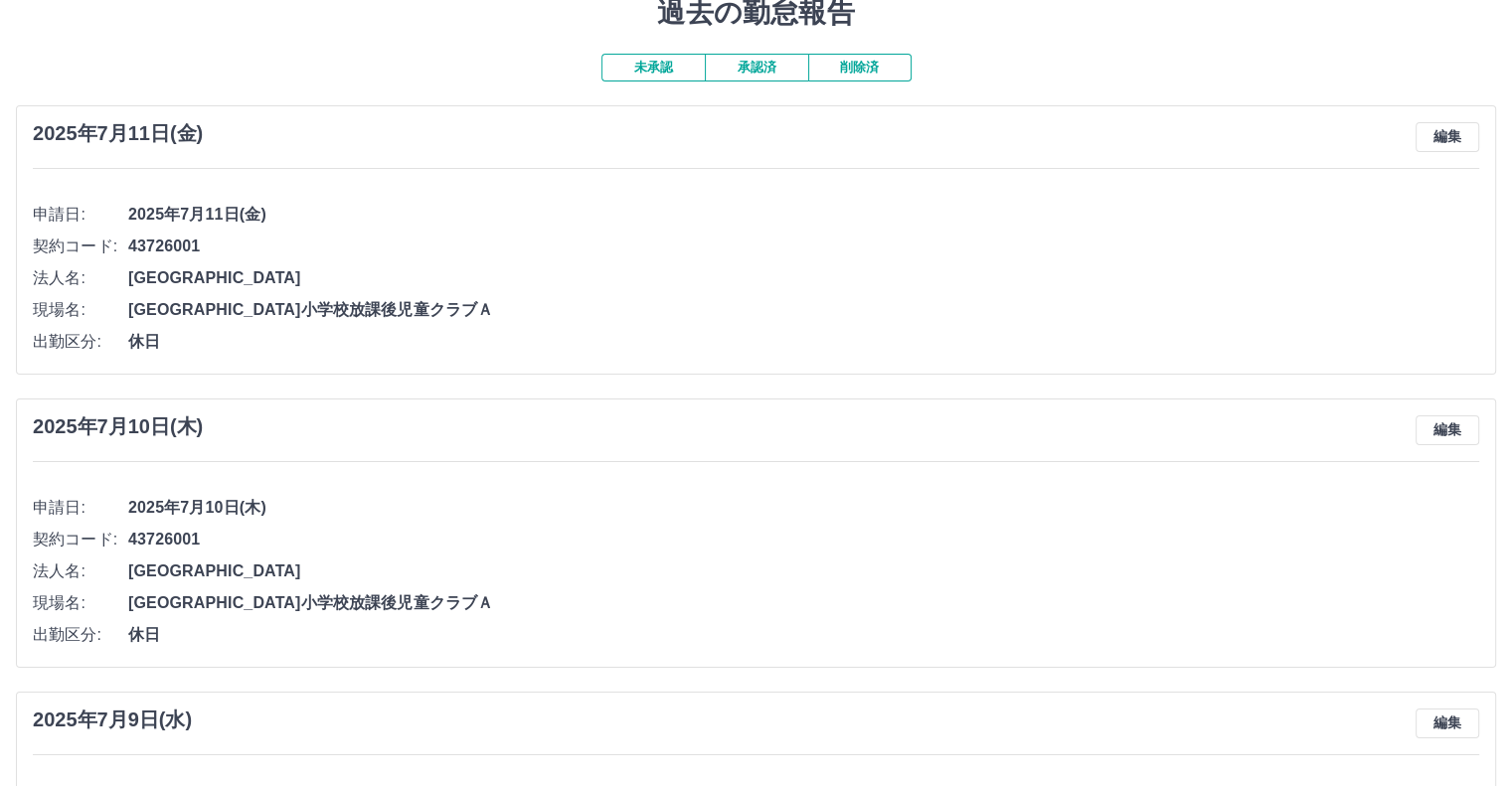 scroll, scrollTop: 64, scrollLeft: 0, axis: vertical 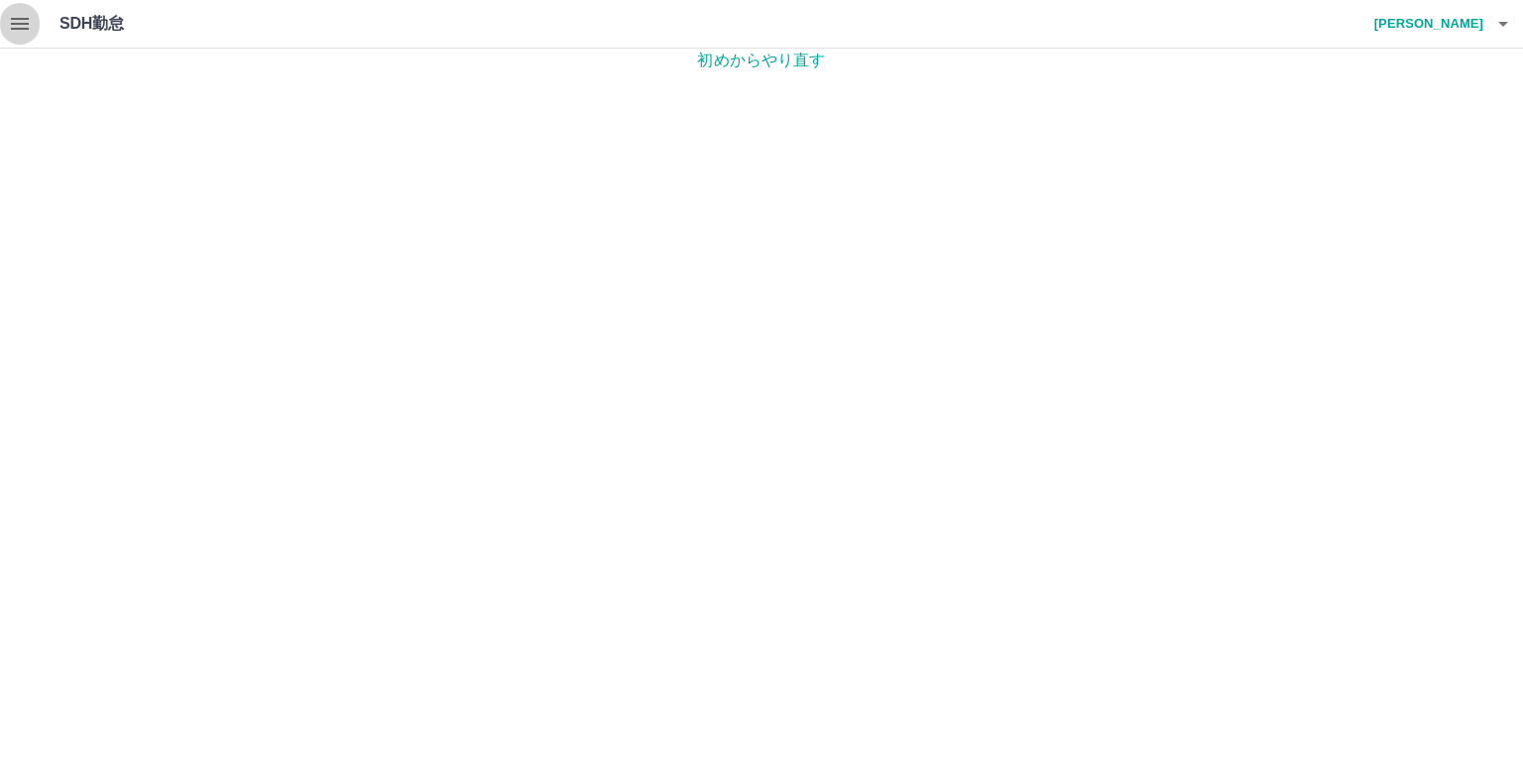 click 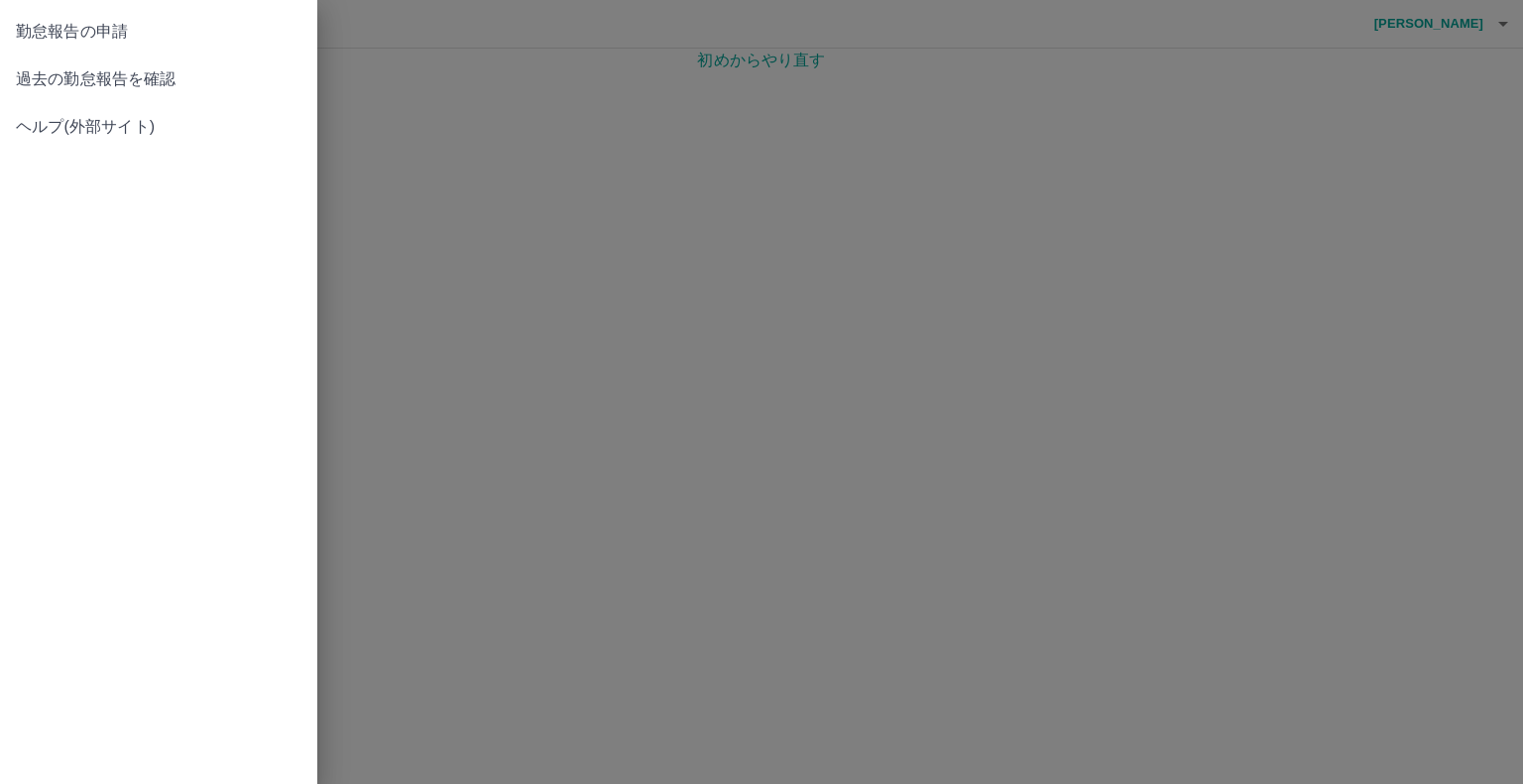 click on "勤怠報告の申請" at bounding box center (159, 32) 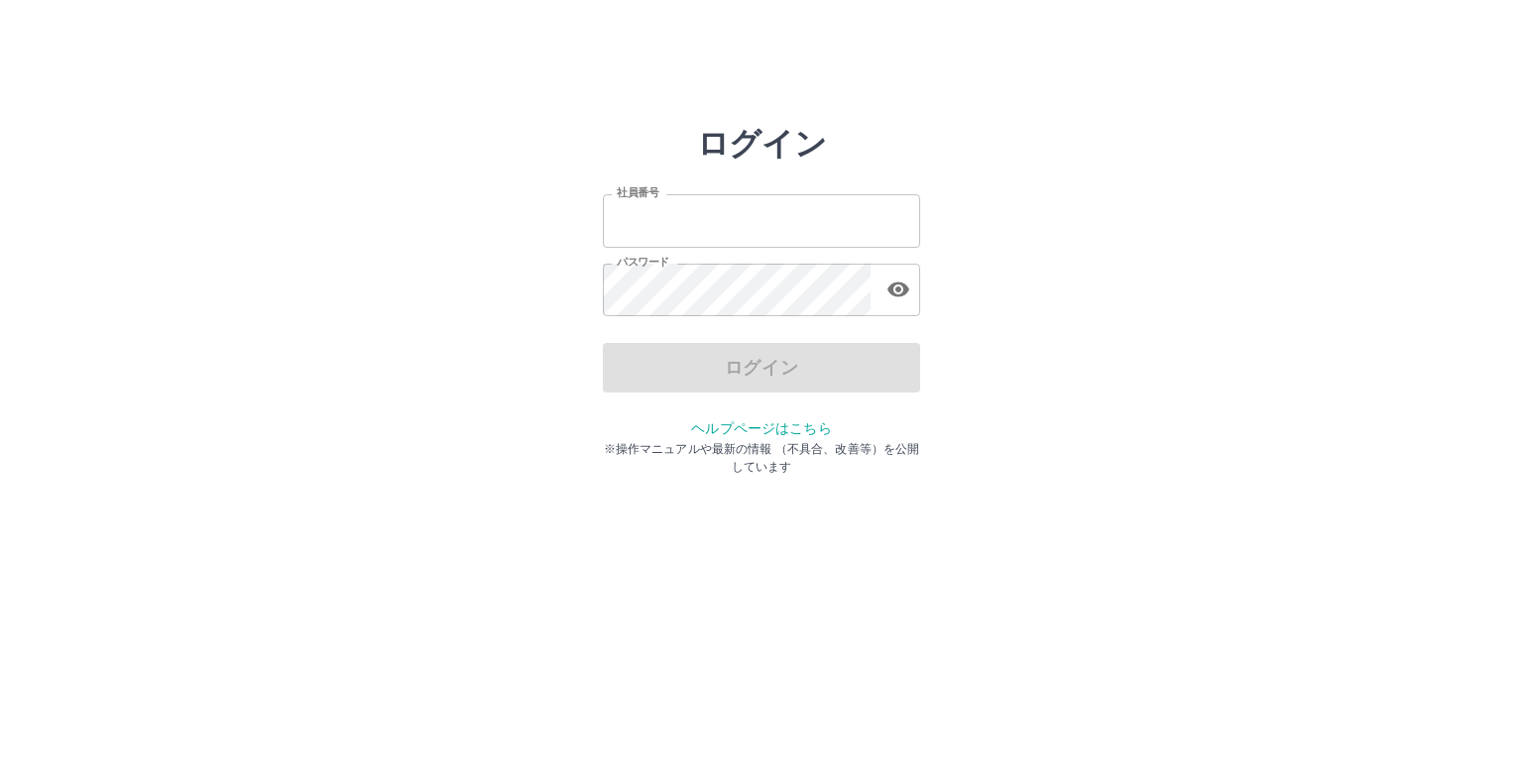 scroll, scrollTop: 0, scrollLeft: 0, axis: both 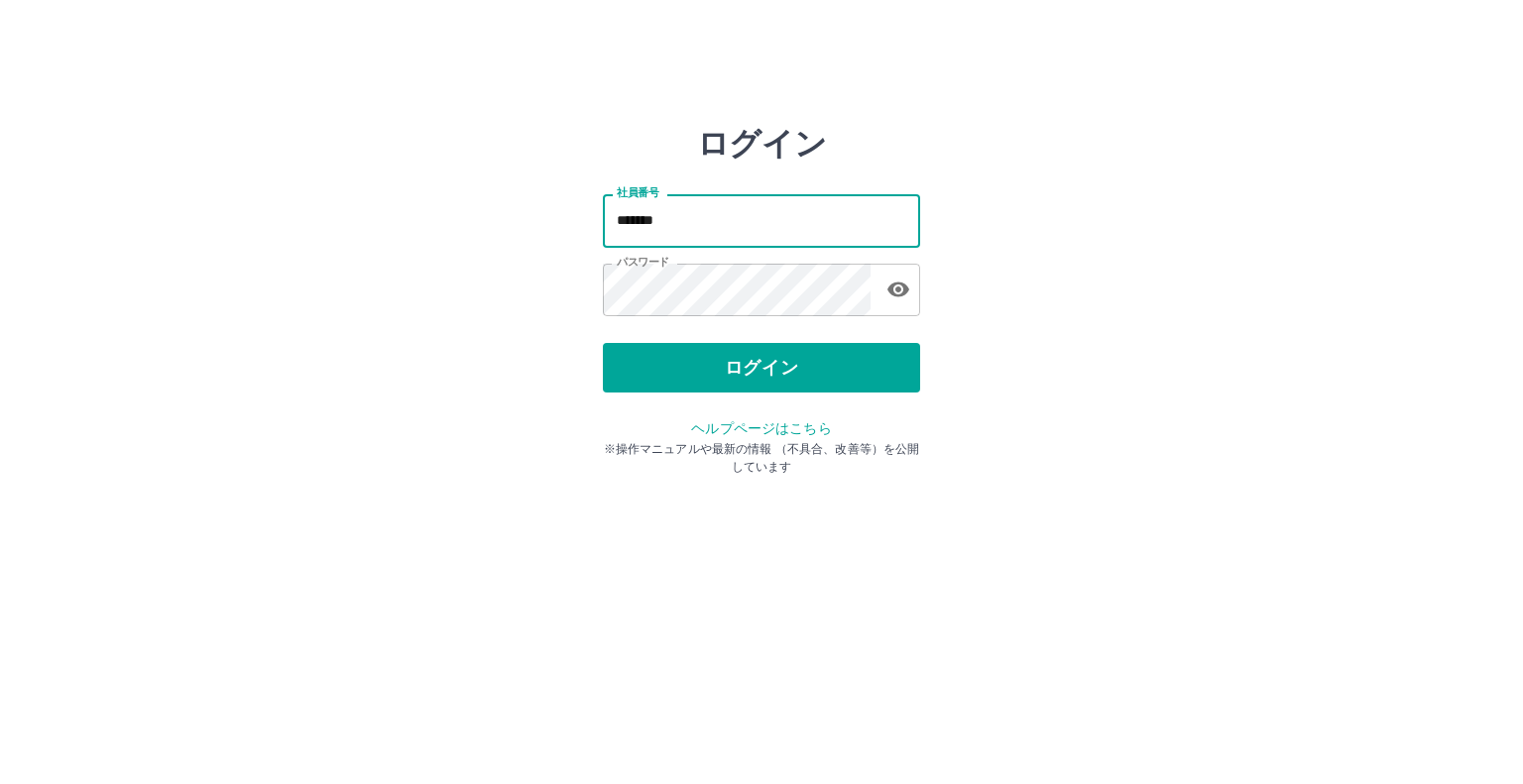 click on "*******" at bounding box center (762, 220) 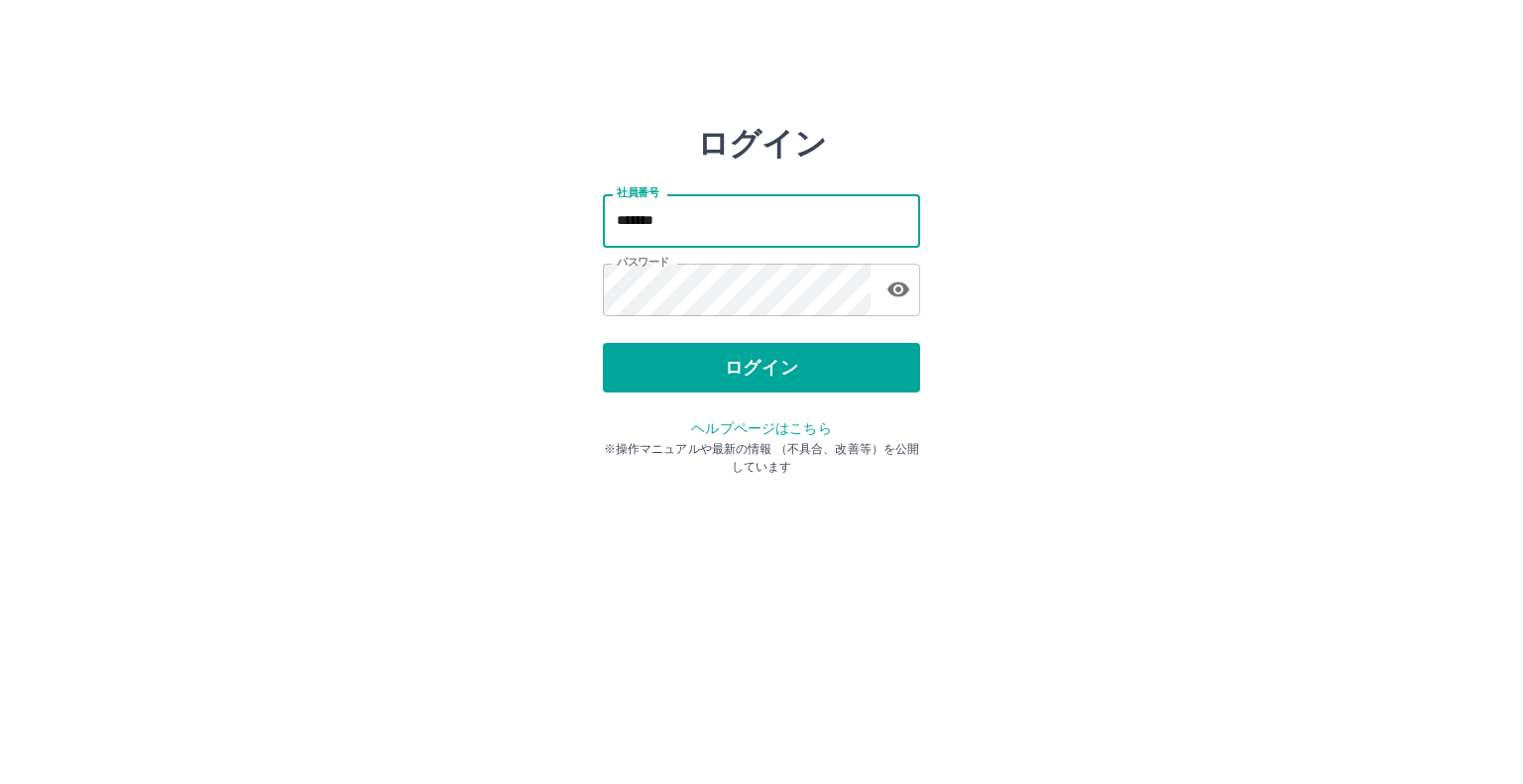 type on "*******" 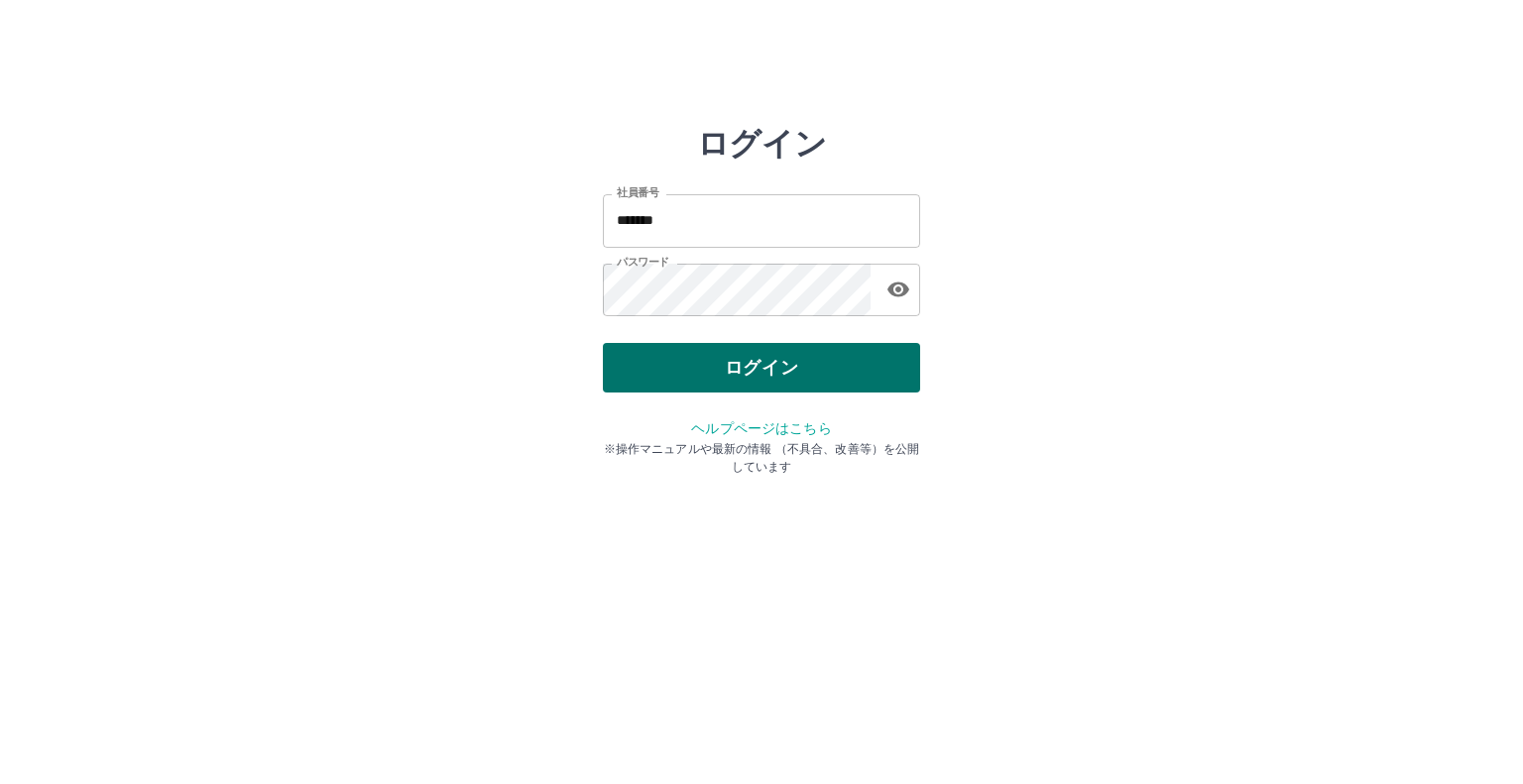 click on "ログイン 社員番号 ******* 社員番号 パスワード パスワード ログイン ヘルプページはこちら ※操作マニュアルや最新の情報 （不具合、改善等）を公開しています" at bounding box center (762, 283) 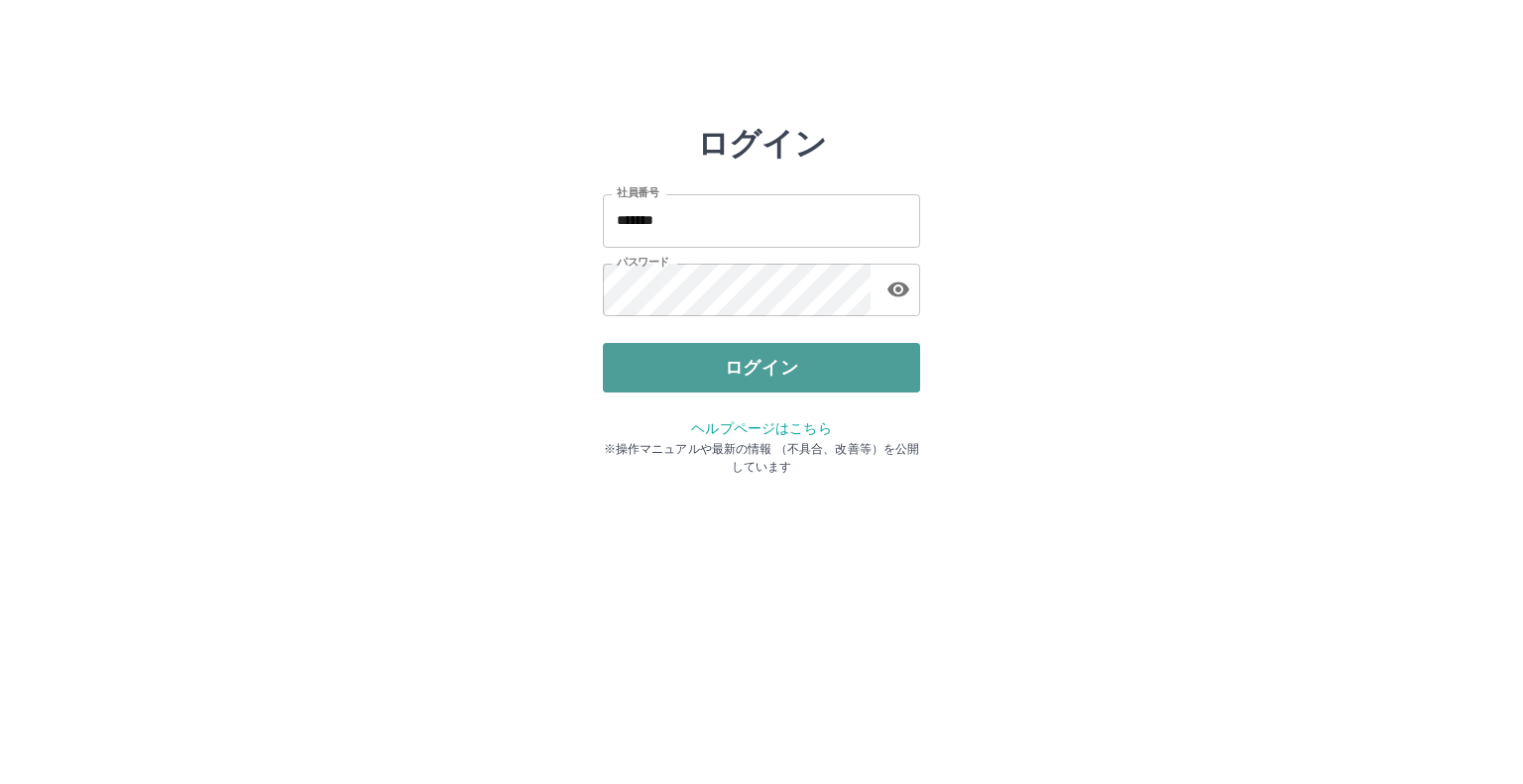 click on "ログイン" at bounding box center [762, 368] 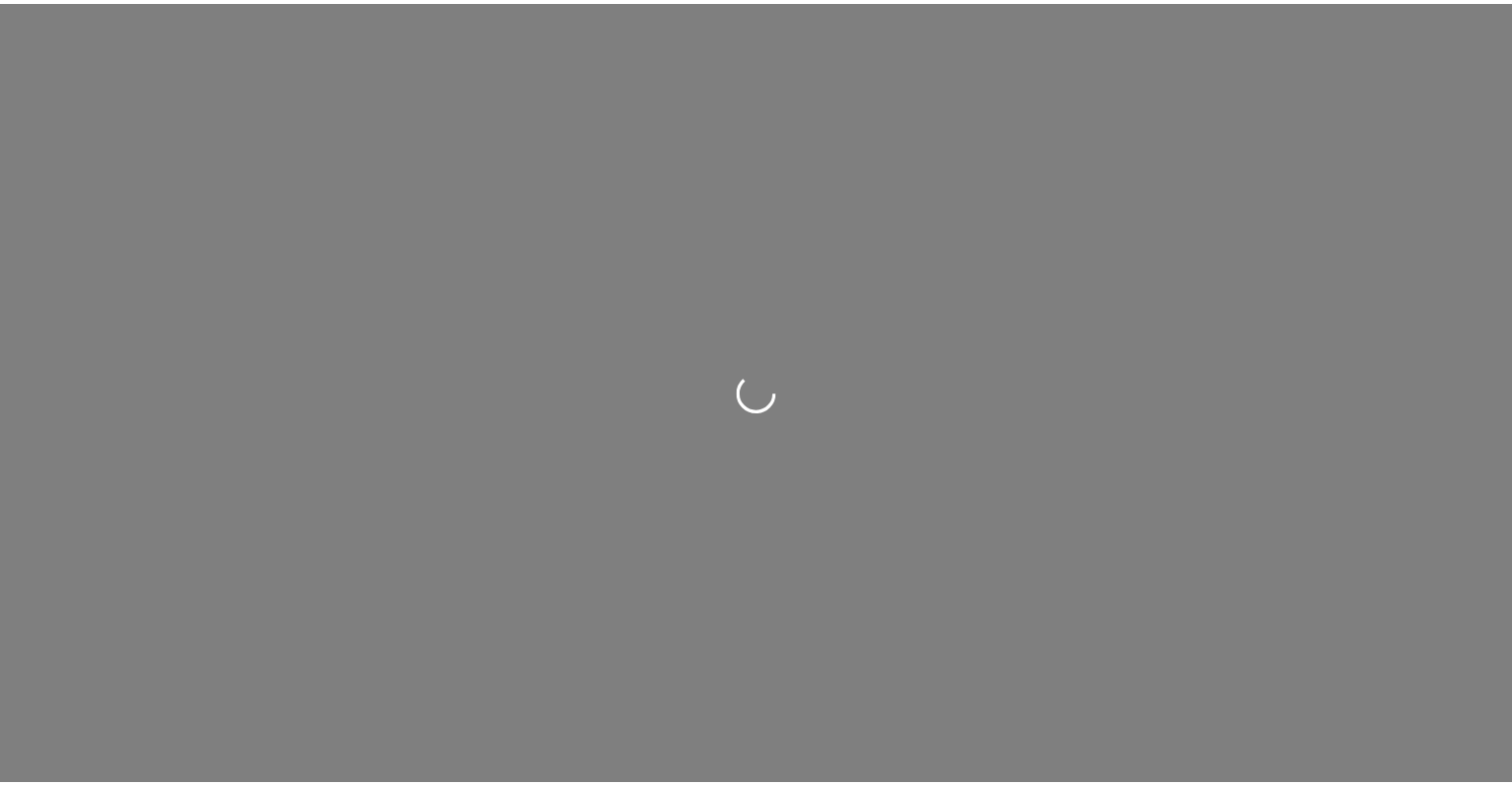scroll, scrollTop: 0, scrollLeft: 0, axis: both 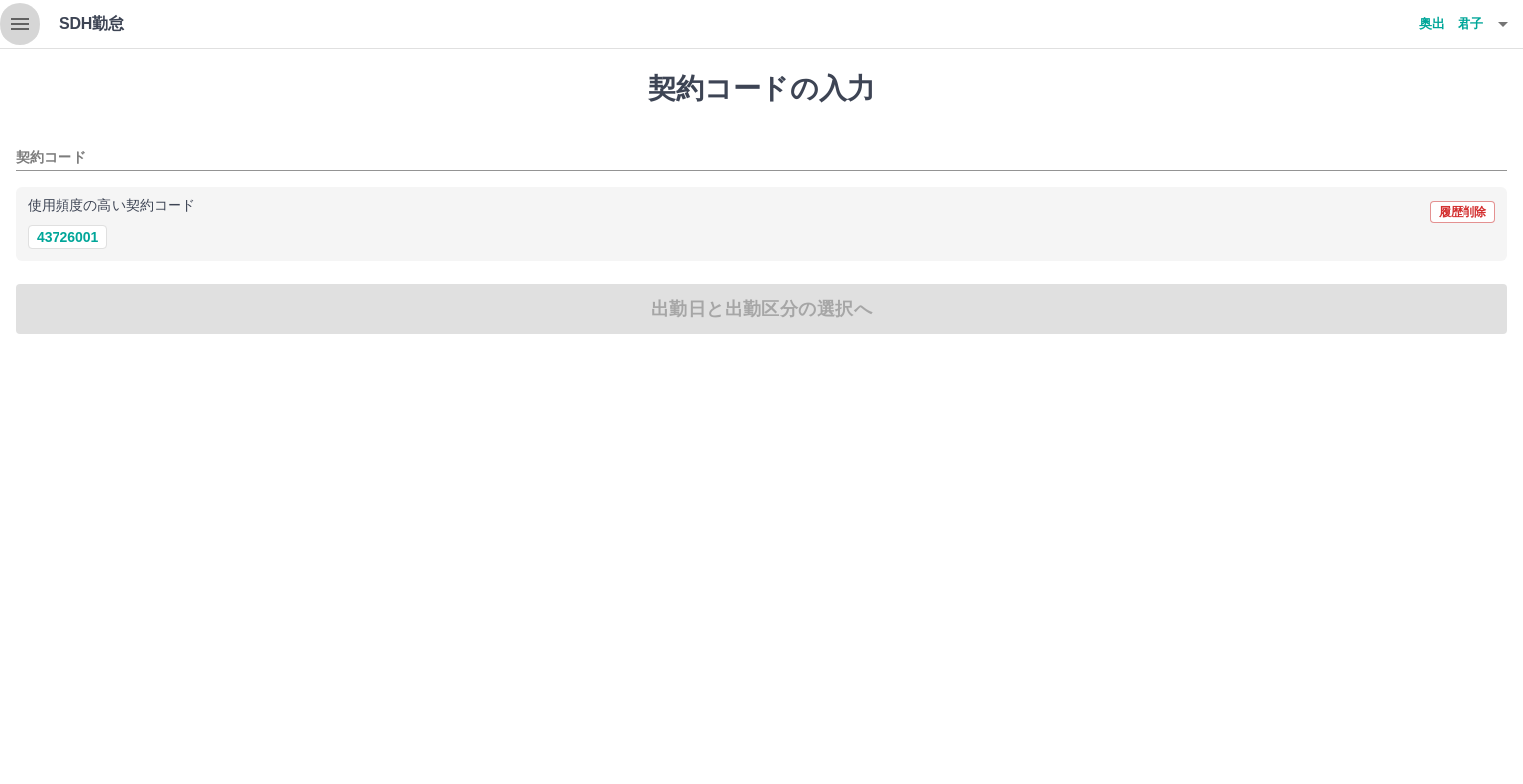 click 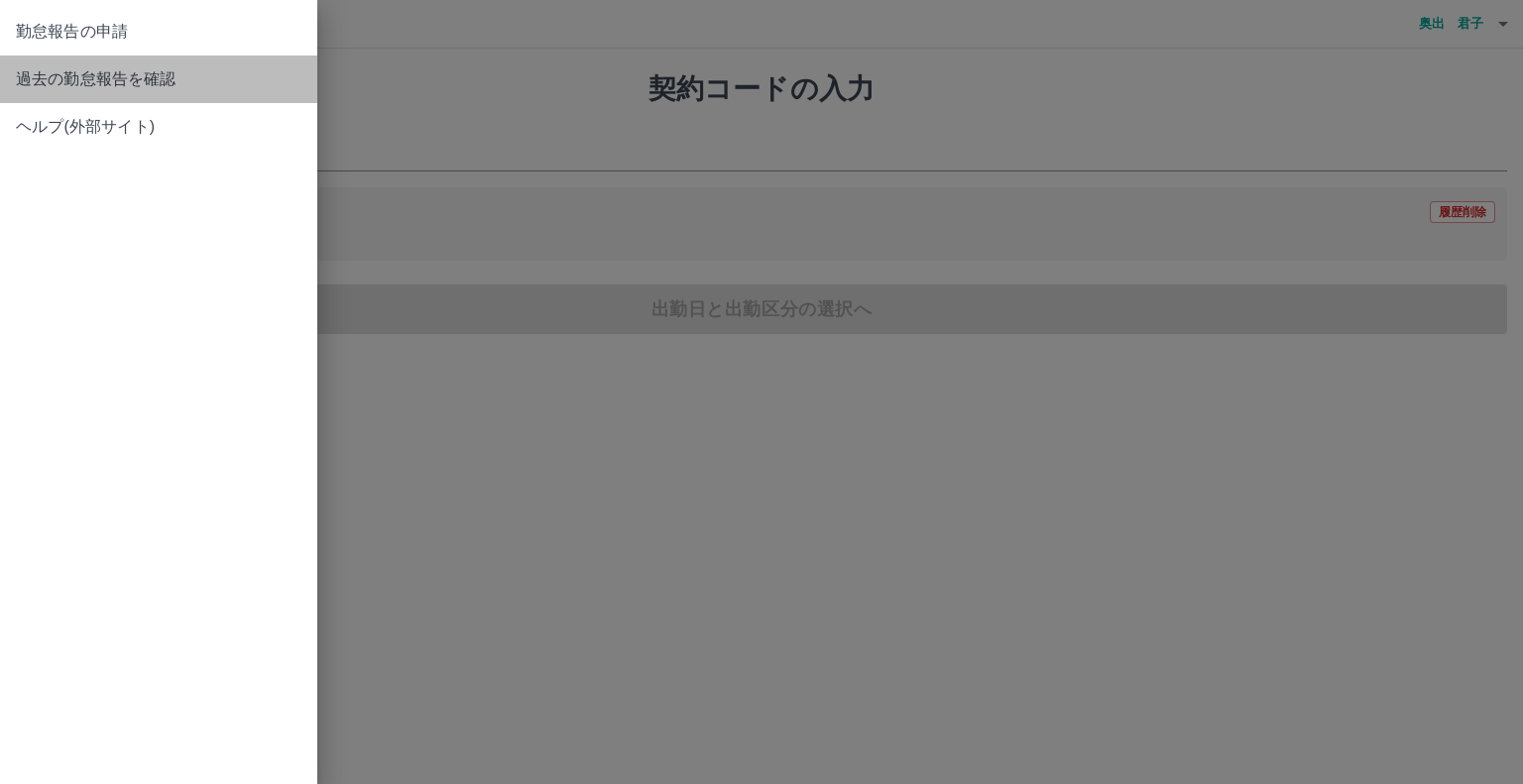 click on "過去の勤怠報告を確認" at bounding box center (159, 79) 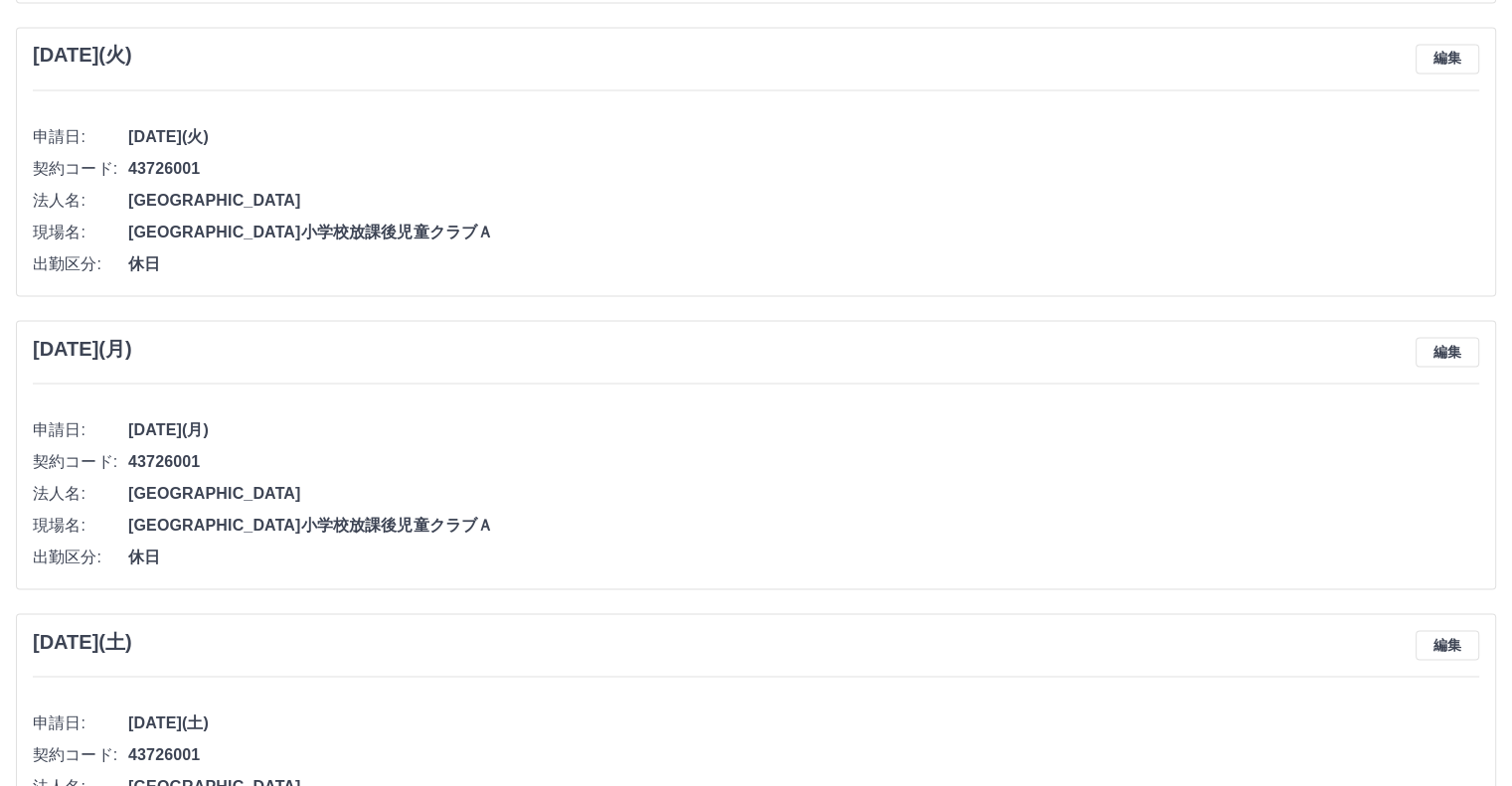scroll, scrollTop: 3577, scrollLeft: 0, axis: vertical 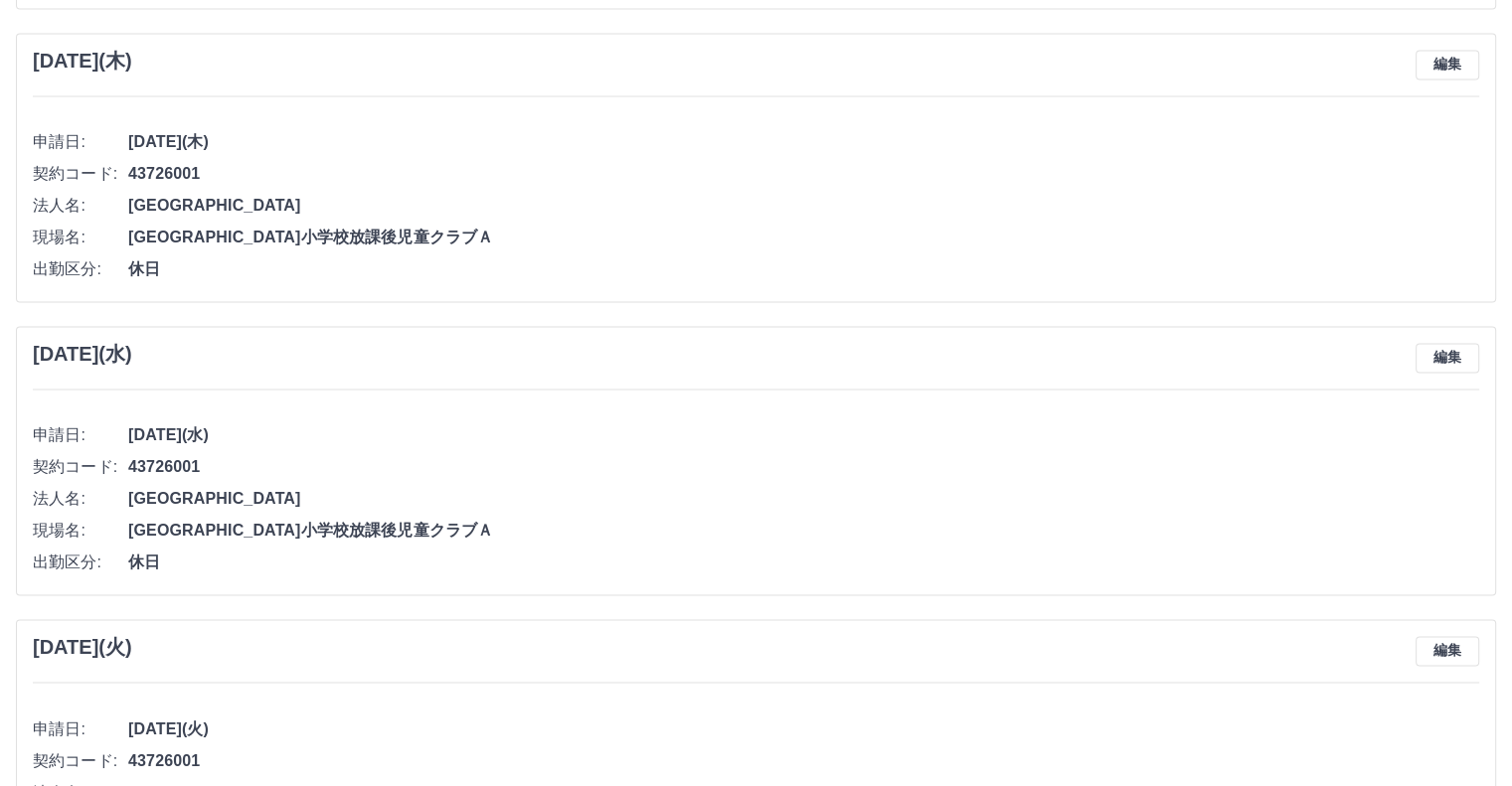 drag, startPoint x: 383, startPoint y: 747, endPoint x: 949, endPoint y: 516, distance: 611.32397 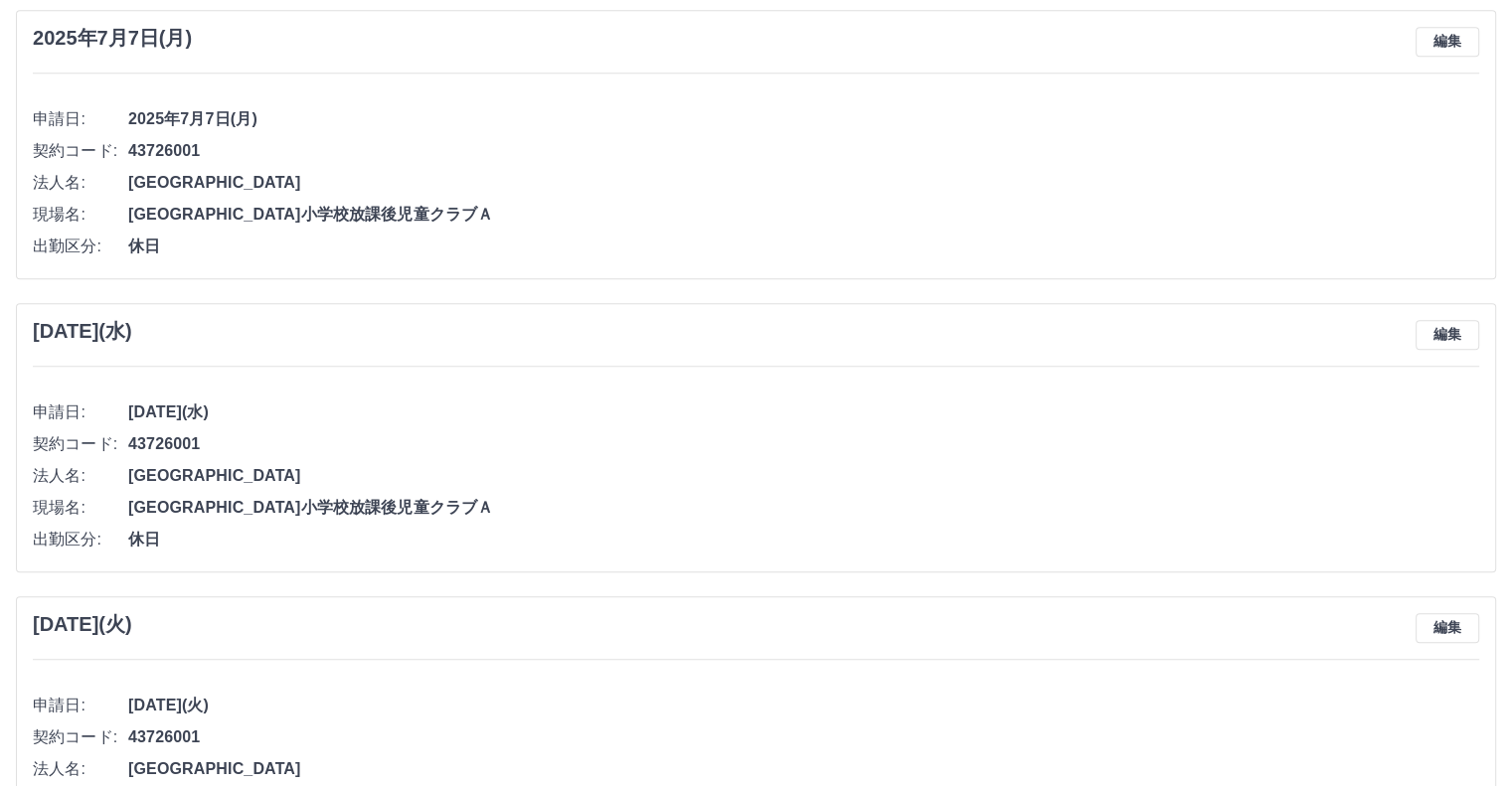 scroll, scrollTop: 1391, scrollLeft: 0, axis: vertical 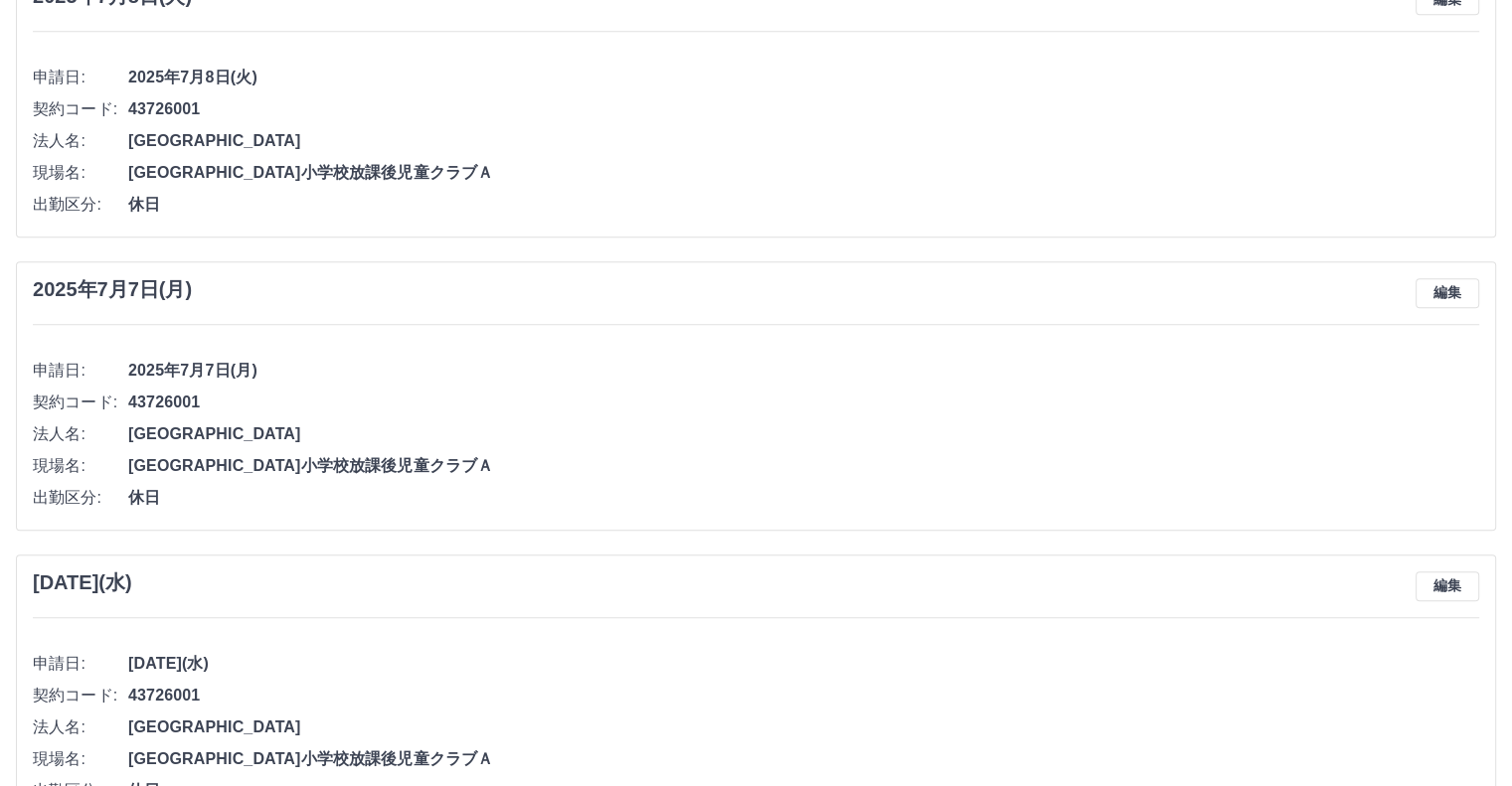 drag, startPoint x: 536, startPoint y: 170, endPoint x: 534, endPoint y: 154, distance: 16.124515 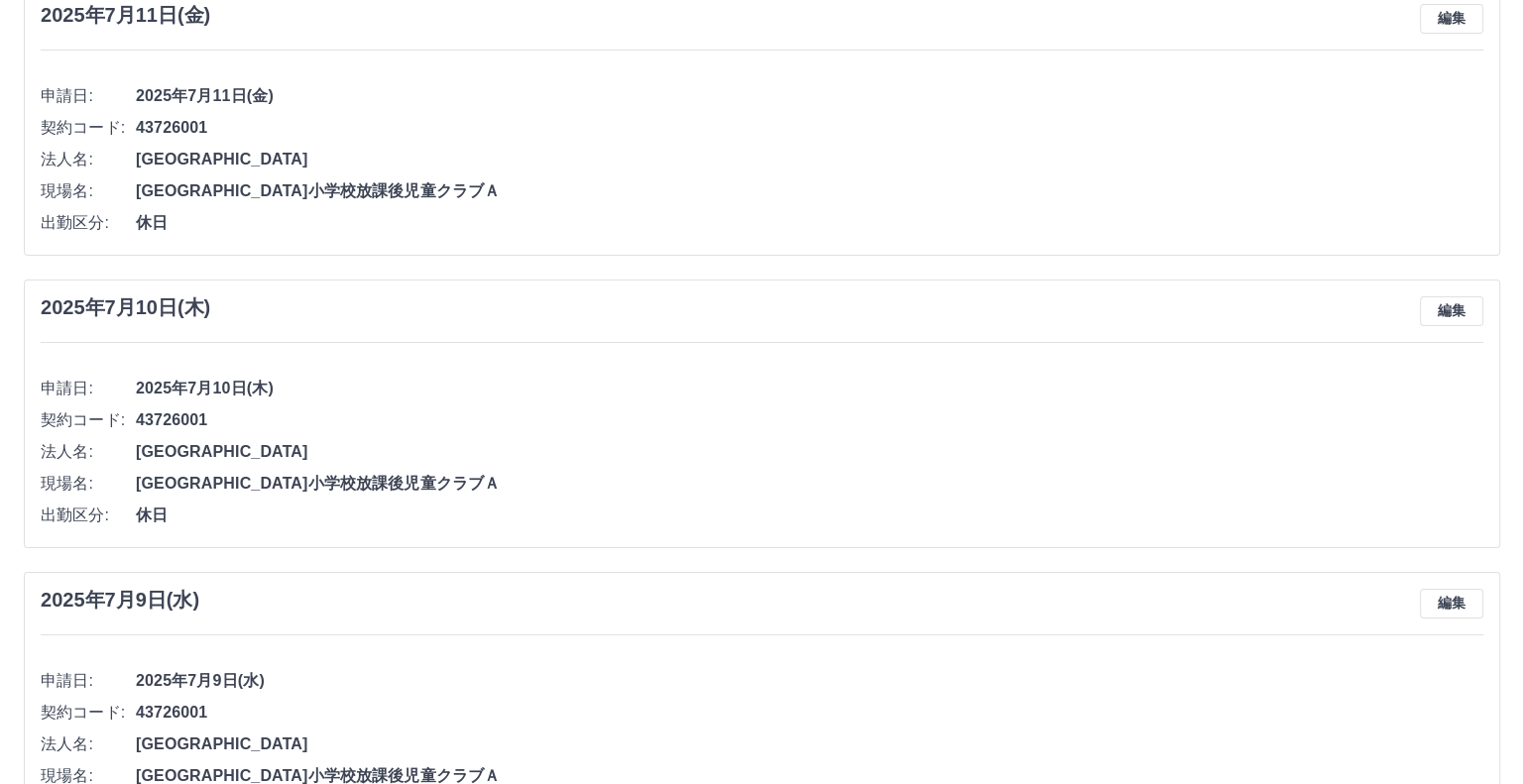 scroll, scrollTop: 0, scrollLeft: 0, axis: both 